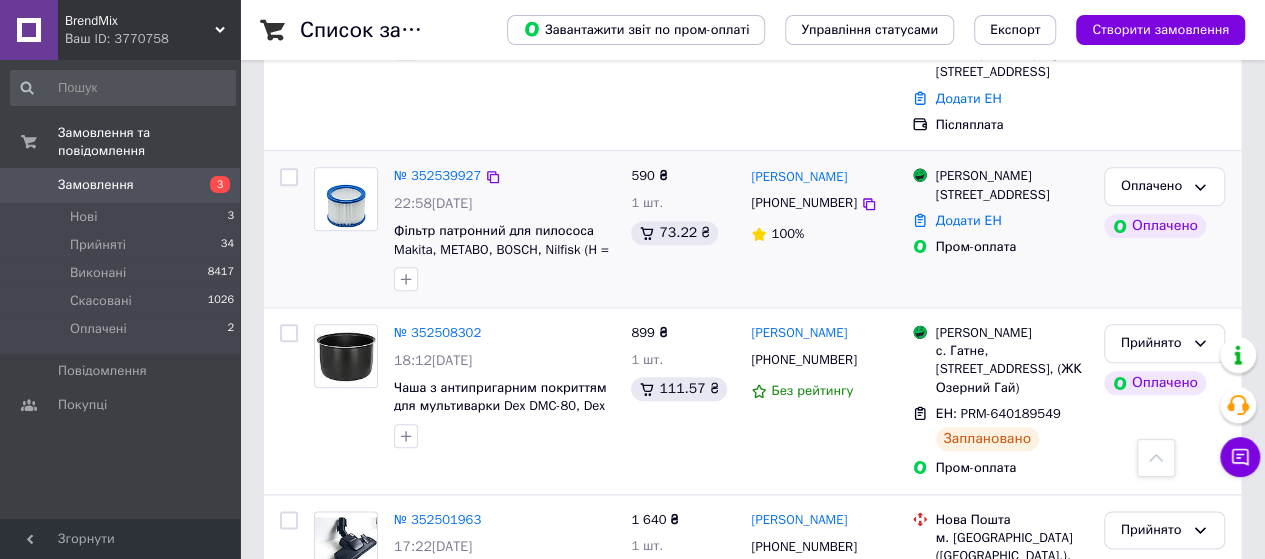 scroll, scrollTop: 900, scrollLeft: 0, axis: vertical 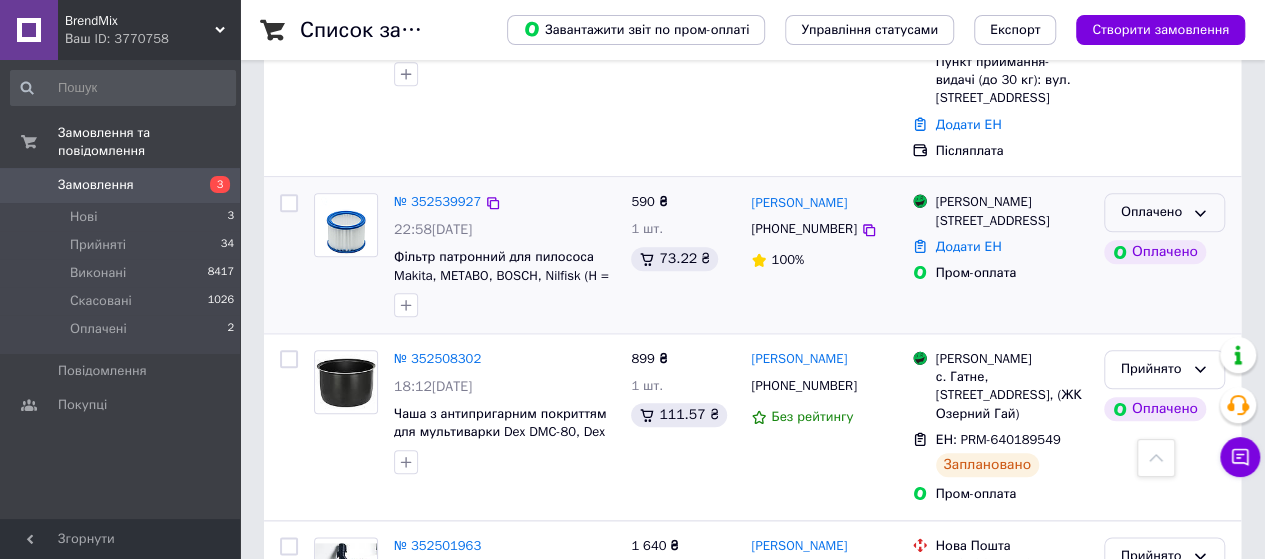 click 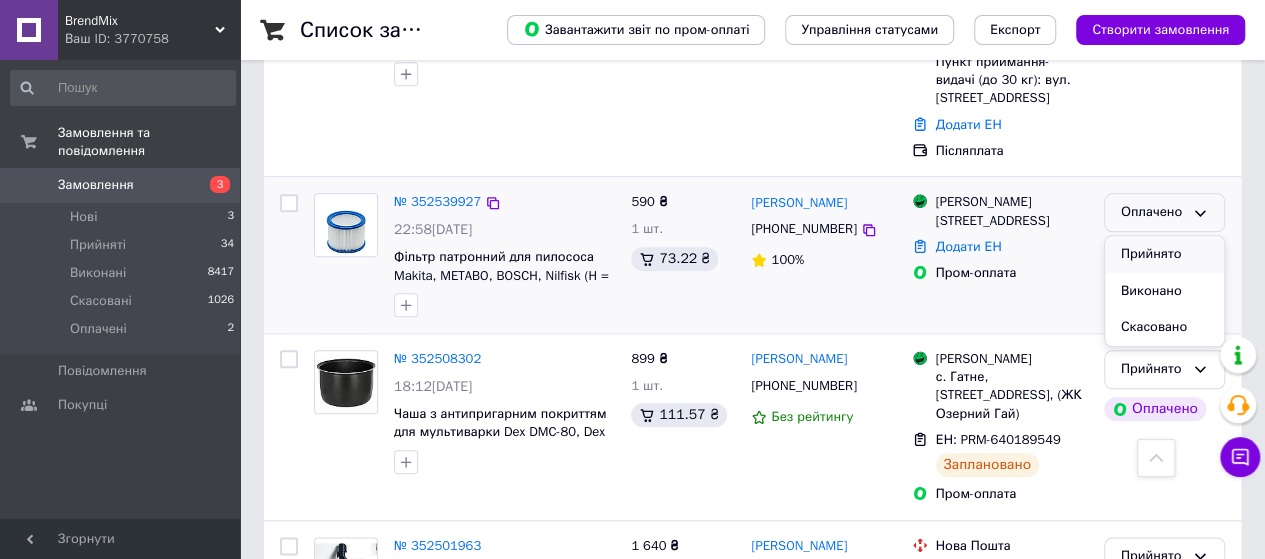 click on "Прийнято" at bounding box center (1164, 254) 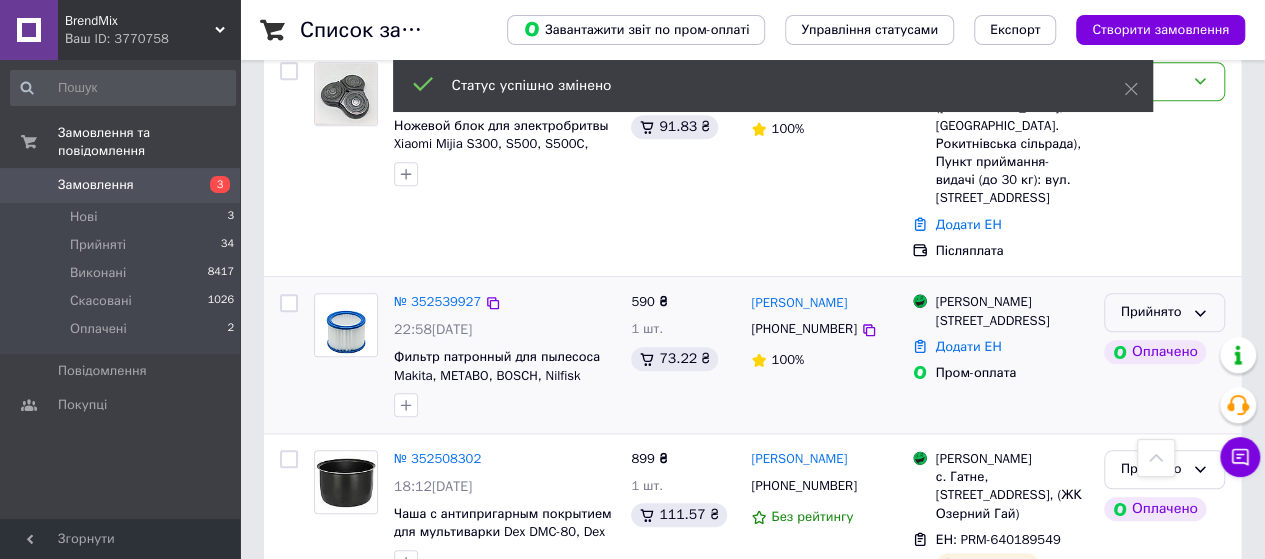 scroll, scrollTop: 700, scrollLeft: 0, axis: vertical 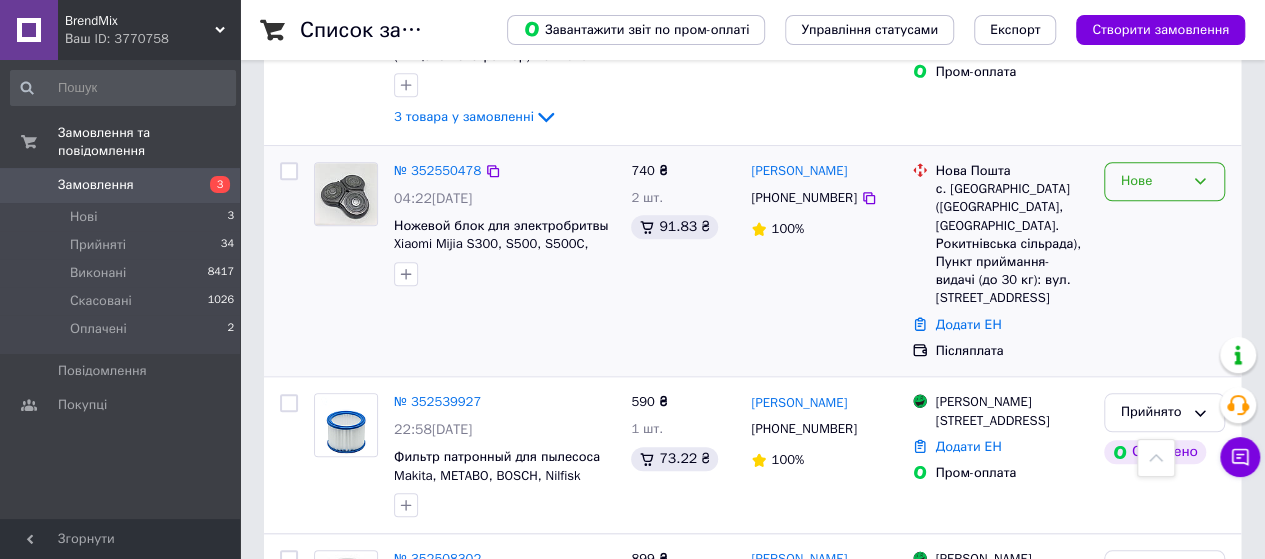 click on "Нове" at bounding box center (1164, 181) 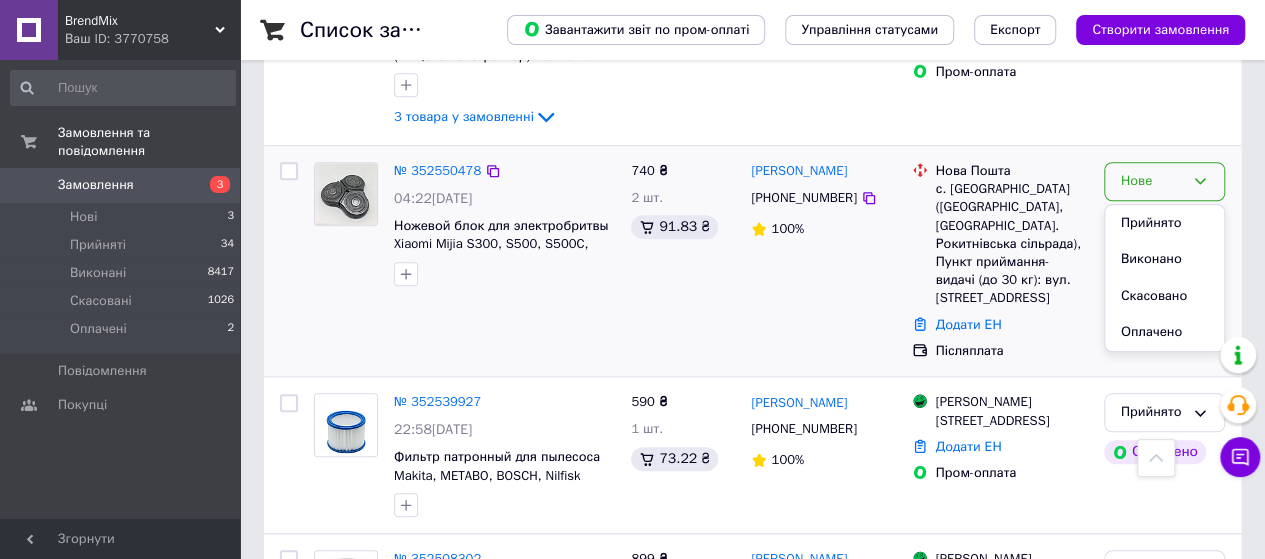 click on "Прийнято" at bounding box center (1164, 223) 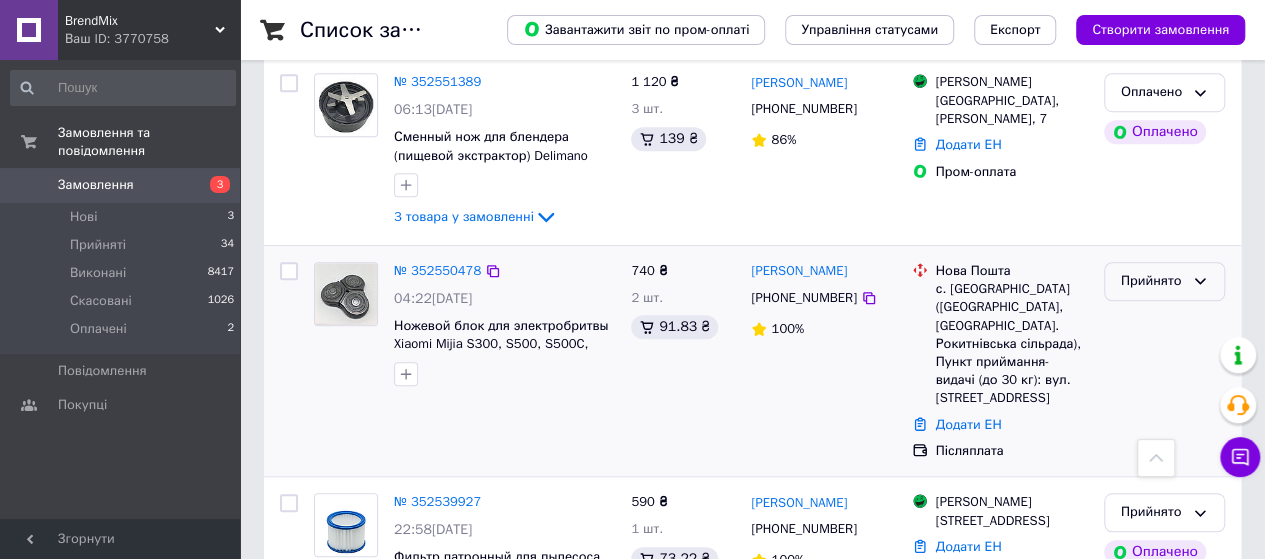 scroll, scrollTop: 500, scrollLeft: 0, axis: vertical 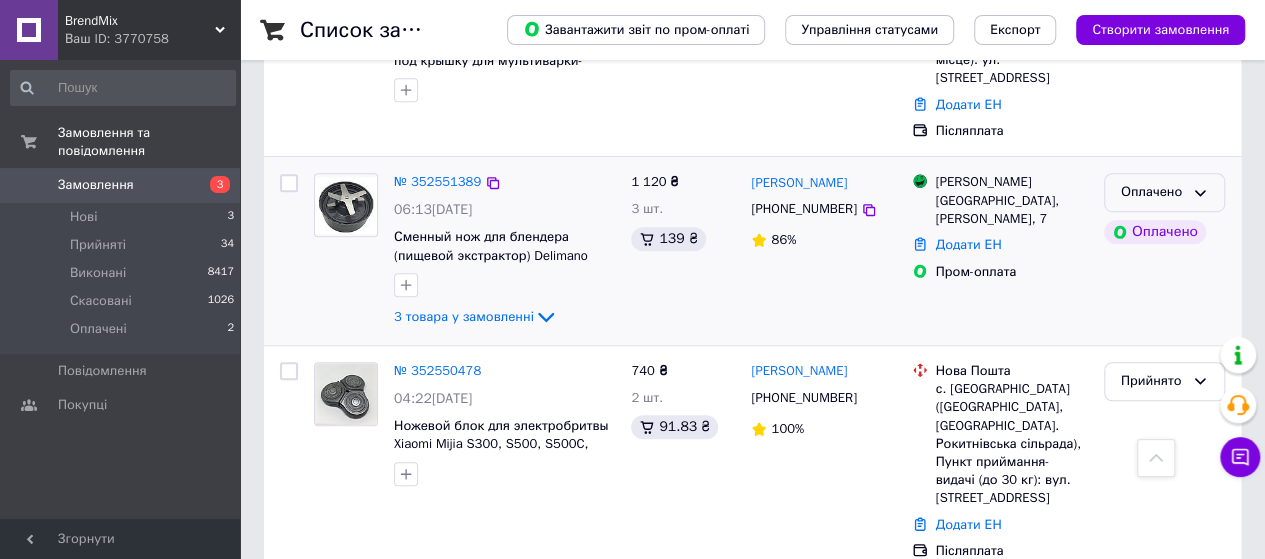 click 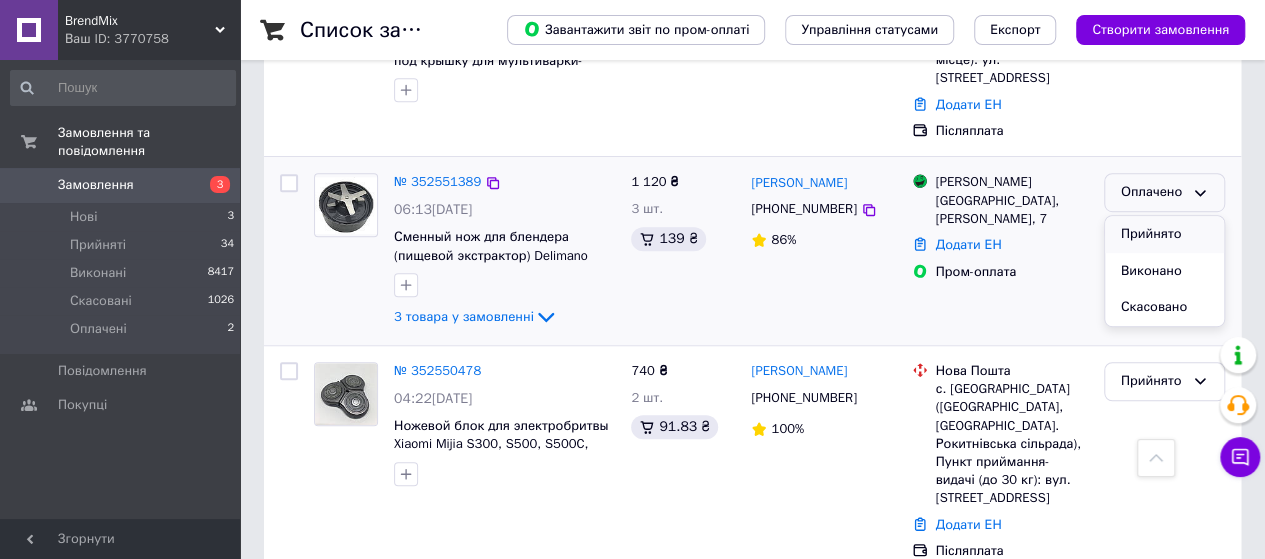 click on "Прийнято" at bounding box center (1164, 234) 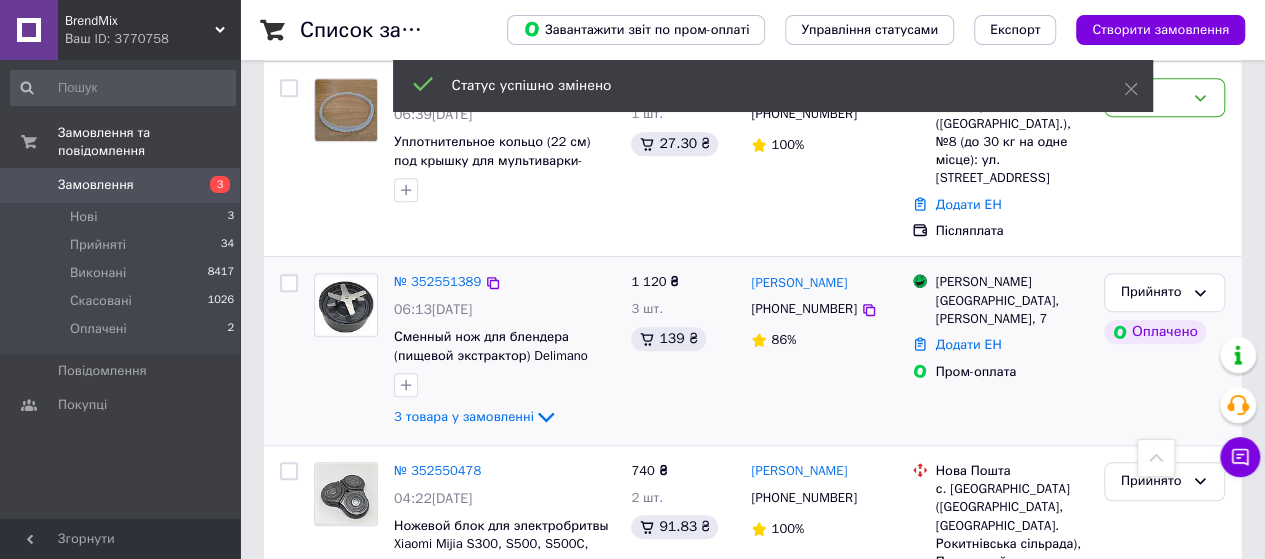 scroll, scrollTop: 300, scrollLeft: 0, axis: vertical 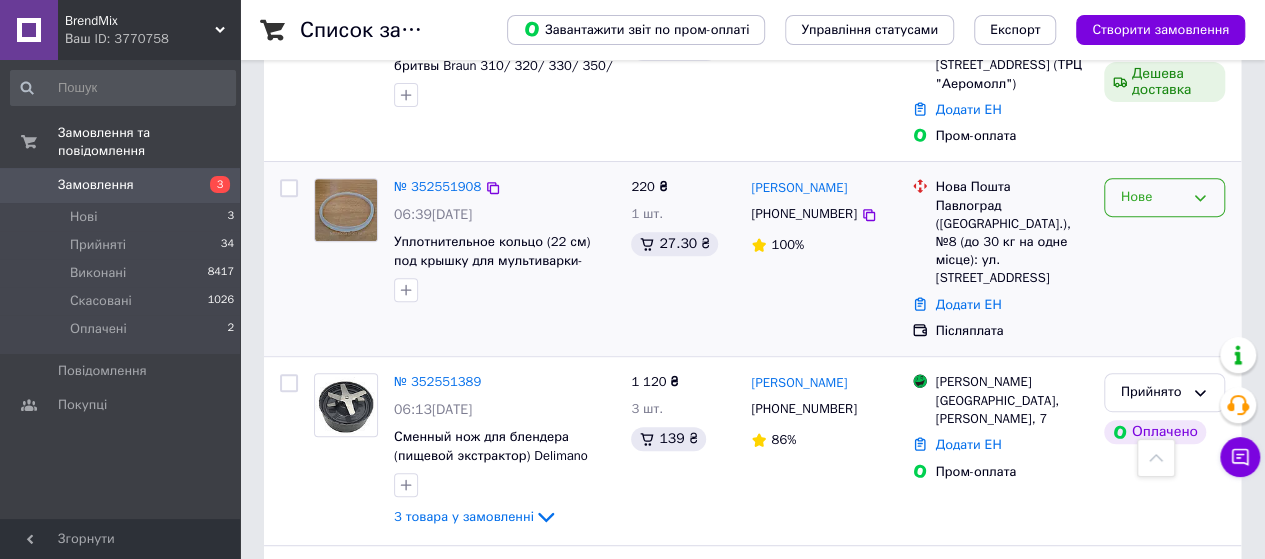 click on "Нове" at bounding box center (1152, 197) 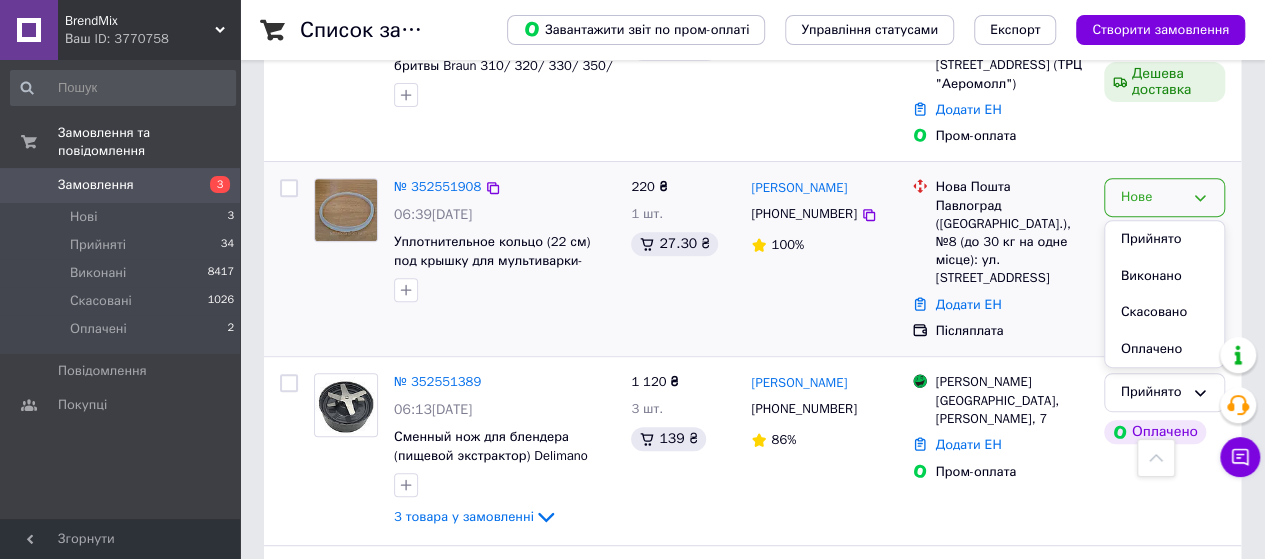 click on "Прийнято" at bounding box center (1164, 239) 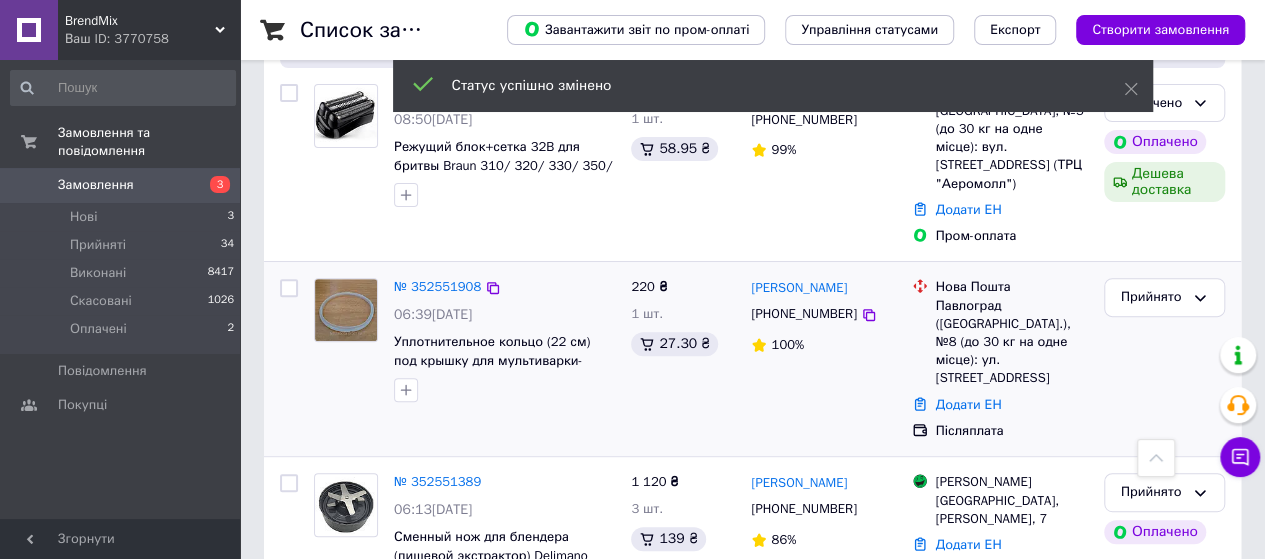 scroll, scrollTop: 100, scrollLeft: 0, axis: vertical 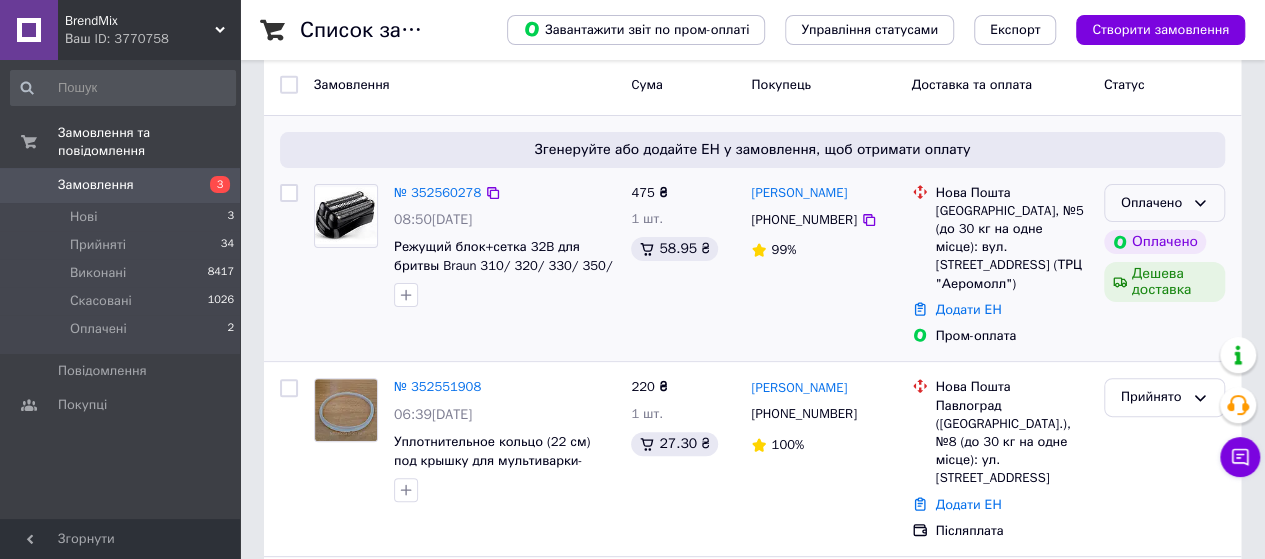 click 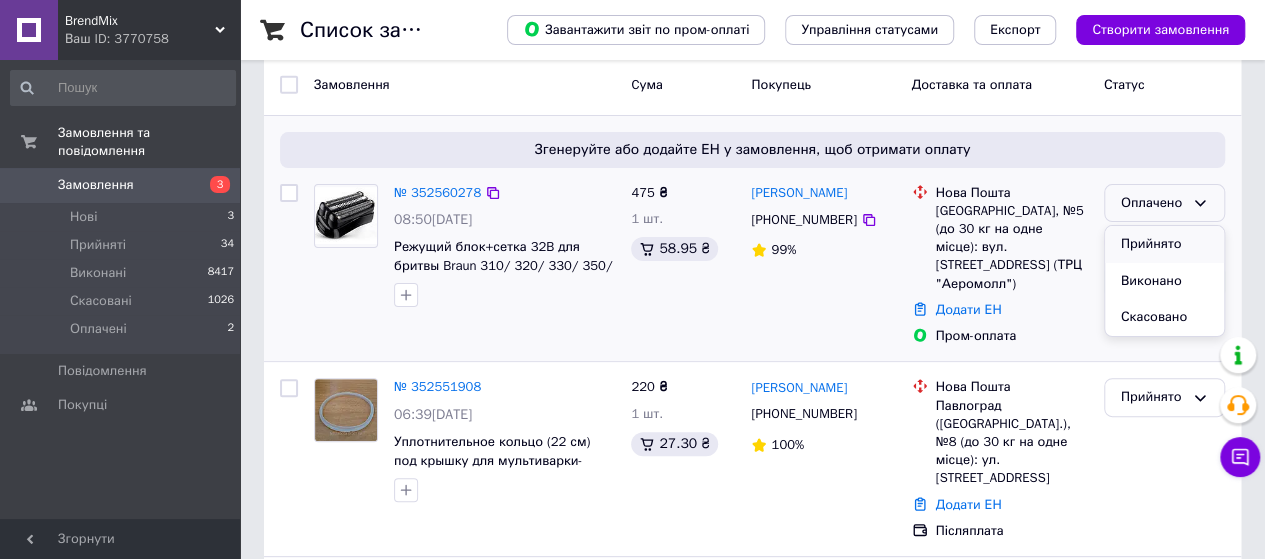 click on "Прийнято" at bounding box center (1164, 244) 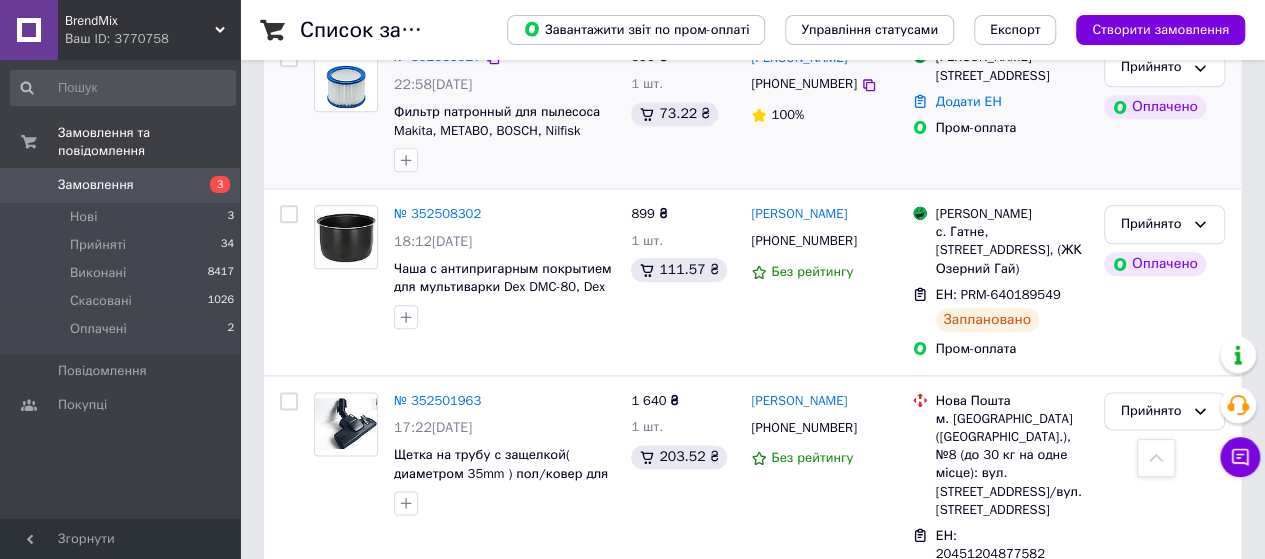 scroll, scrollTop: 900, scrollLeft: 0, axis: vertical 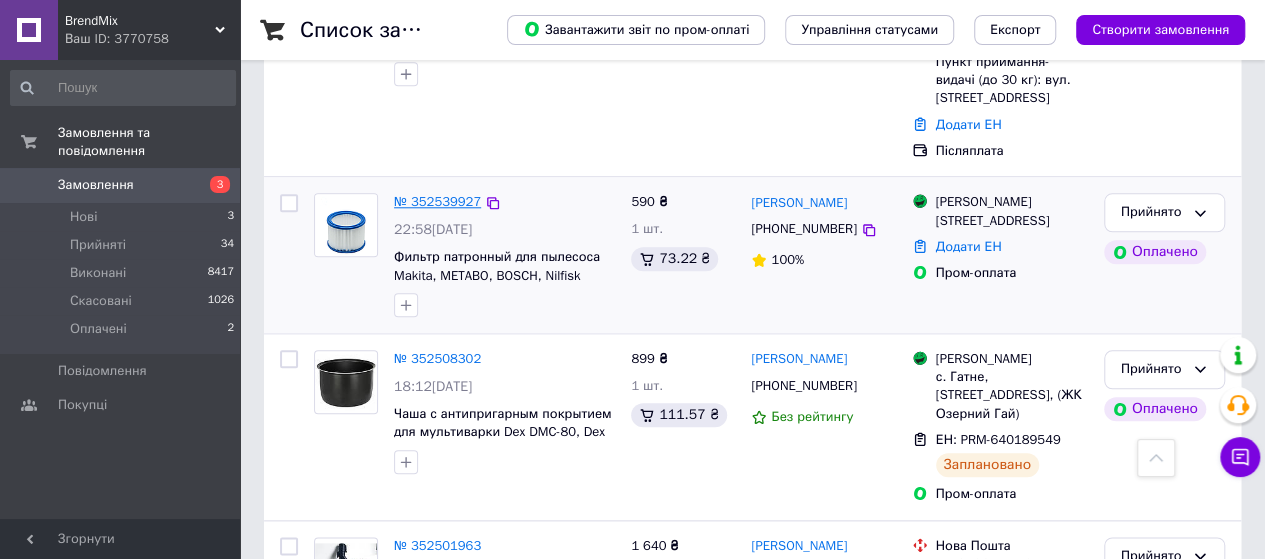 click on "№ 352539927" at bounding box center [437, 201] 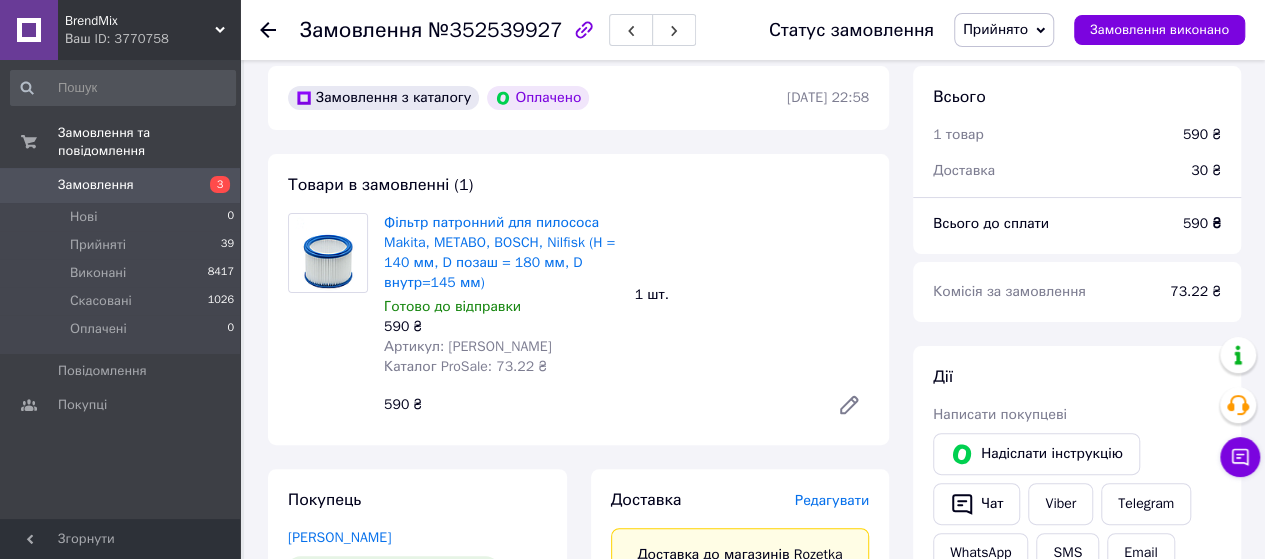 scroll, scrollTop: 300, scrollLeft: 0, axis: vertical 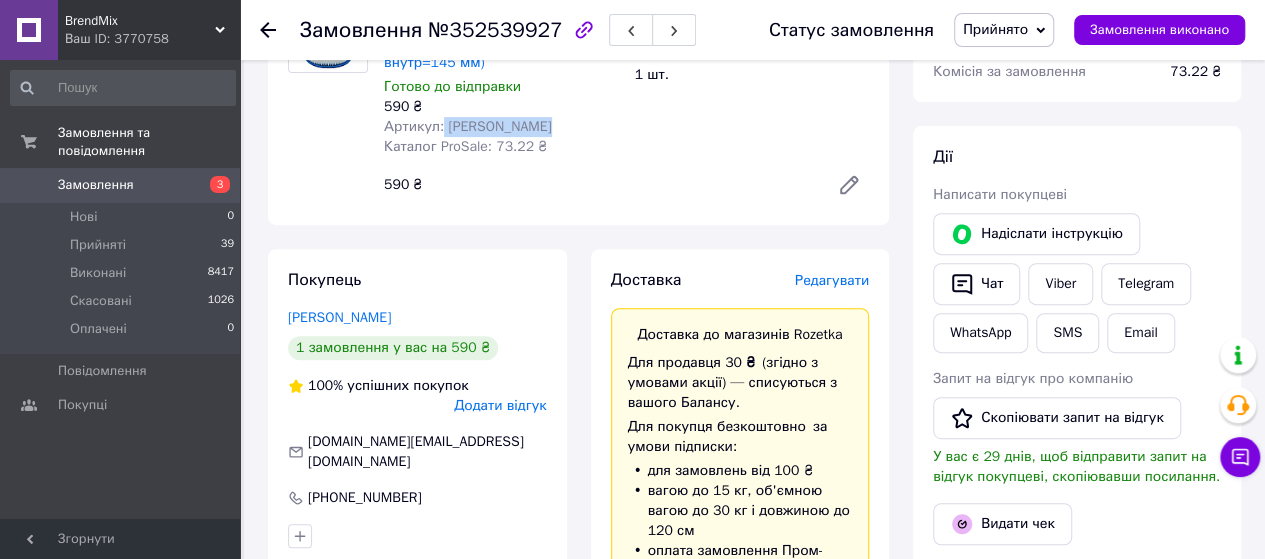 drag, startPoint x: 440, startPoint y: 131, endPoint x: 552, endPoint y: 133, distance: 112.01785 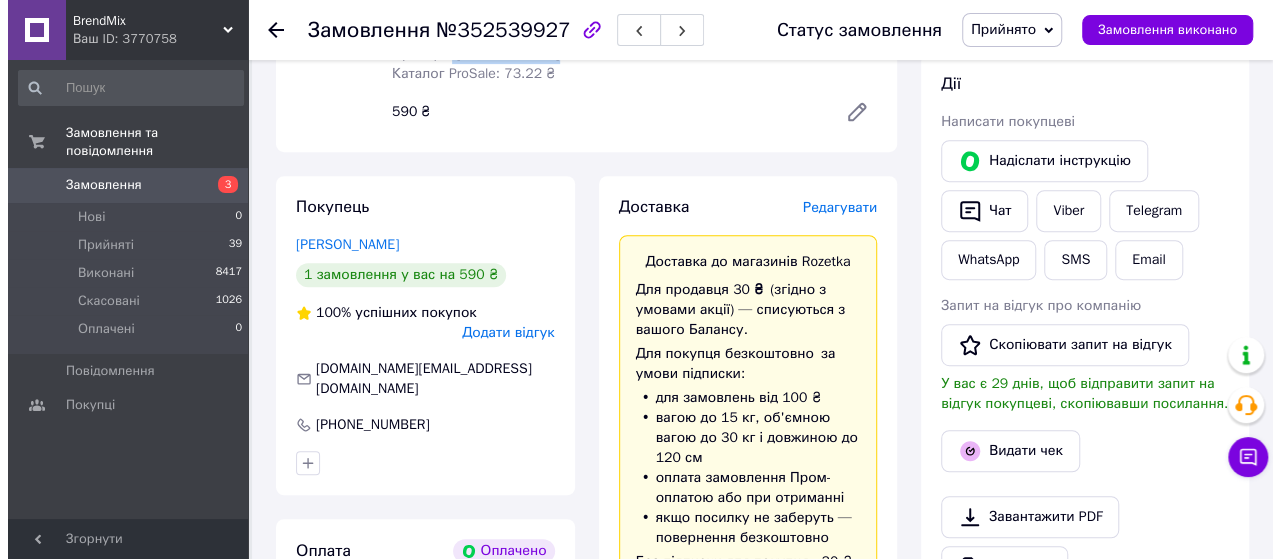 scroll, scrollTop: 400, scrollLeft: 0, axis: vertical 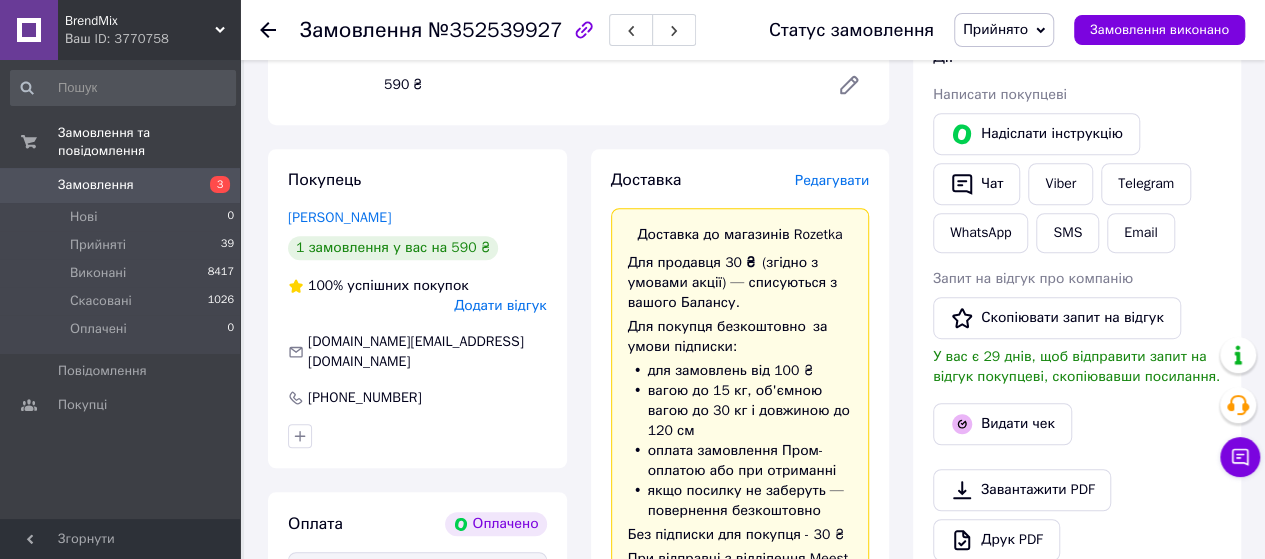 click on "Редагувати" at bounding box center [832, 180] 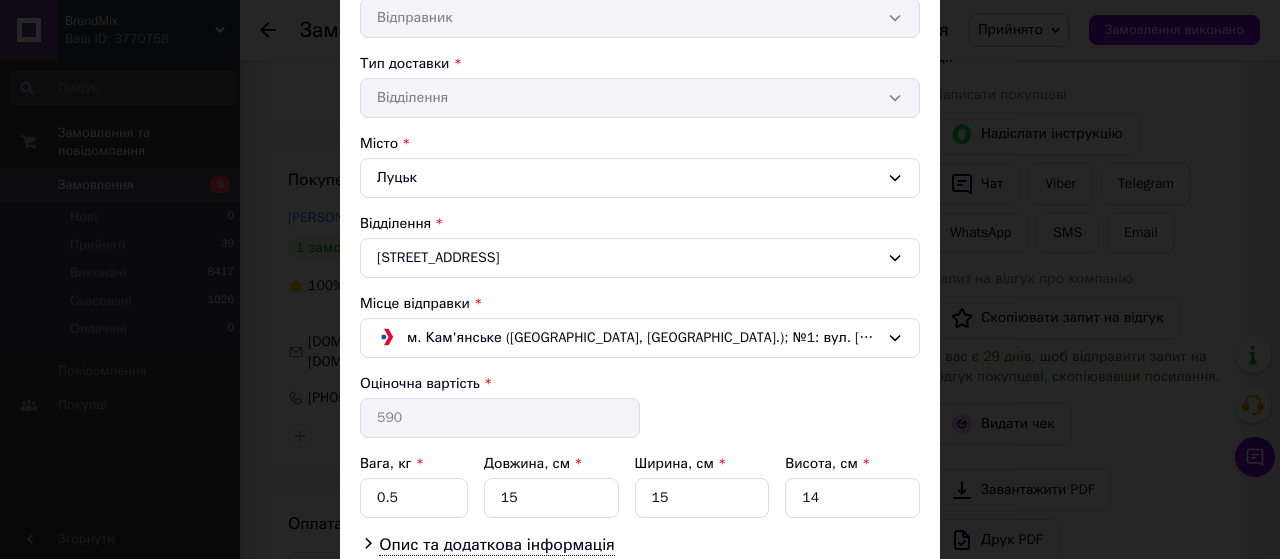 scroll, scrollTop: 557, scrollLeft: 0, axis: vertical 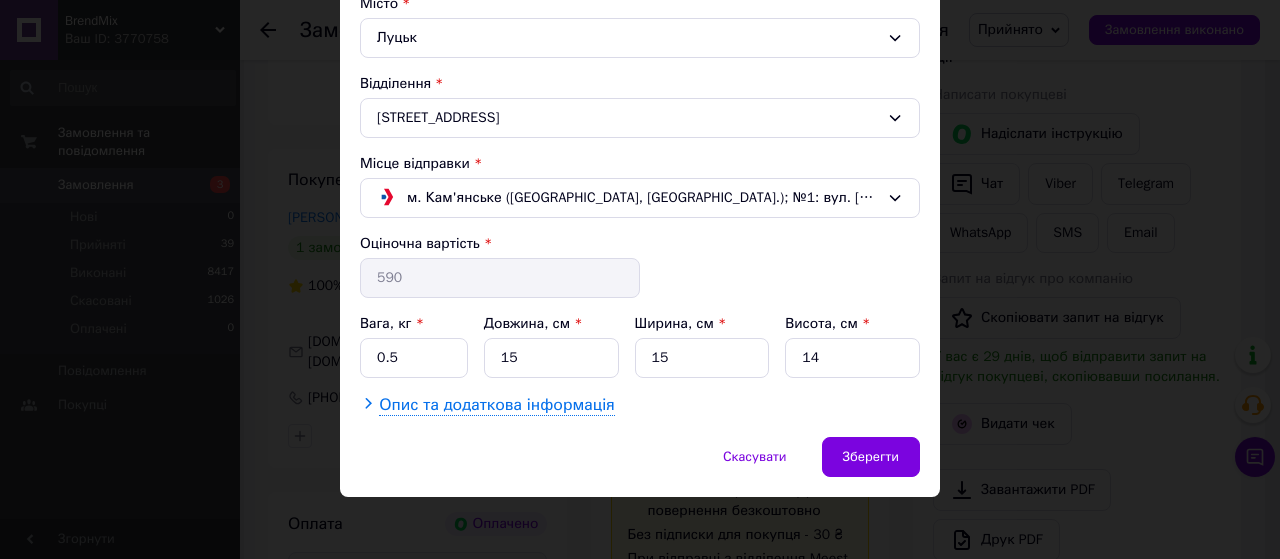 click on "Опис та додаткова інформація" at bounding box center (496, 405) 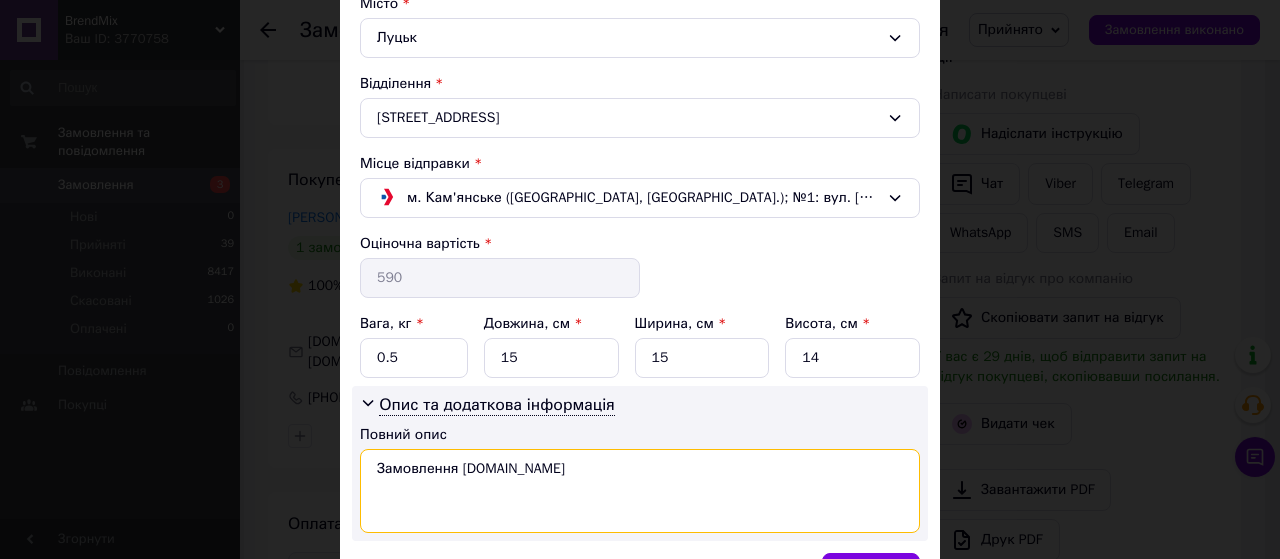 click on "Замовлення [DOMAIN_NAME]" at bounding box center (640, 491) 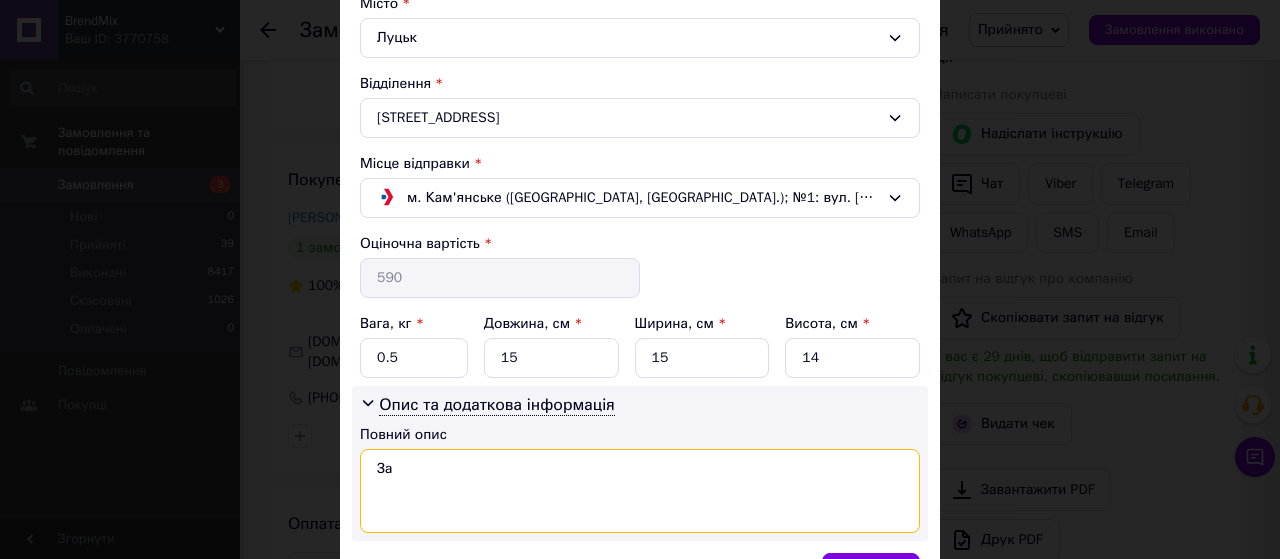 type on "З" 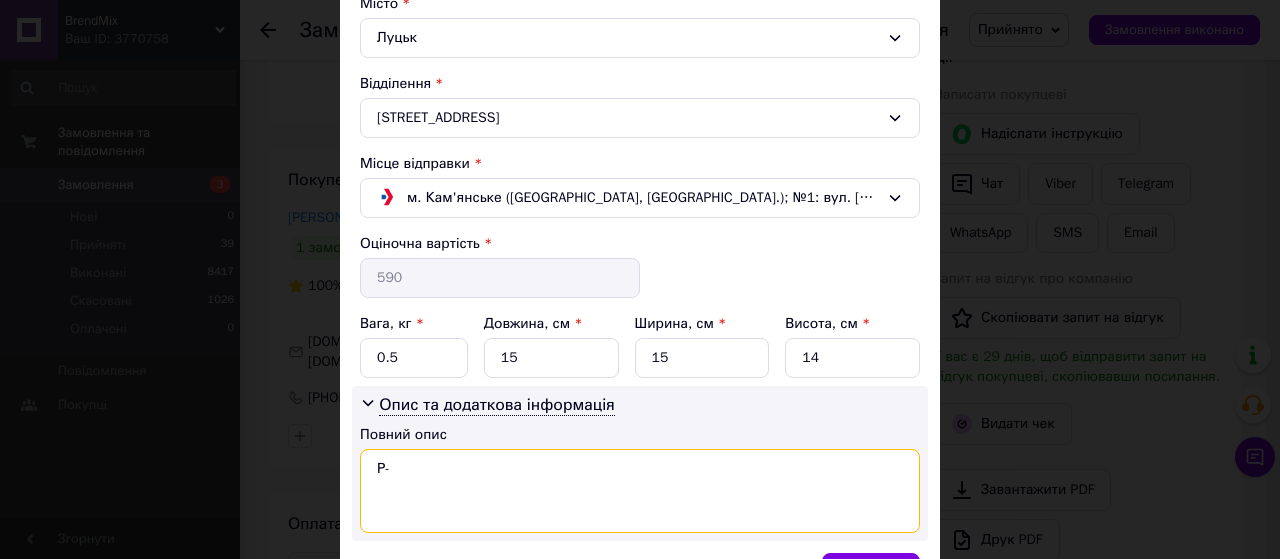 paste on "патрон Makita" 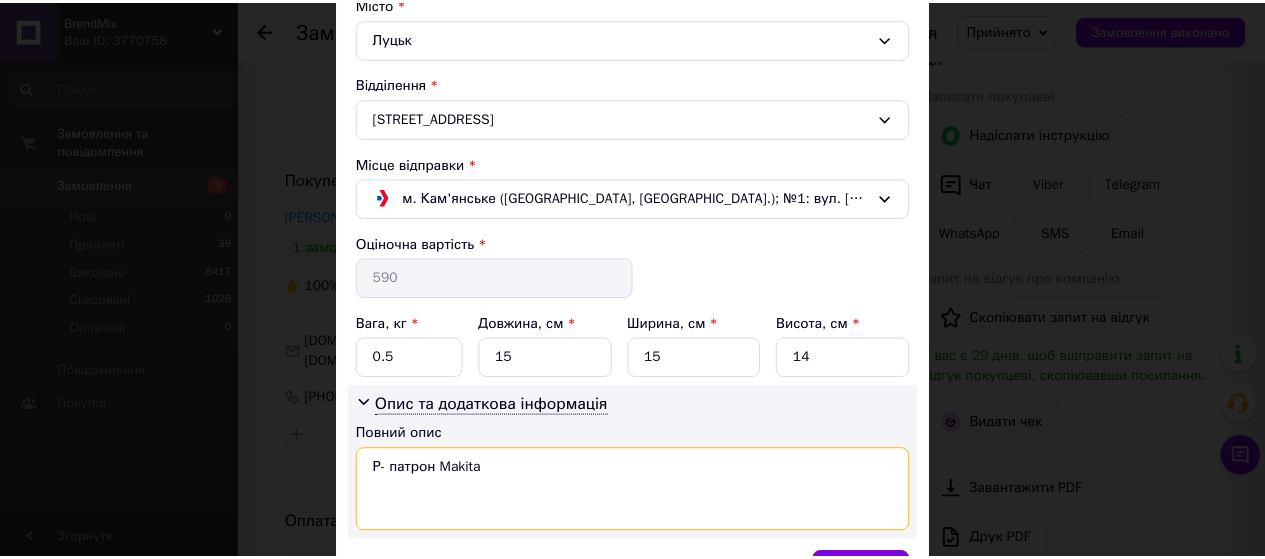 scroll, scrollTop: 672, scrollLeft: 0, axis: vertical 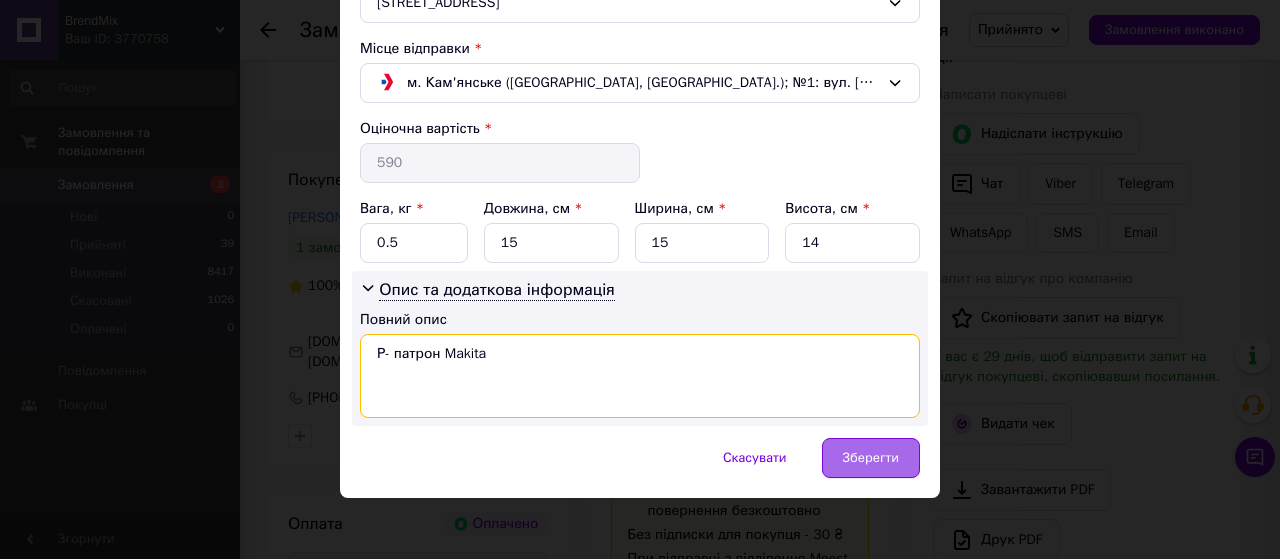 type on "Р- патрон Makita" 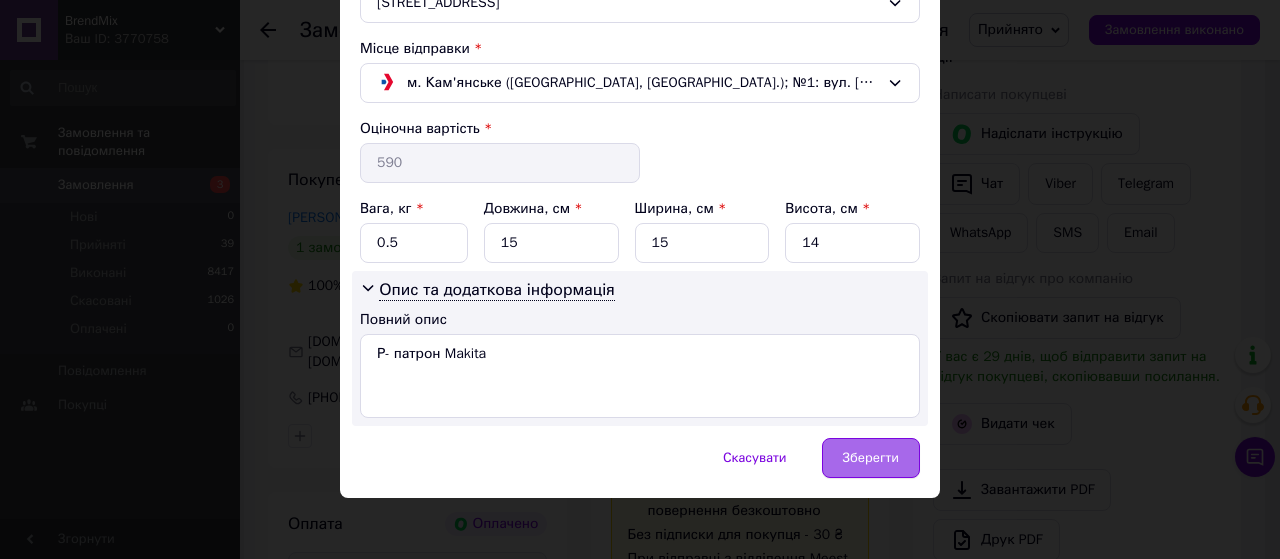 click on "Зберегти" at bounding box center (871, 458) 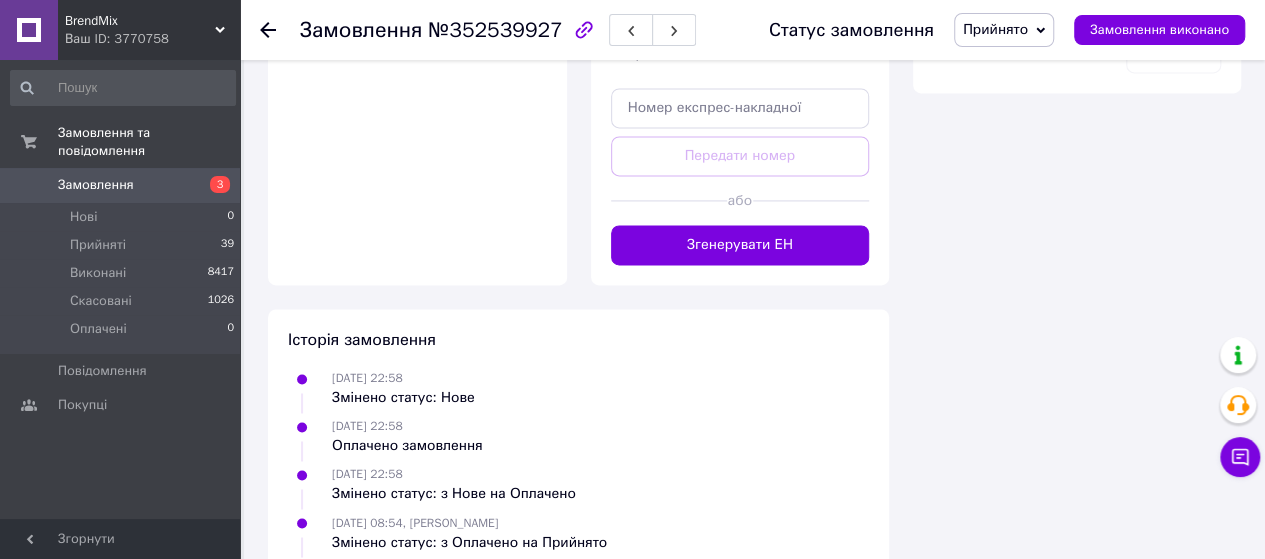 scroll, scrollTop: 1400, scrollLeft: 0, axis: vertical 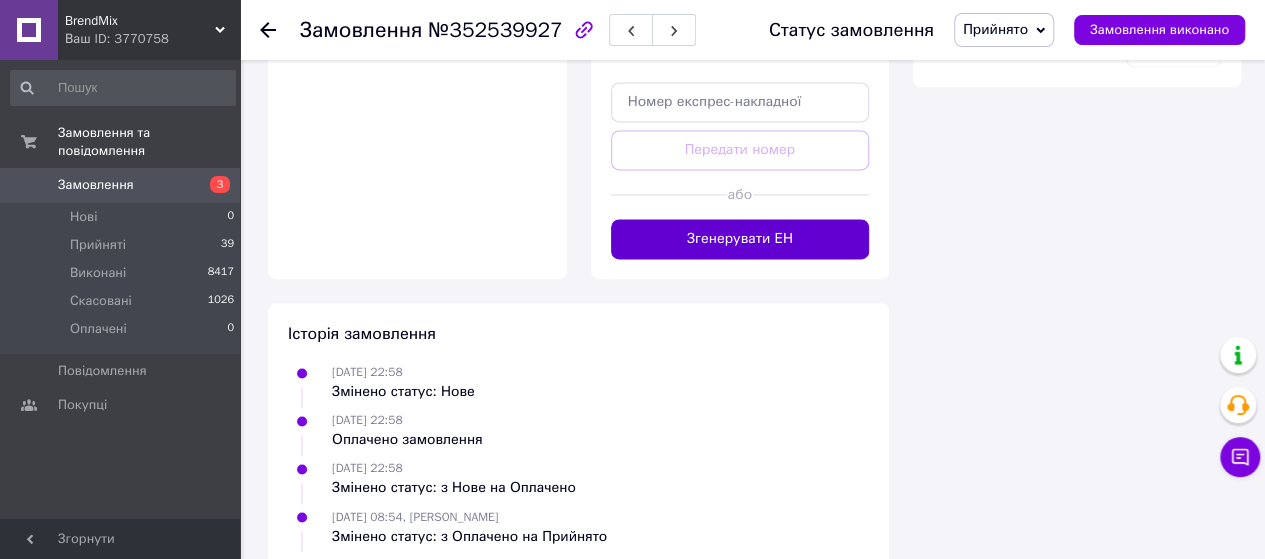 click on "Згенерувати ЕН" at bounding box center (740, 239) 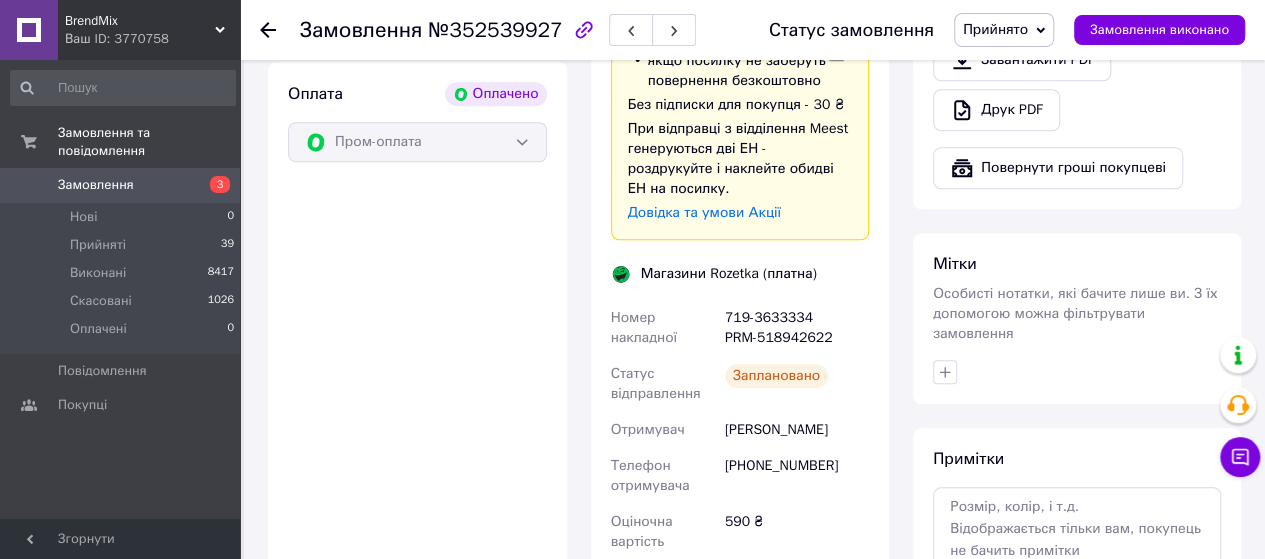 scroll, scrollTop: 800, scrollLeft: 0, axis: vertical 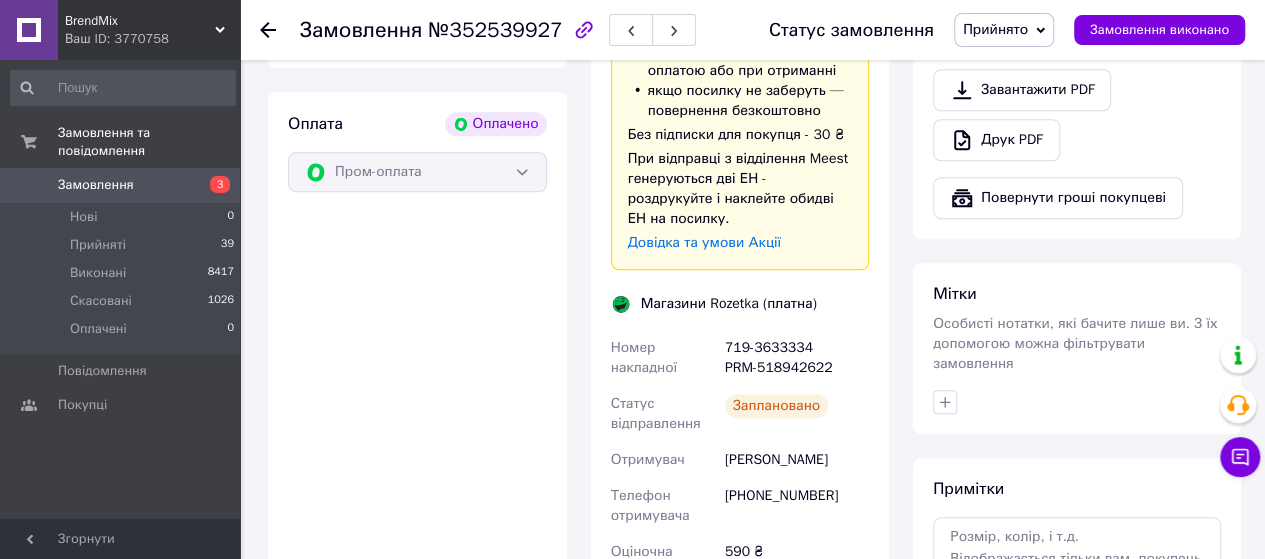 click 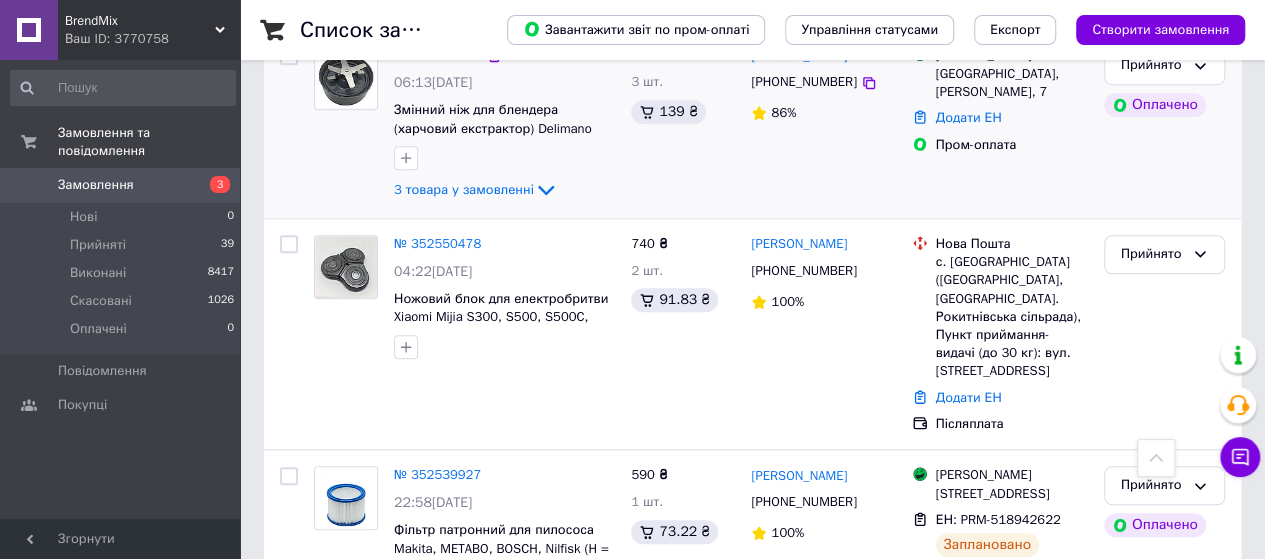 scroll, scrollTop: 700, scrollLeft: 0, axis: vertical 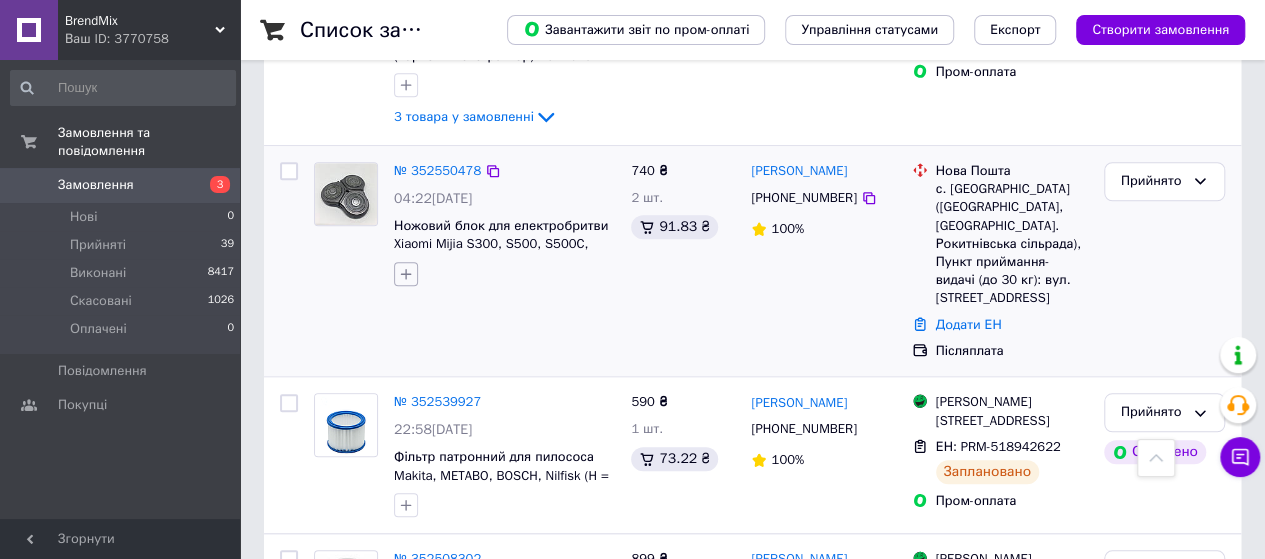 click at bounding box center (406, 274) 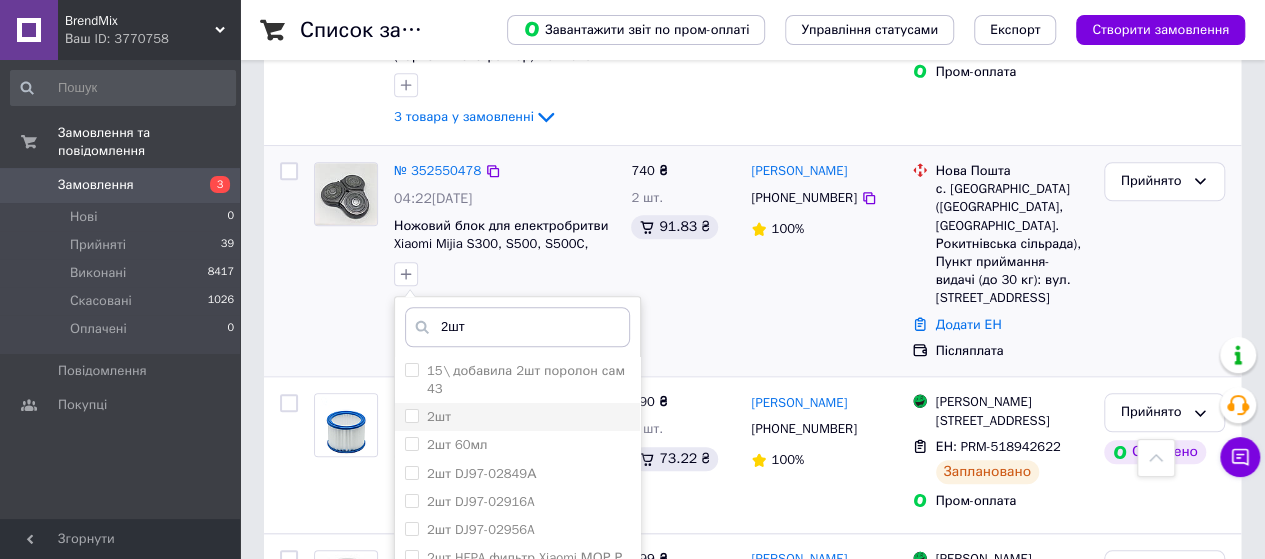 type on "2шт" 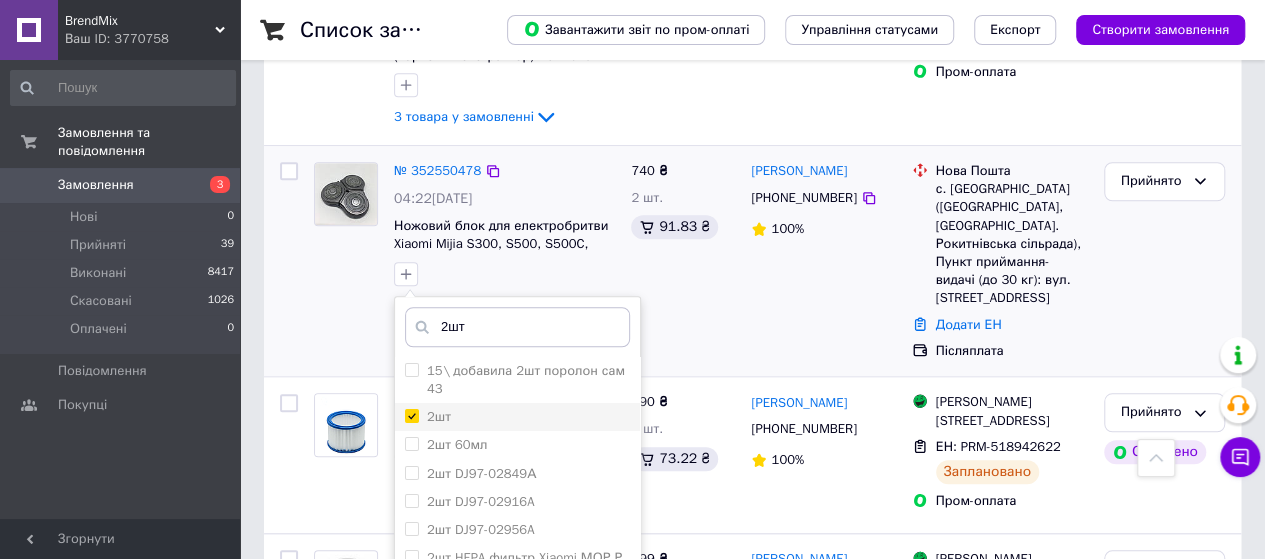 checkbox on "true" 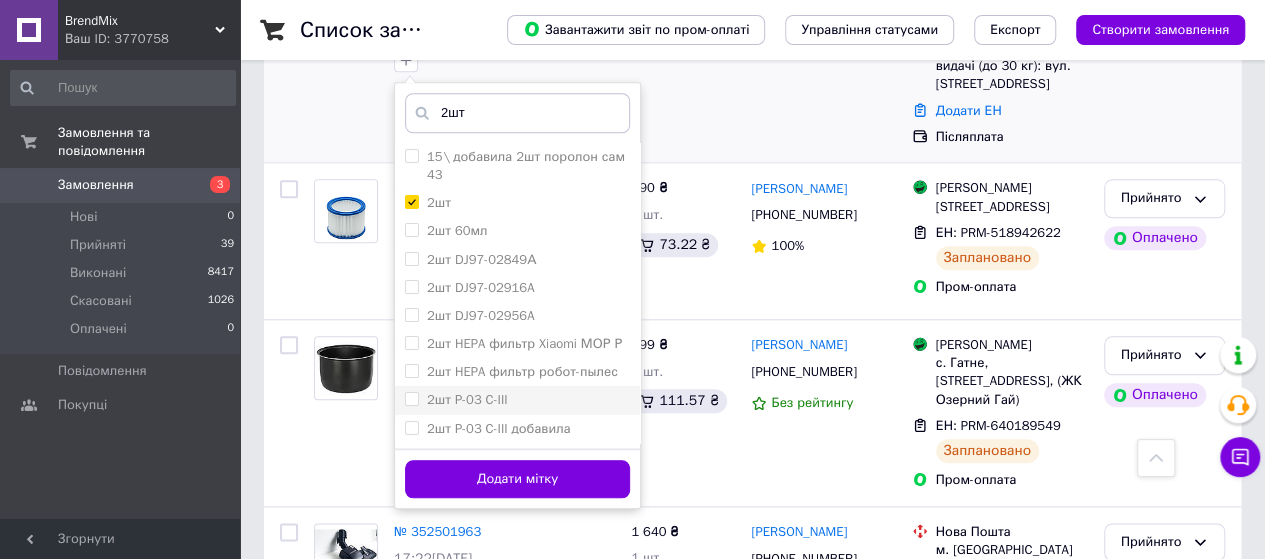 scroll, scrollTop: 1000, scrollLeft: 0, axis: vertical 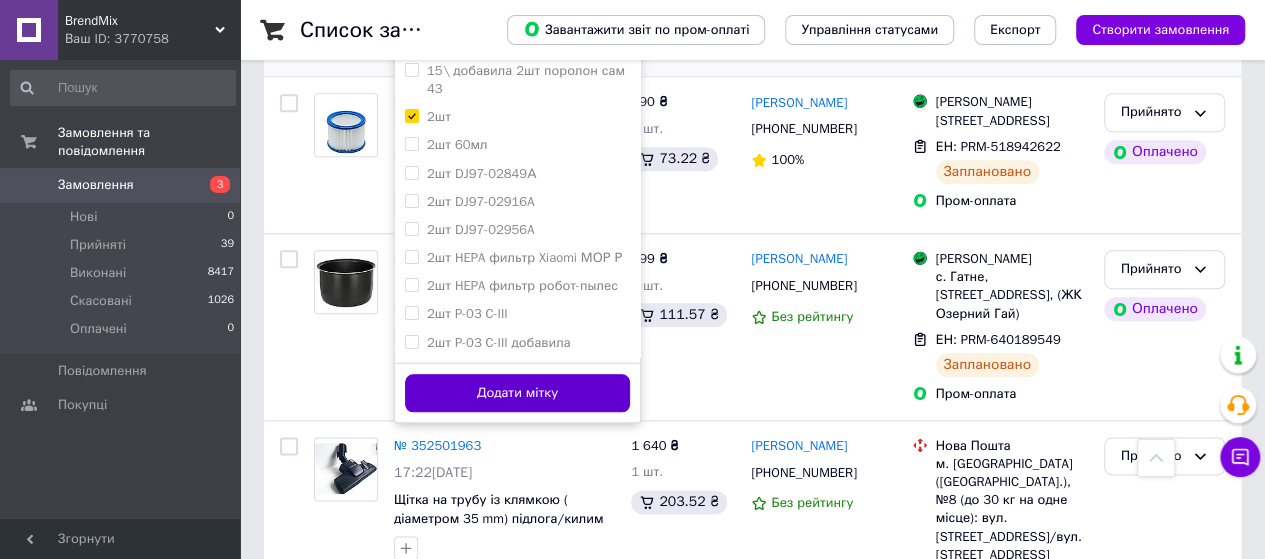 click on "Додати мітку" at bounding box center [517, 393] 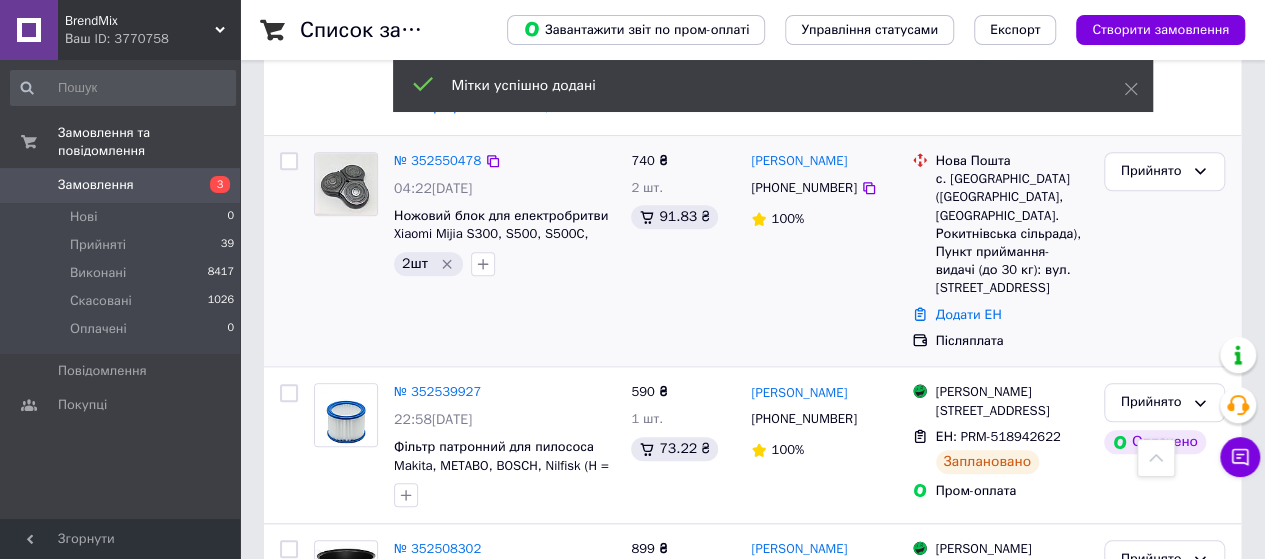 scroll, scrollTop: 700, scrollLeft: 0, axis: vertical 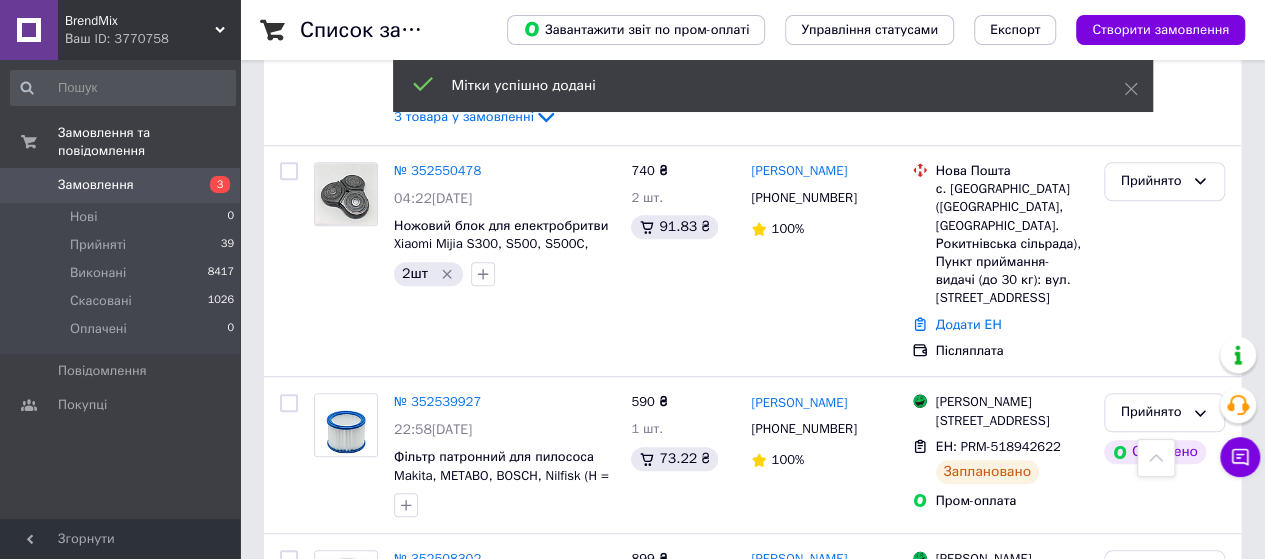 click on "№ 352550478" at bounding box center [437, 171] 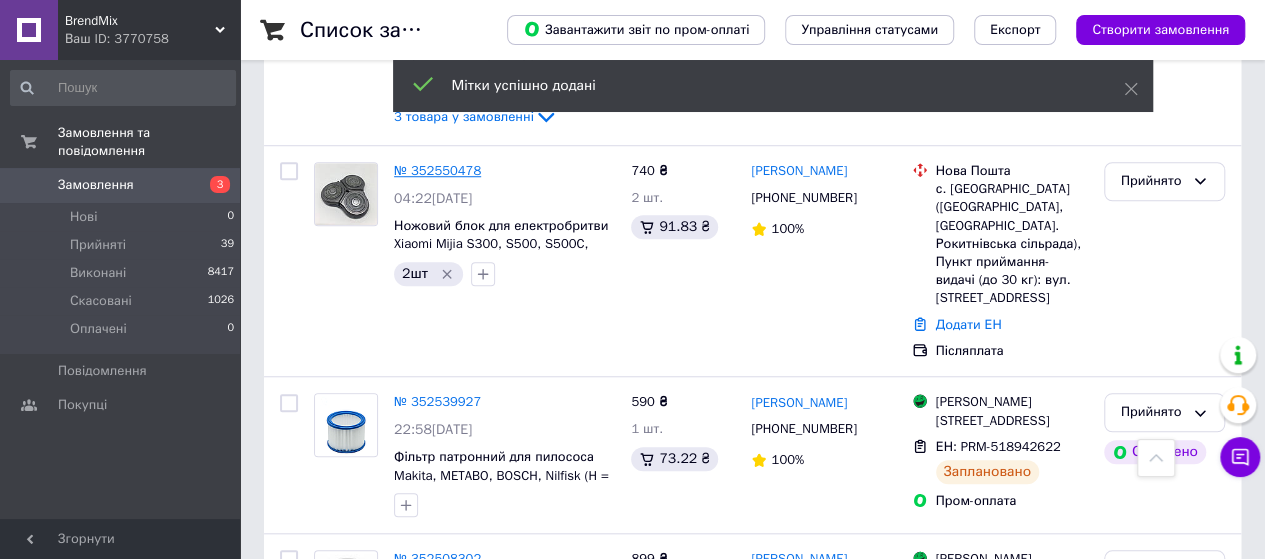 click on "№ 352550478" at bounding box center (437, 170) 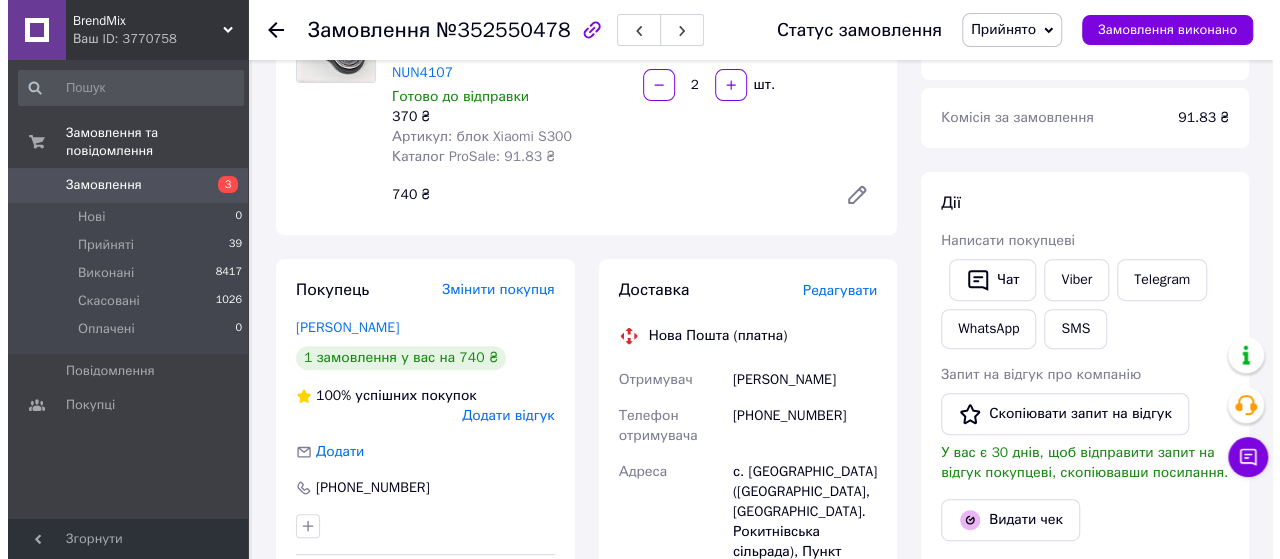 scroll, scrollTop: 200, scrollLeft: 0, axis: vertical 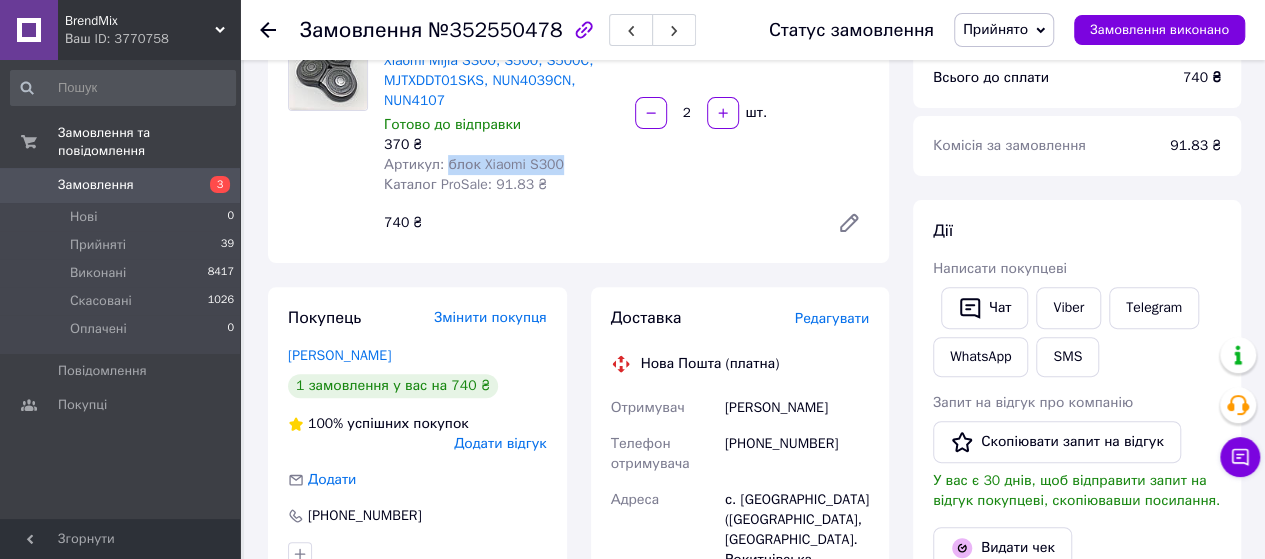 drag, startPoint x: 443, startPoint y: 162, endPoint x: 572, endPoint y: 169, distance: 129.18979 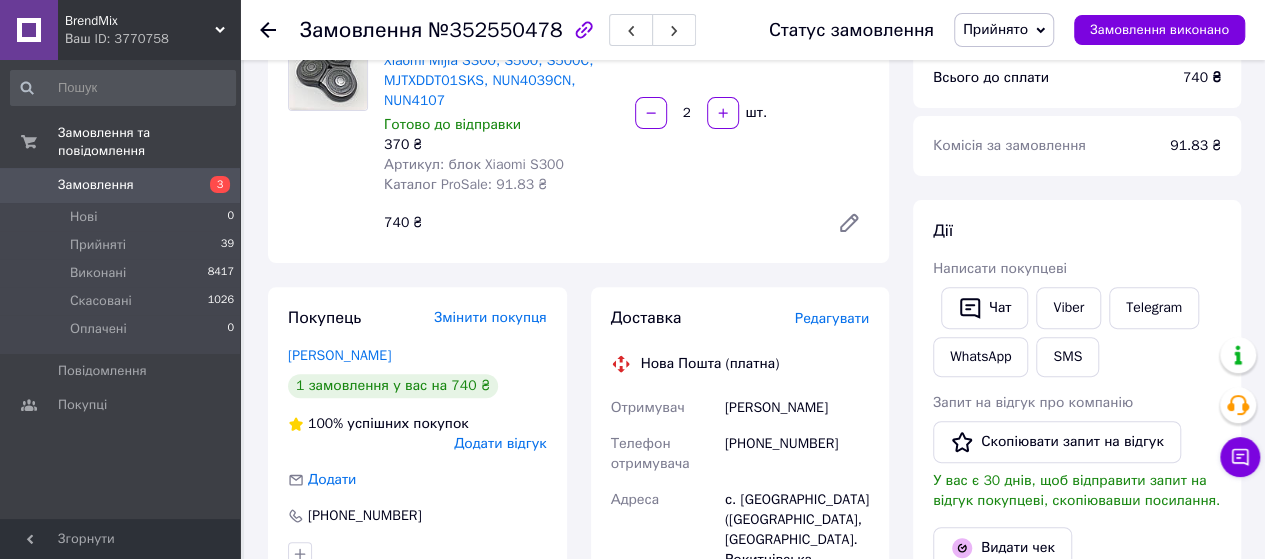 click on "Редагувати" at bounding box center [832, 318] 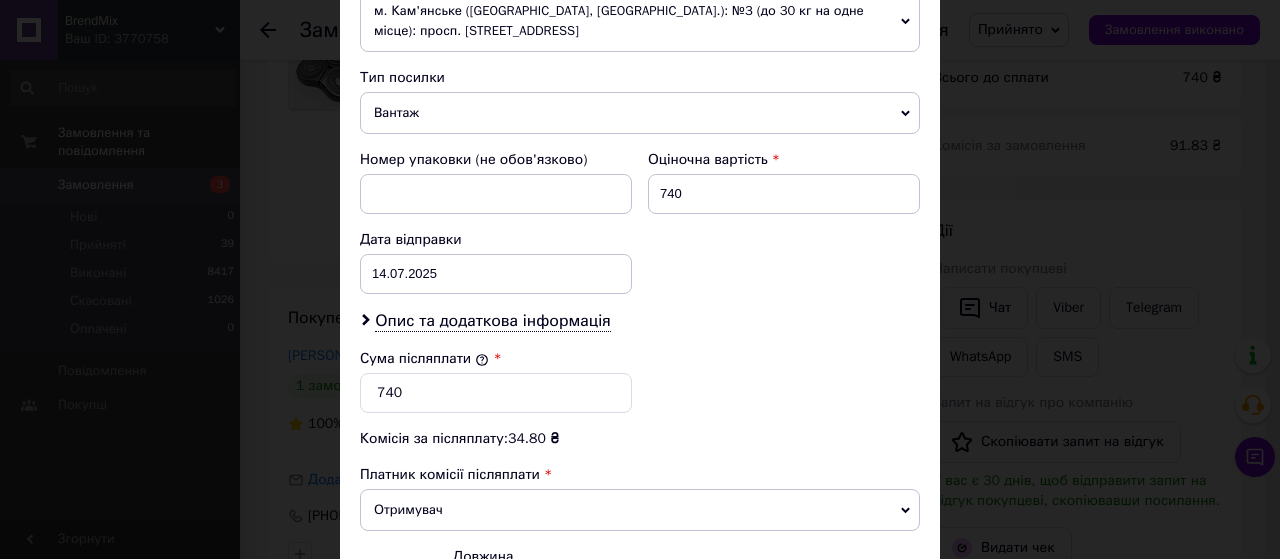 scroll, scrollTop: 800, scrollLeft: 0, axis: vertical 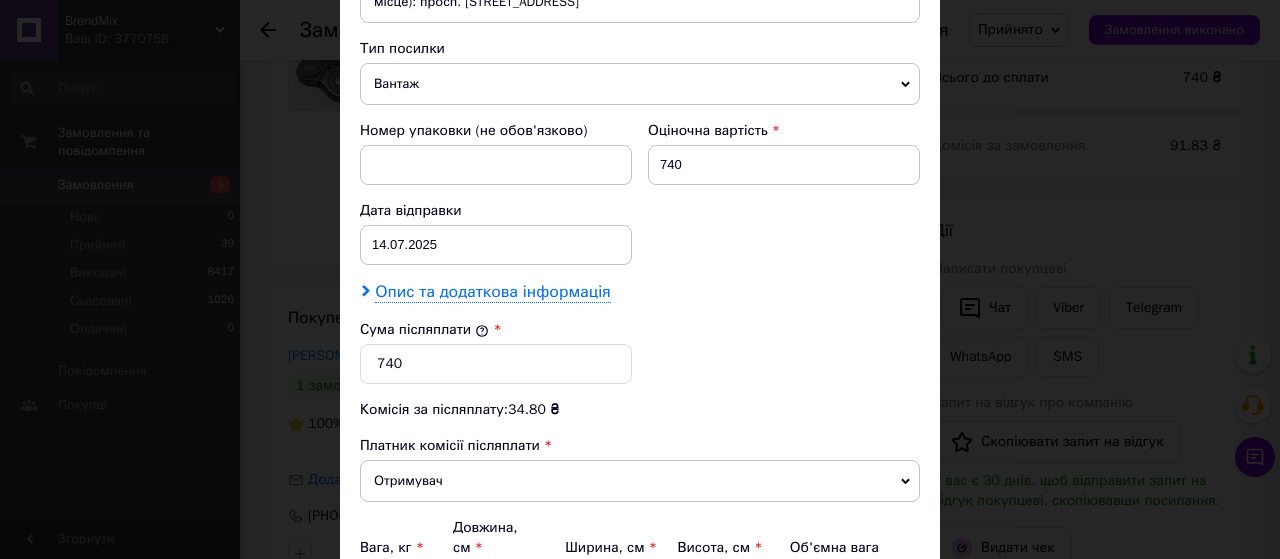 click on "Опис та додаткова інформація" at bounding box center [492, 292] 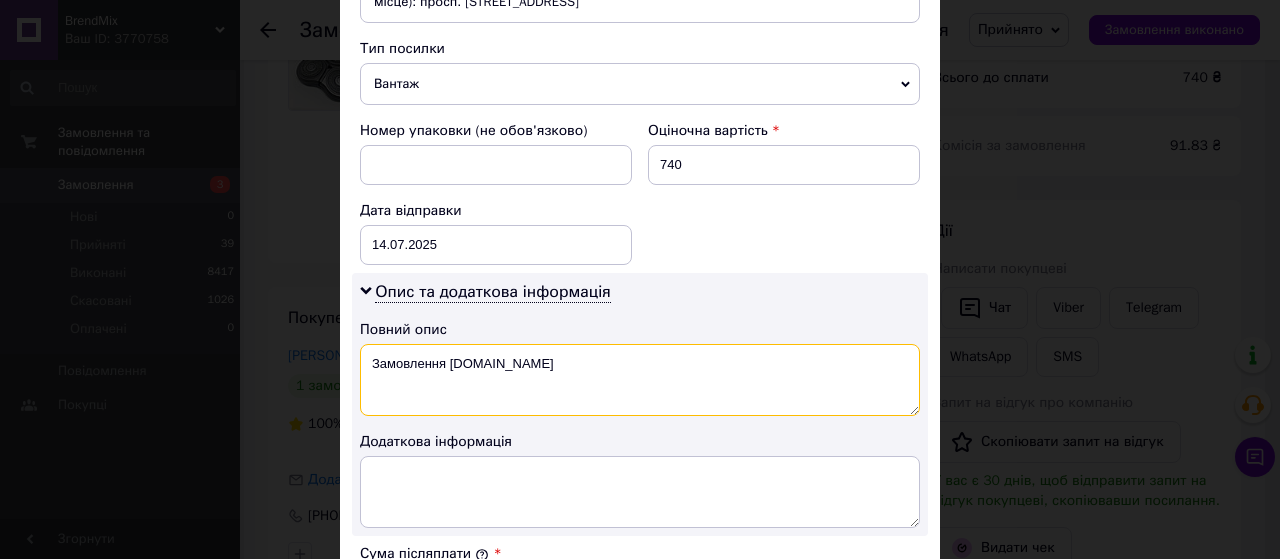 click on "Замовлення [DOMAIN_NAME]" at bounding box center [640, 380] 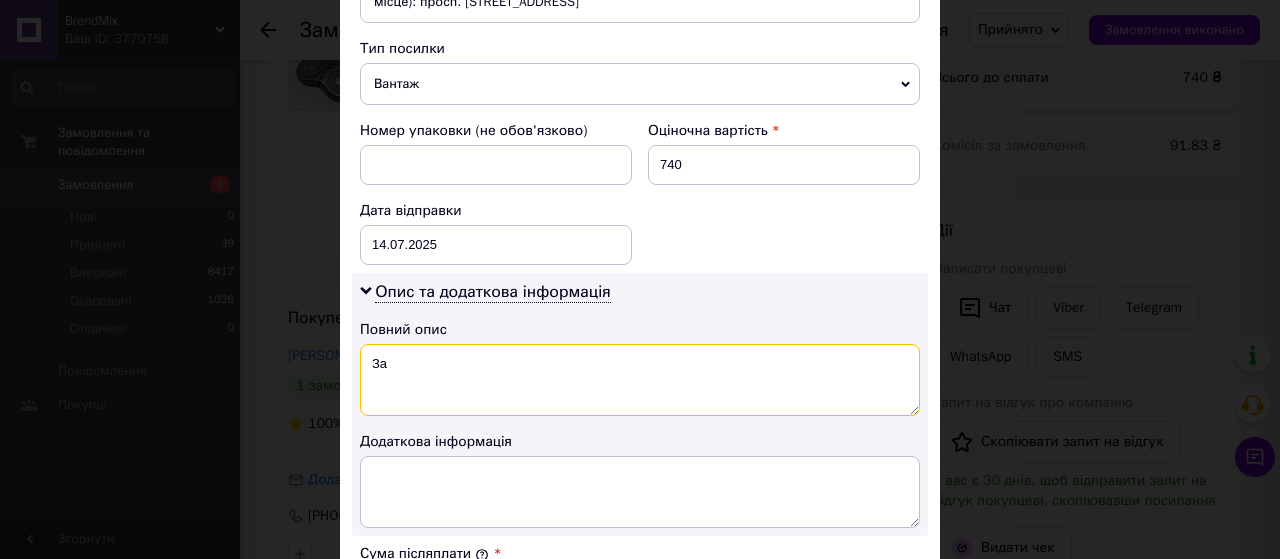 type on "З" 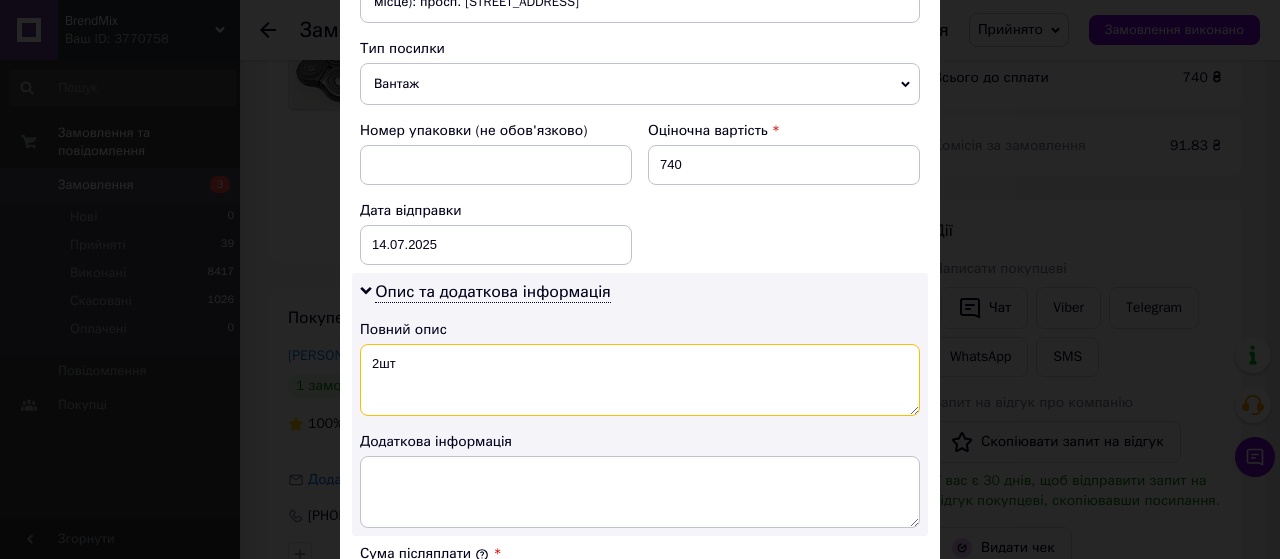 paste on "блок Xiaomi S300" 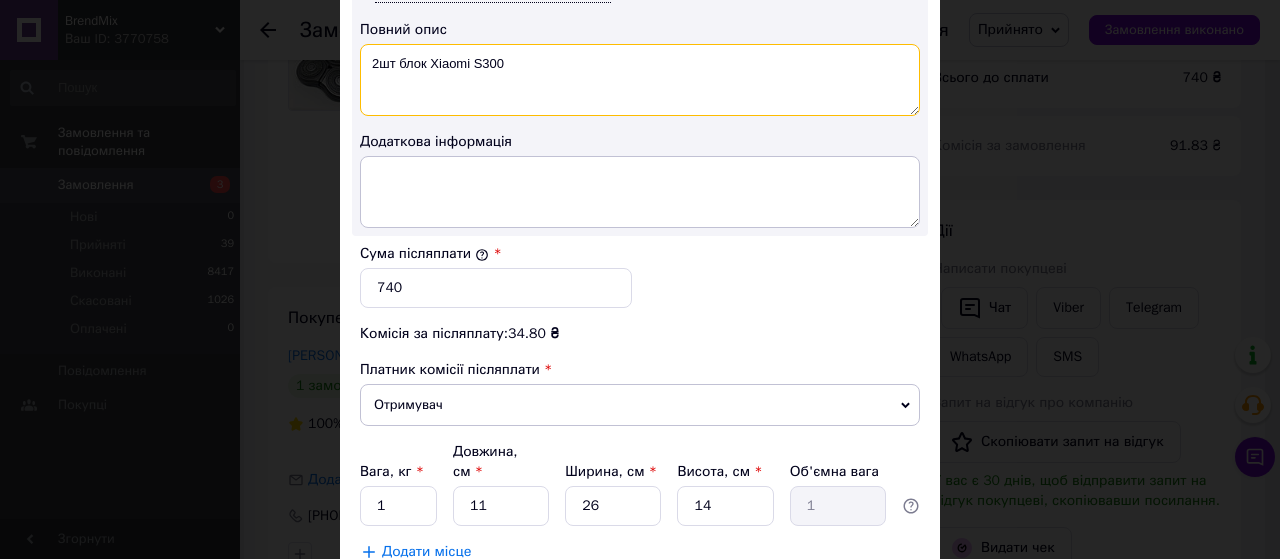 scroll, scrollTop: 1199, scrollLeft: 0, axis: vertical 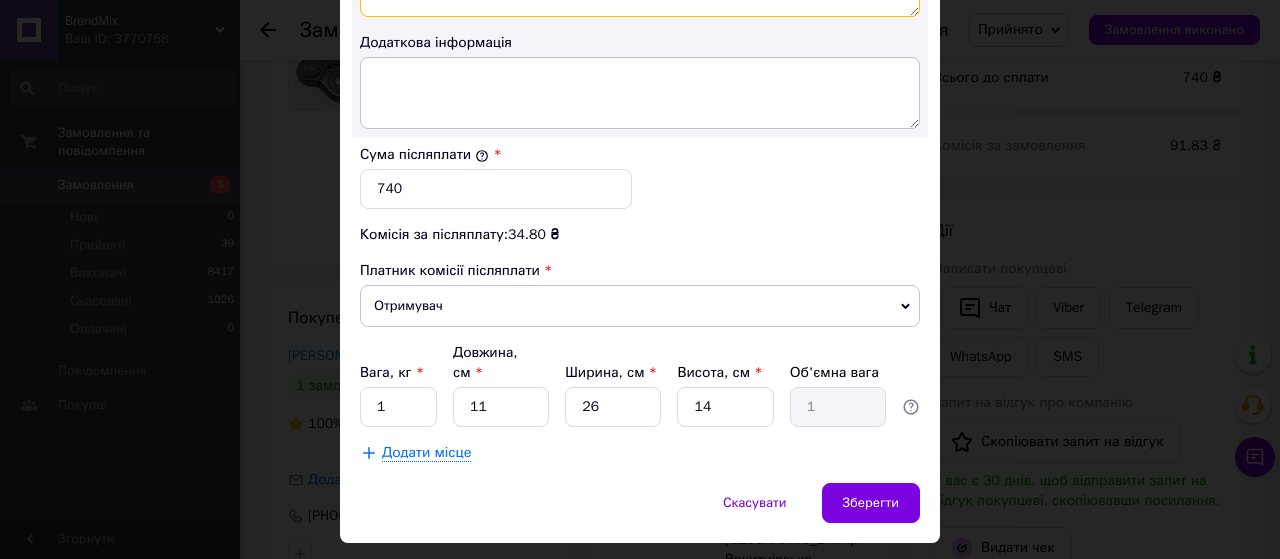 type on "2шт блок Xiaomi S300" 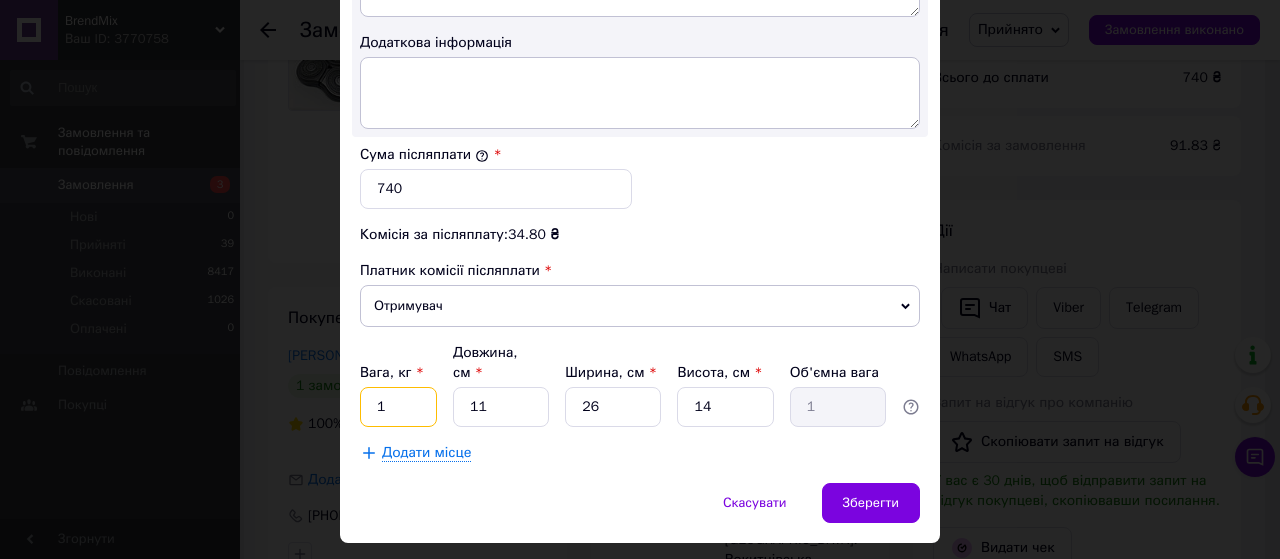 click on "1" at bounding box center [398, 407] 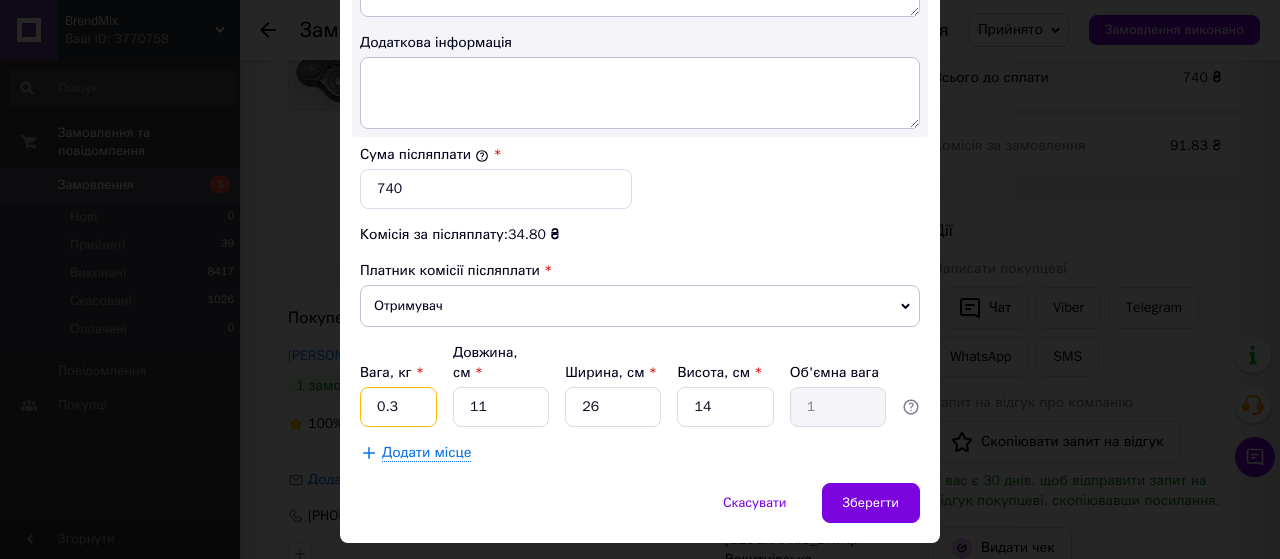 type on "0.3" 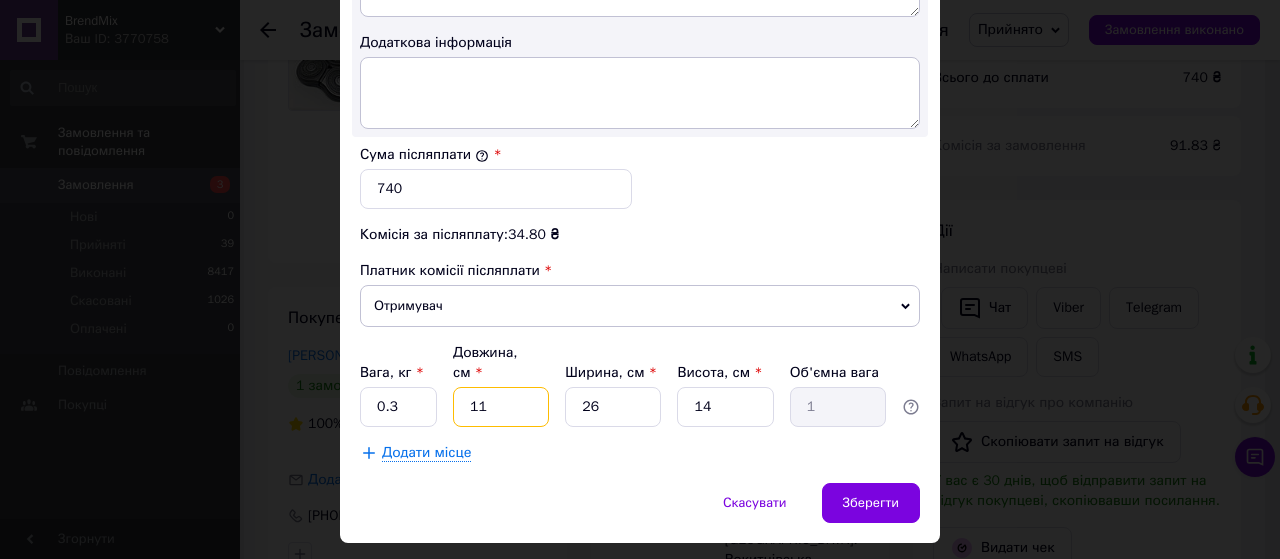click on "11" at bounding box center [501, 407] 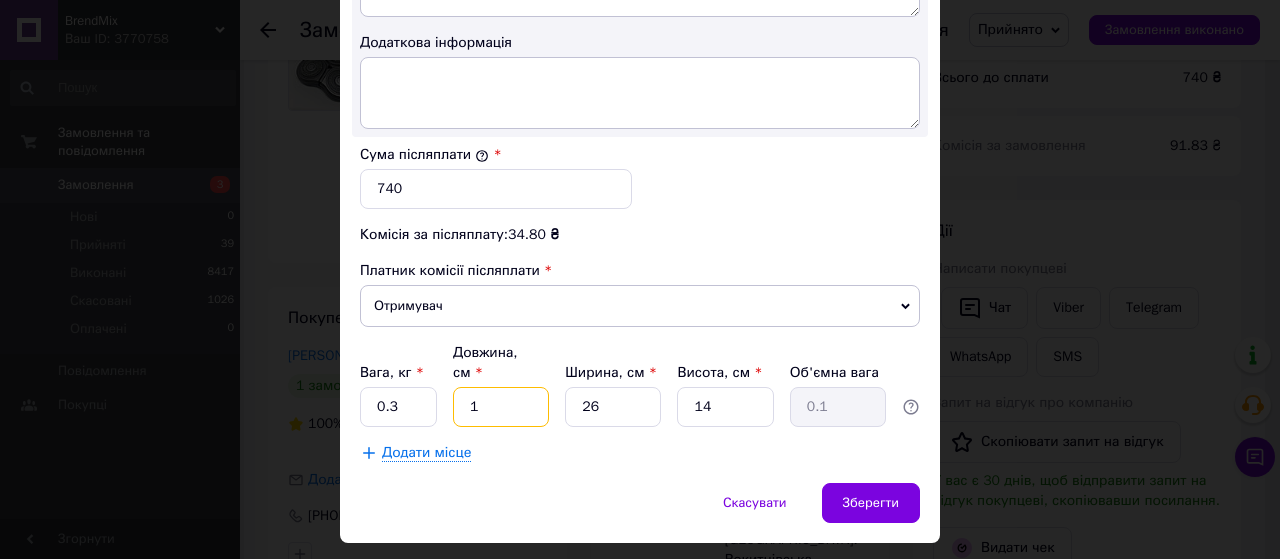 type on "10" 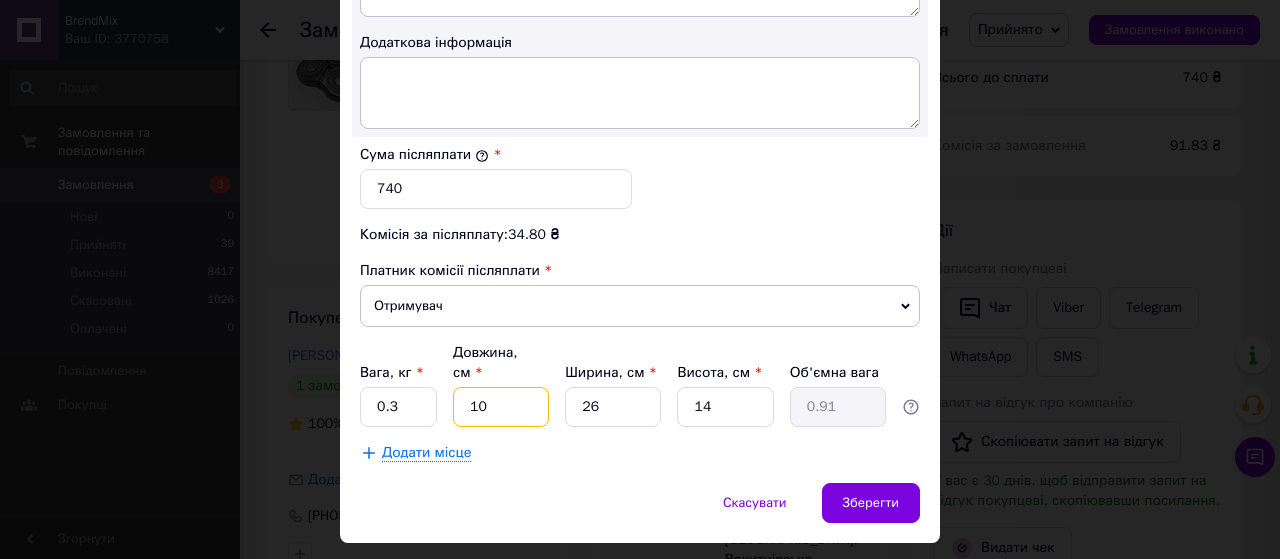 type on "10" 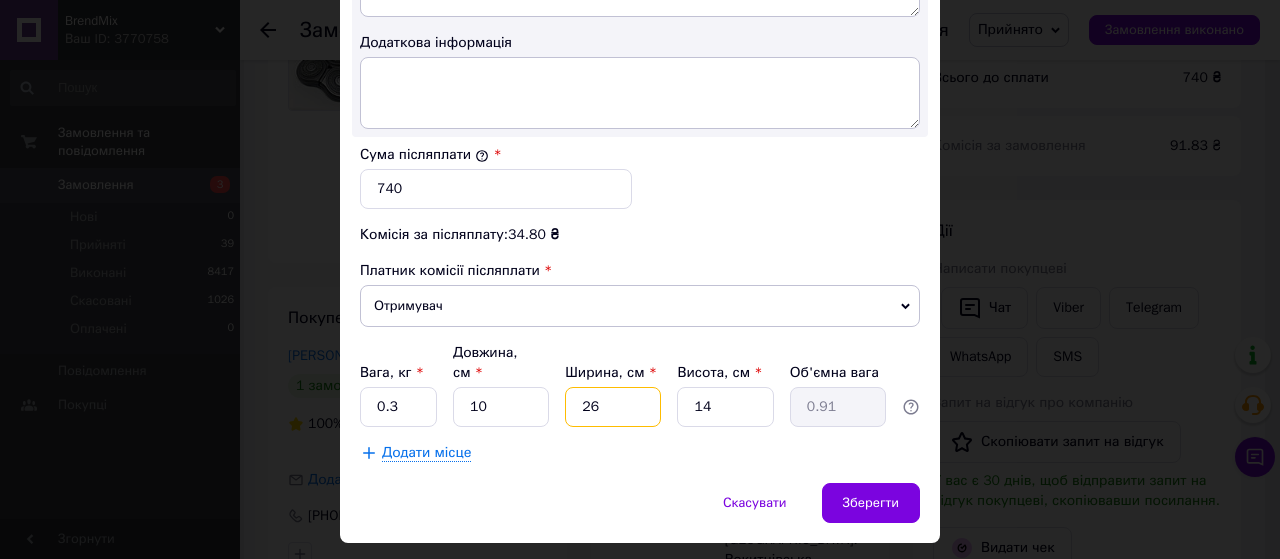 click on "26" at bounding box center (613, 407) 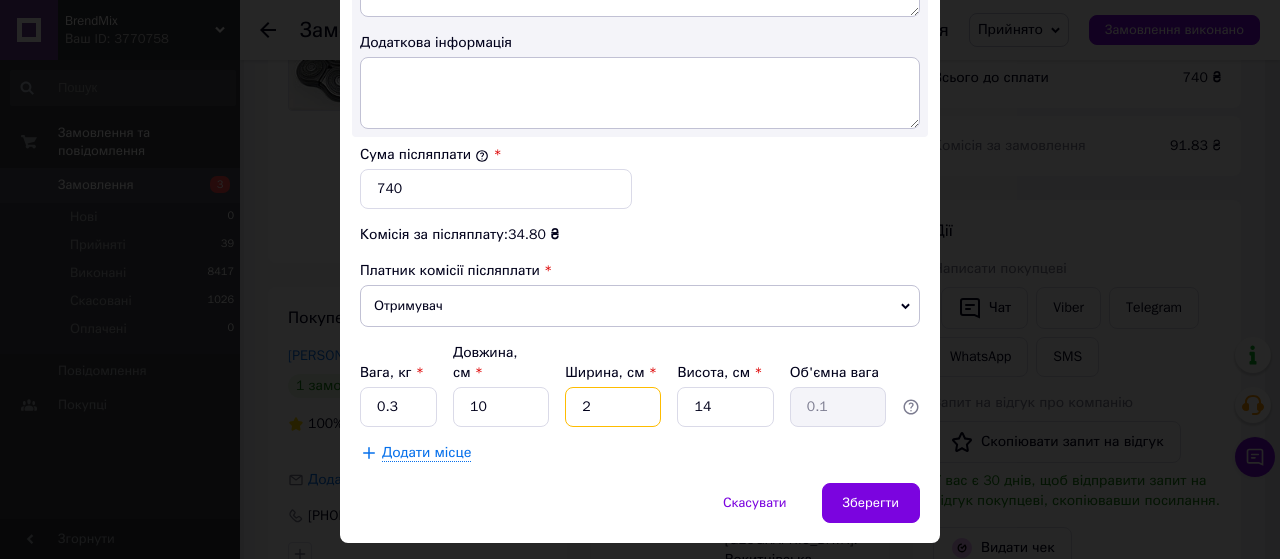 type 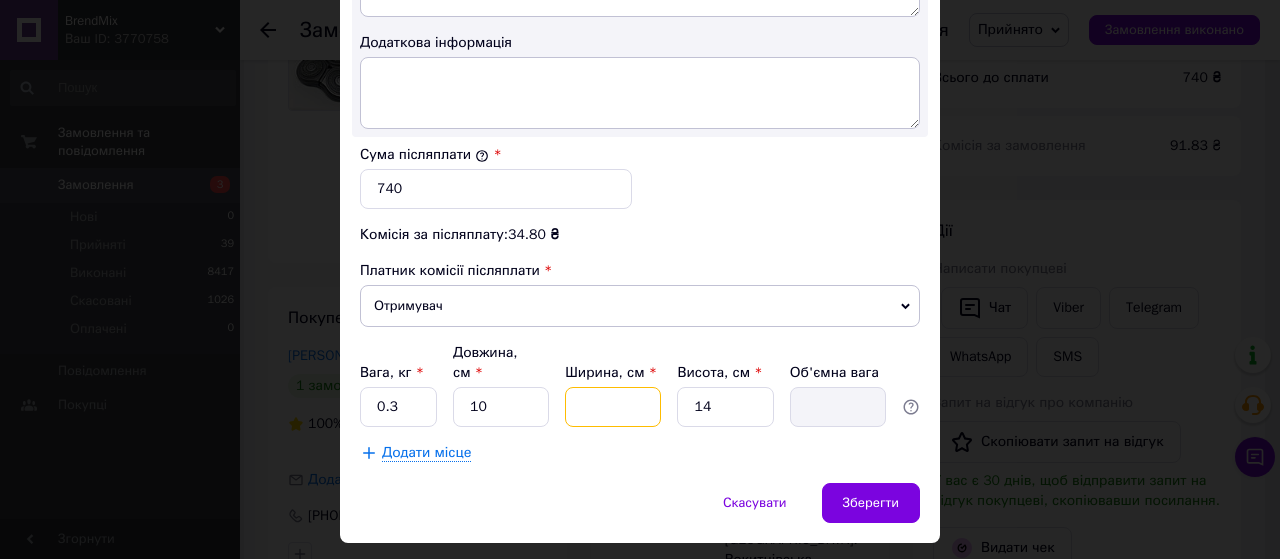 type on "1" 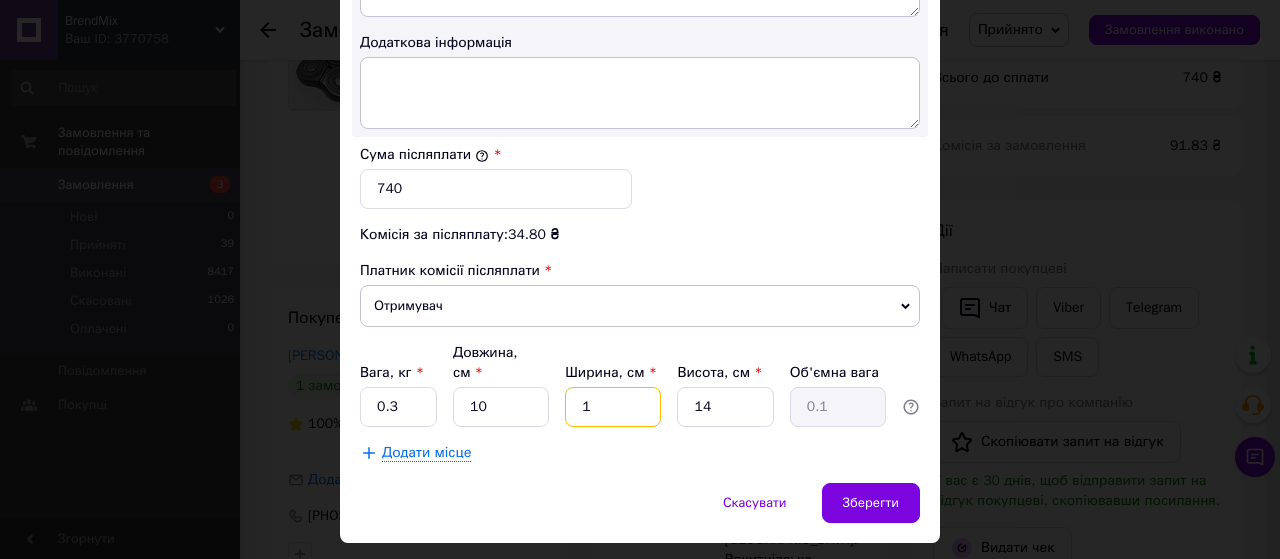 type on "10" 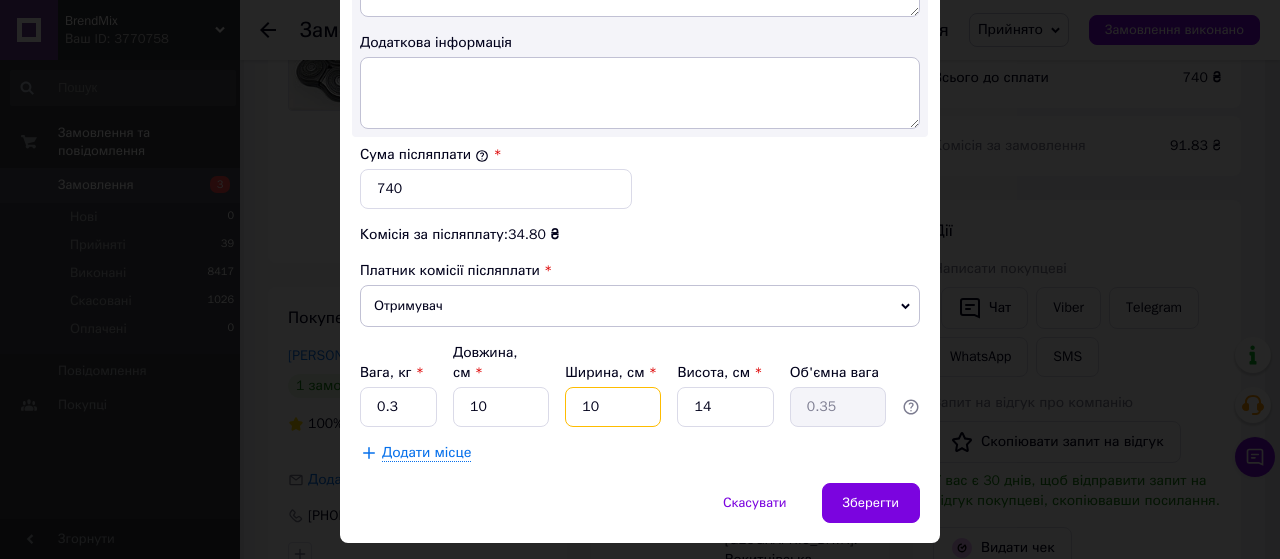 type on "10" 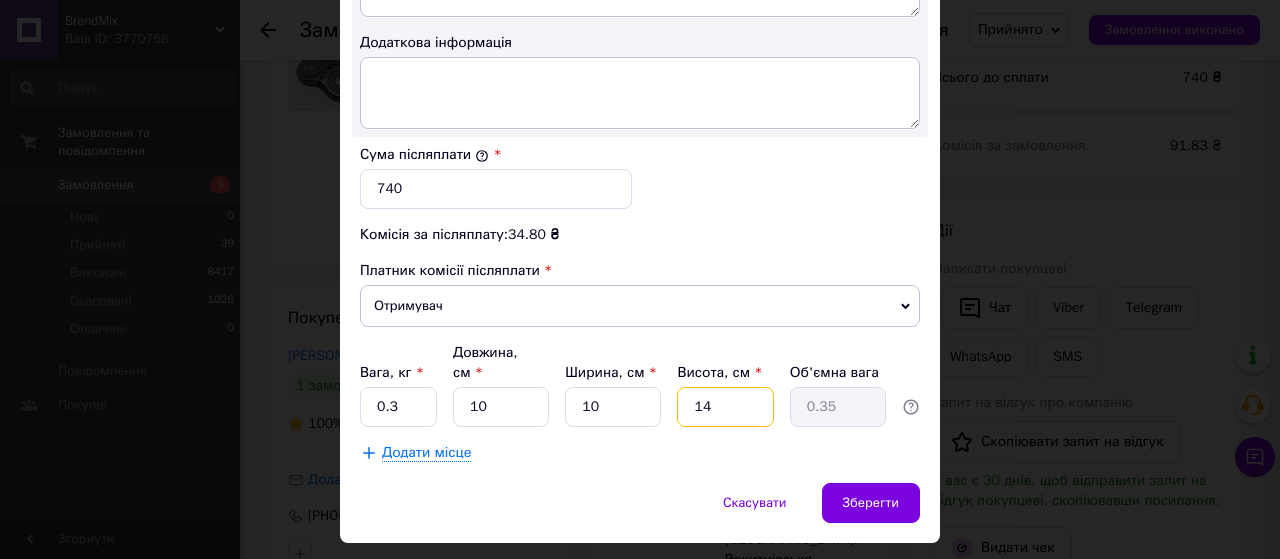 click on "14" at bounding box center [725, 407] 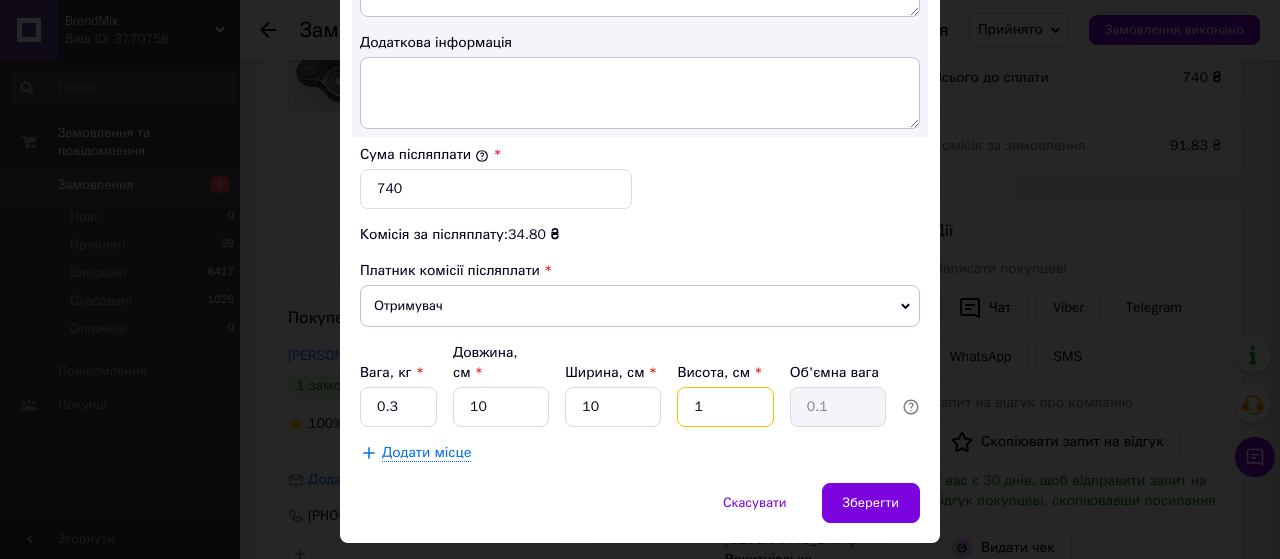 type on "10" 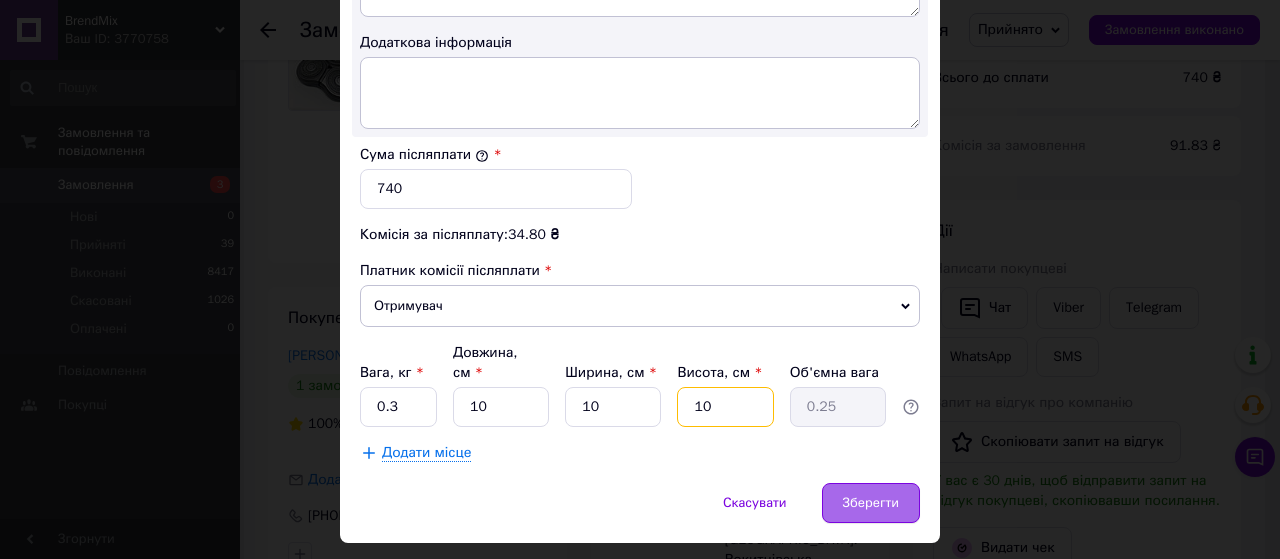 type on "10" 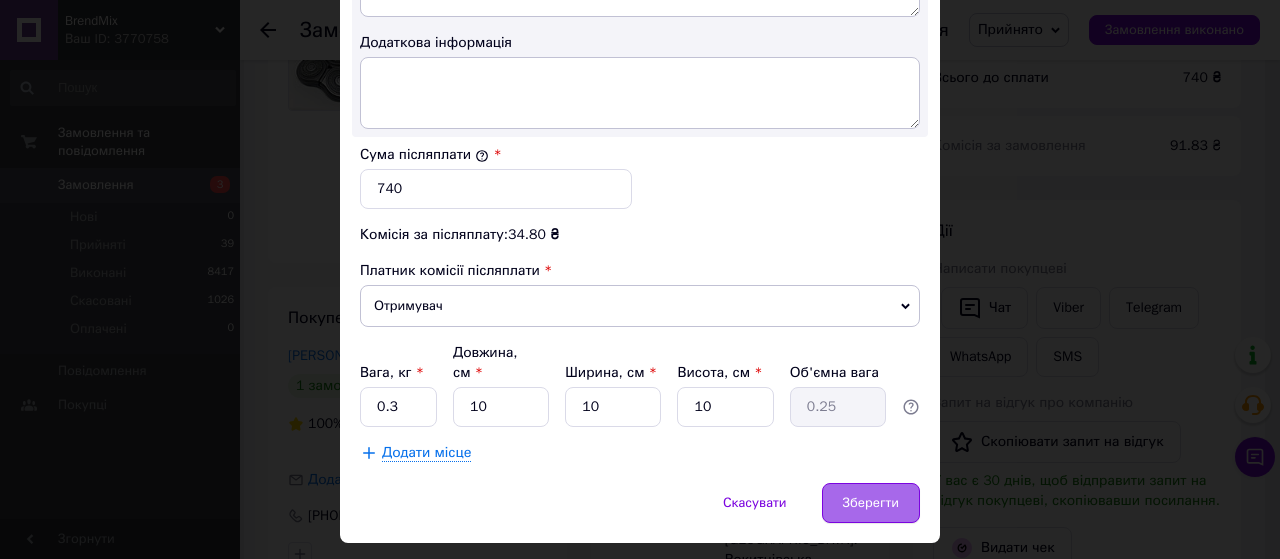 click on "Зберегти" at bounding box center (871, 503) 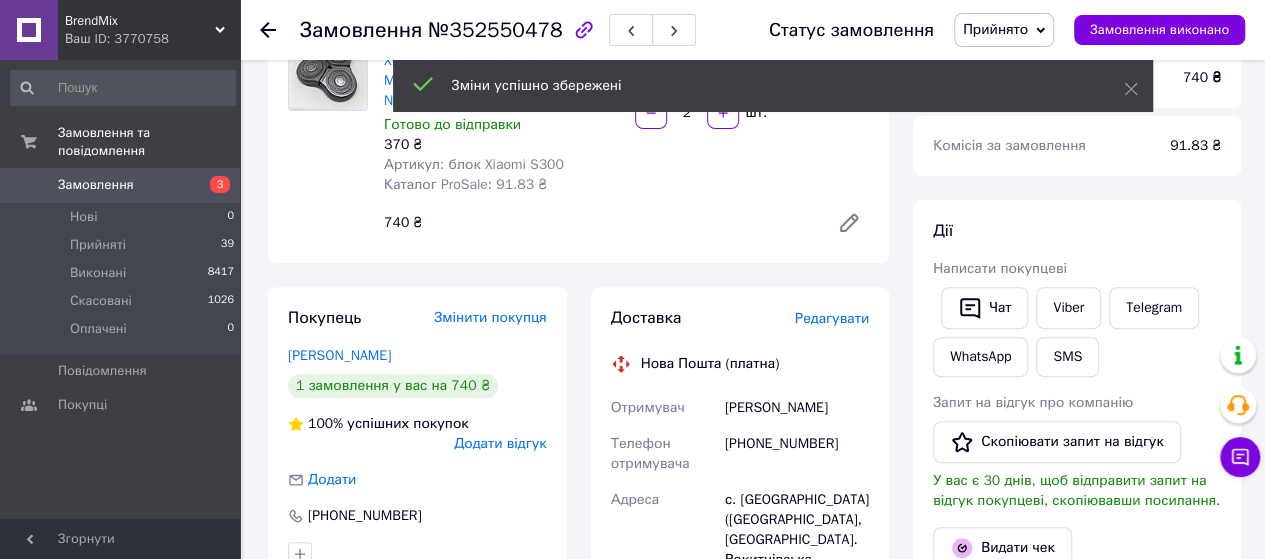 click on "Редагувати" at bounding box center (832, 318) 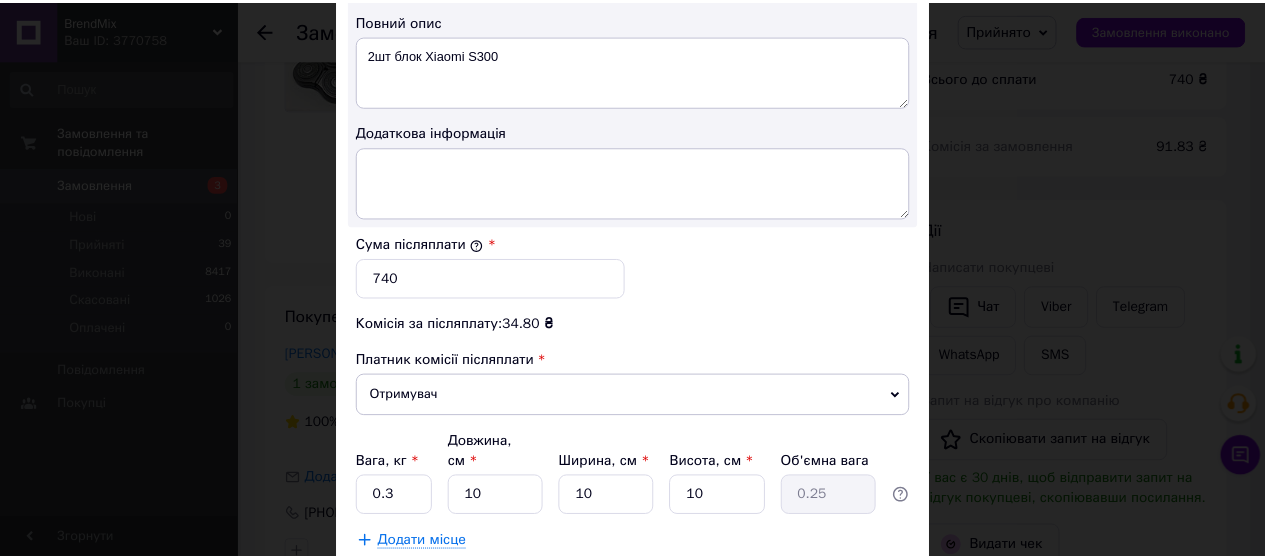 scroll, scrollTop: 1199, scrollLeft: 0, axis: vertical 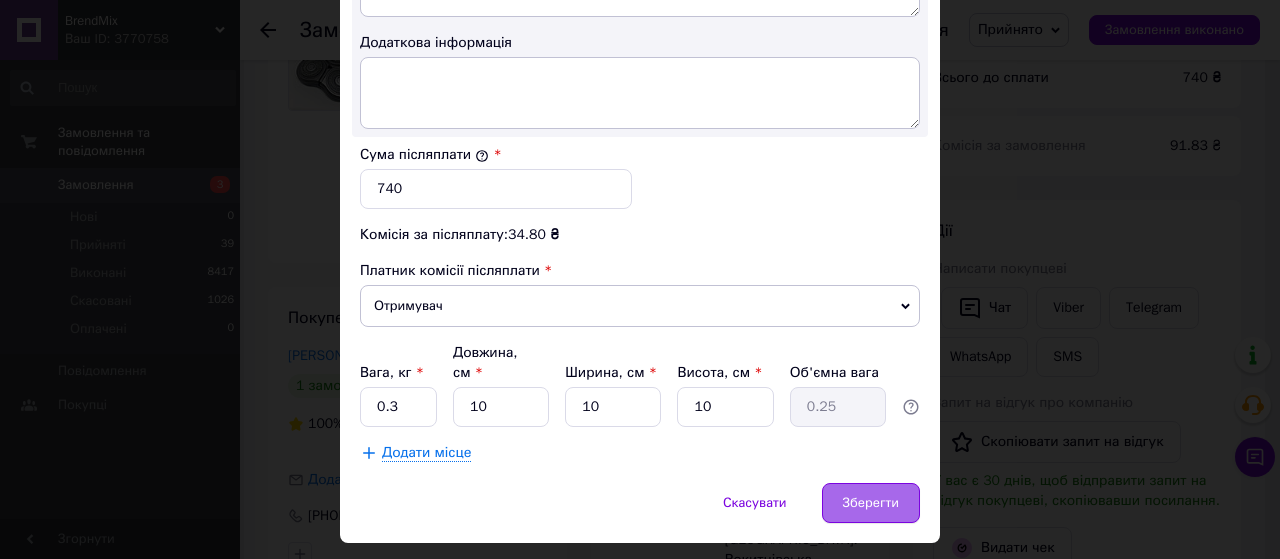 click on "Зберегти" at bounding box center (871, 503) 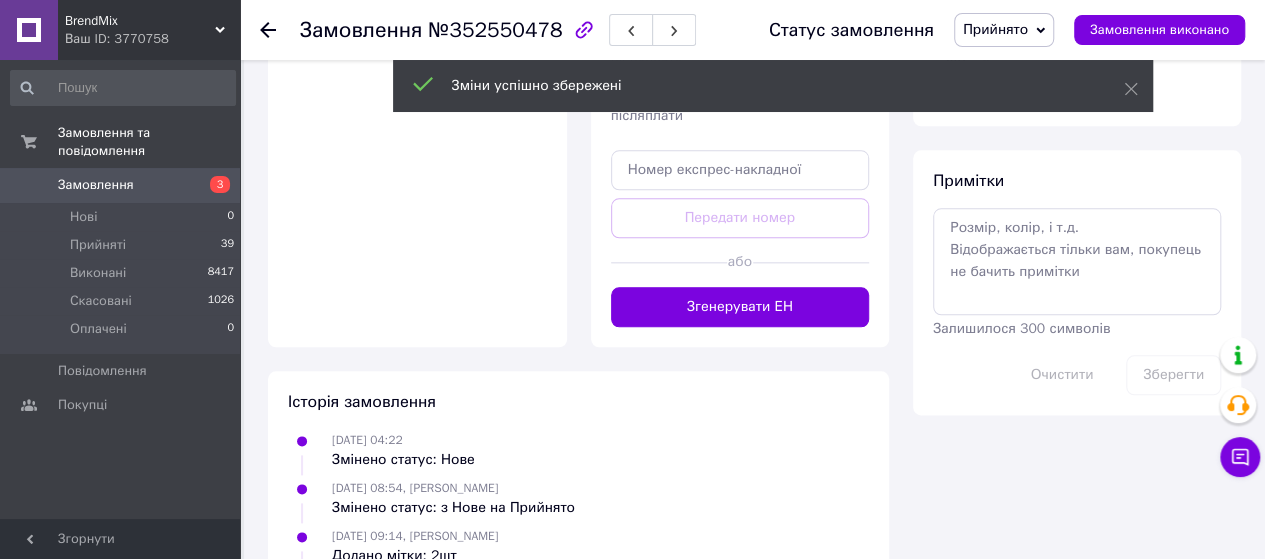 scroll, scrollTop: 1100, scrollLeft: 0, axis: vertical 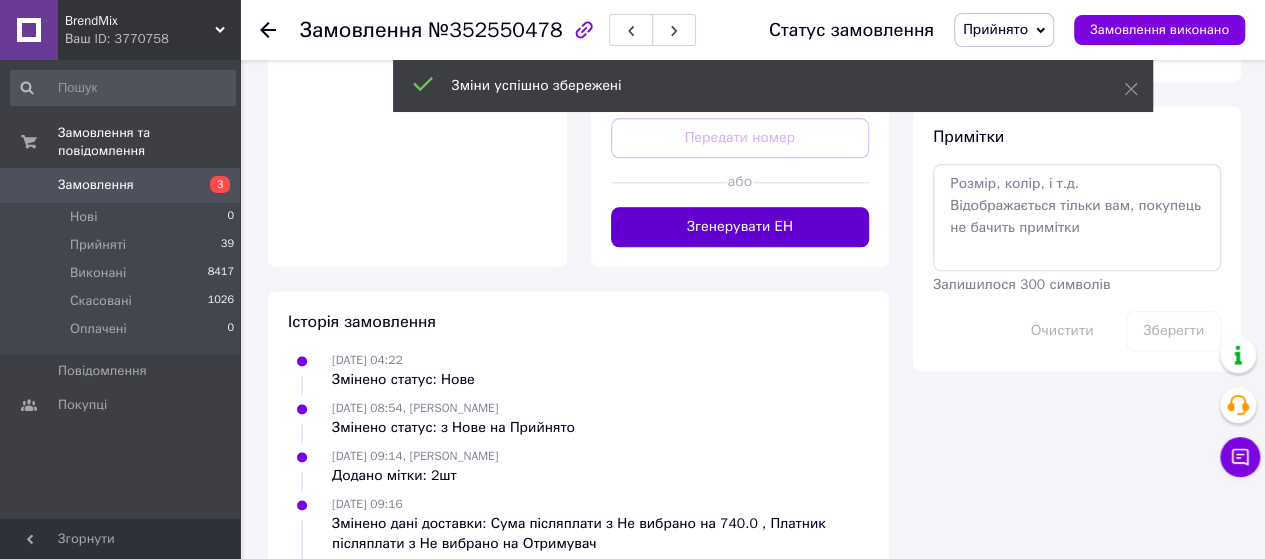 click on "Згенерувати ЕН" at bounding box center [740, 227] 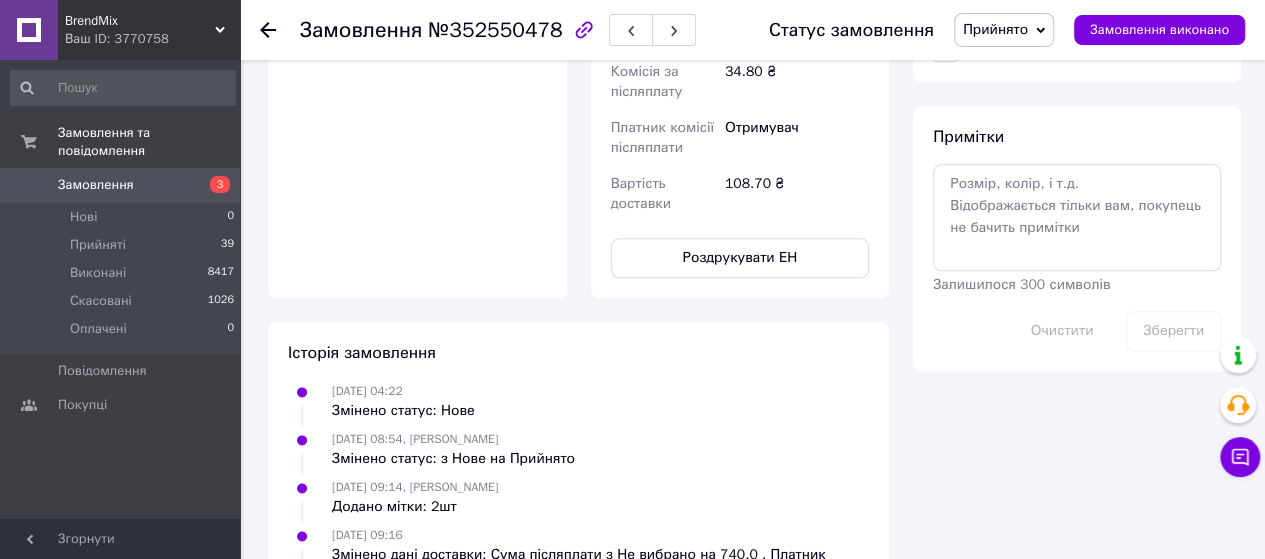 click 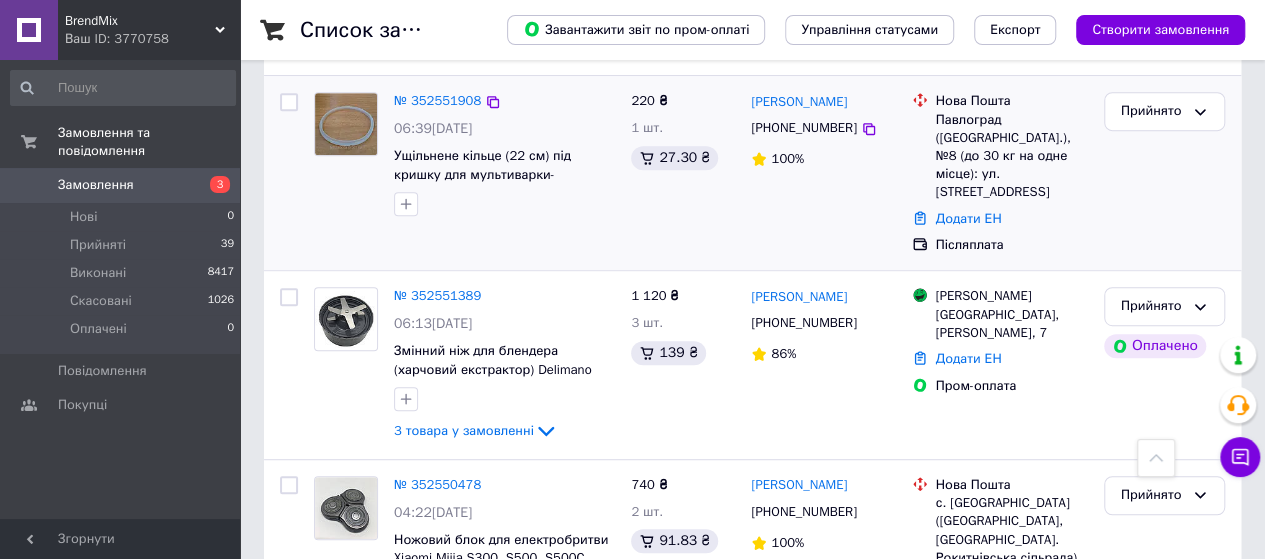 scroll, scrollTop: 500, scrollLeft: 0, axis: vertical 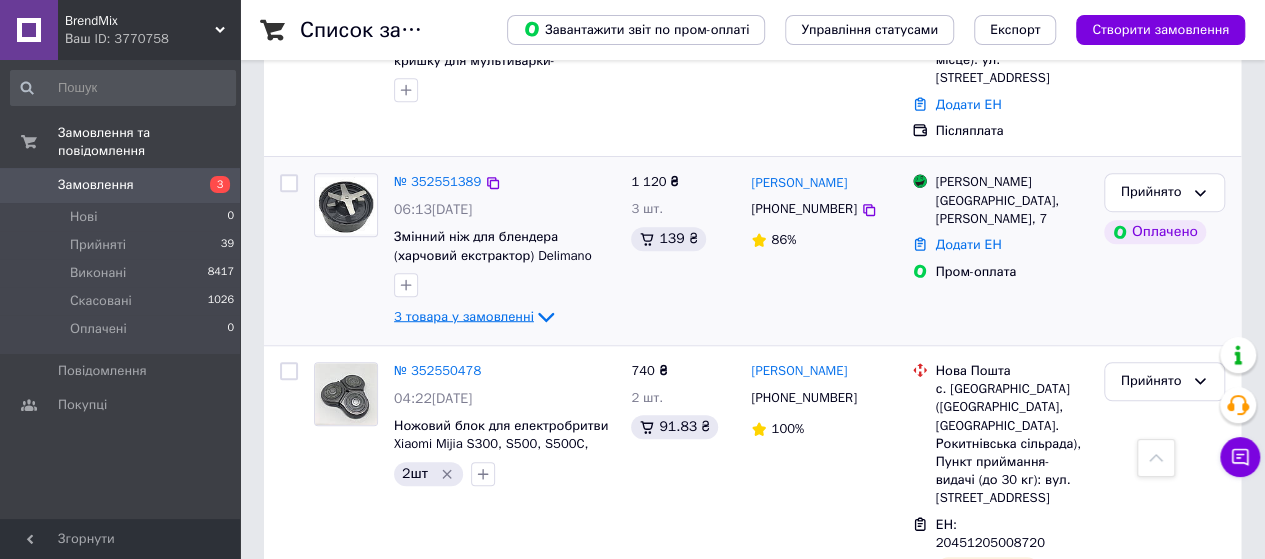 click 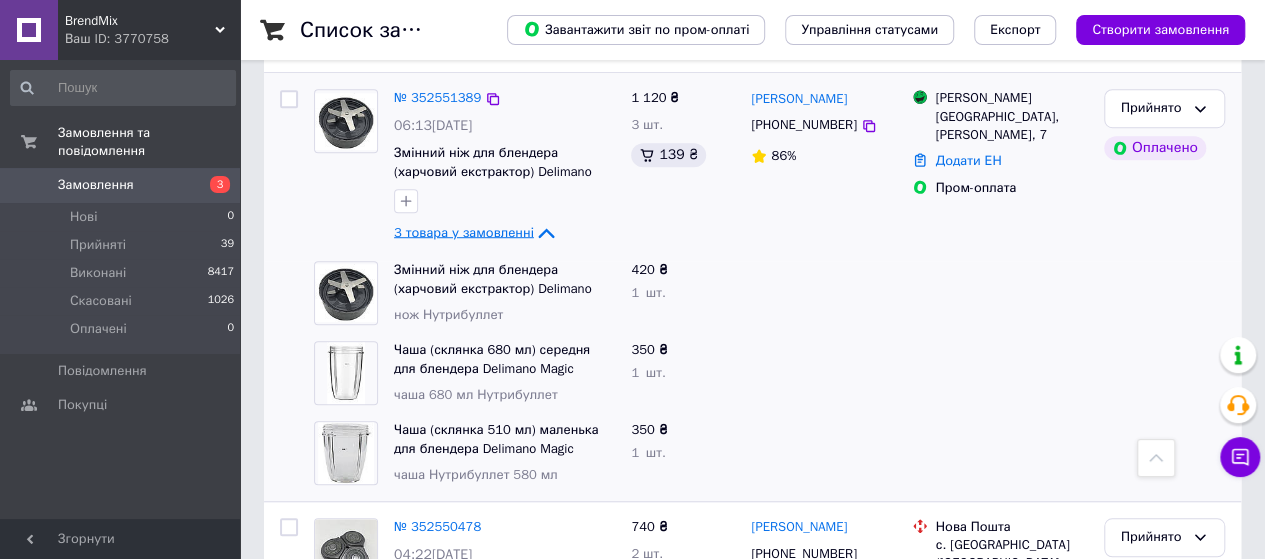 scroll, scrollTop: 700, scrollLeft: 0, axis: vertical 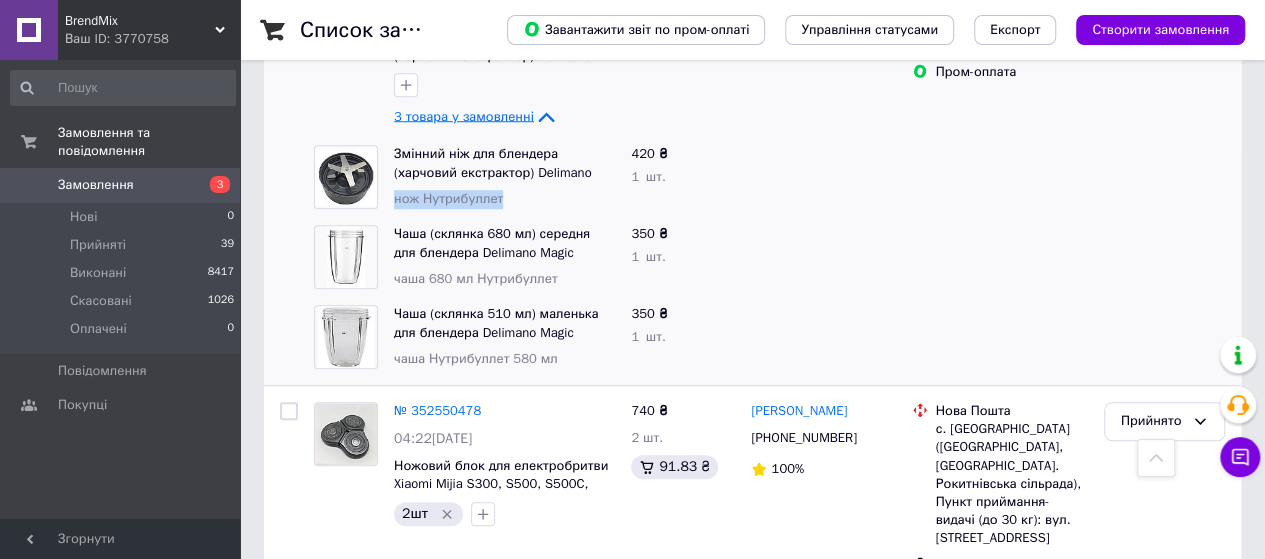 drag, startPoint x: 504, startPoint y: 201, endPoint x: 394, endPoint y: 195, distance: 110.16351 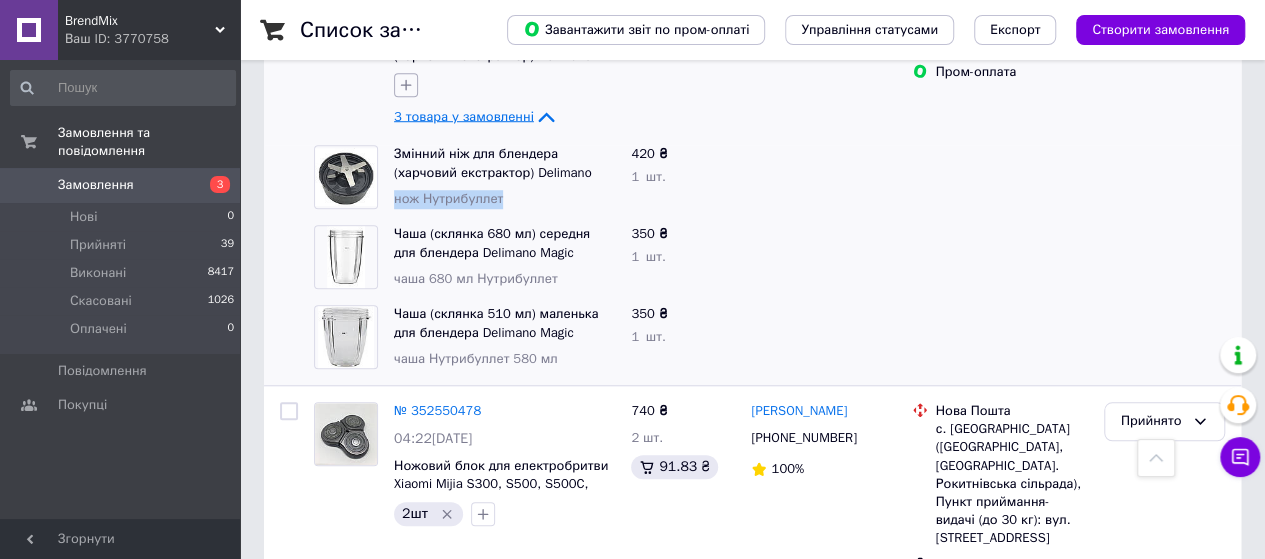 click 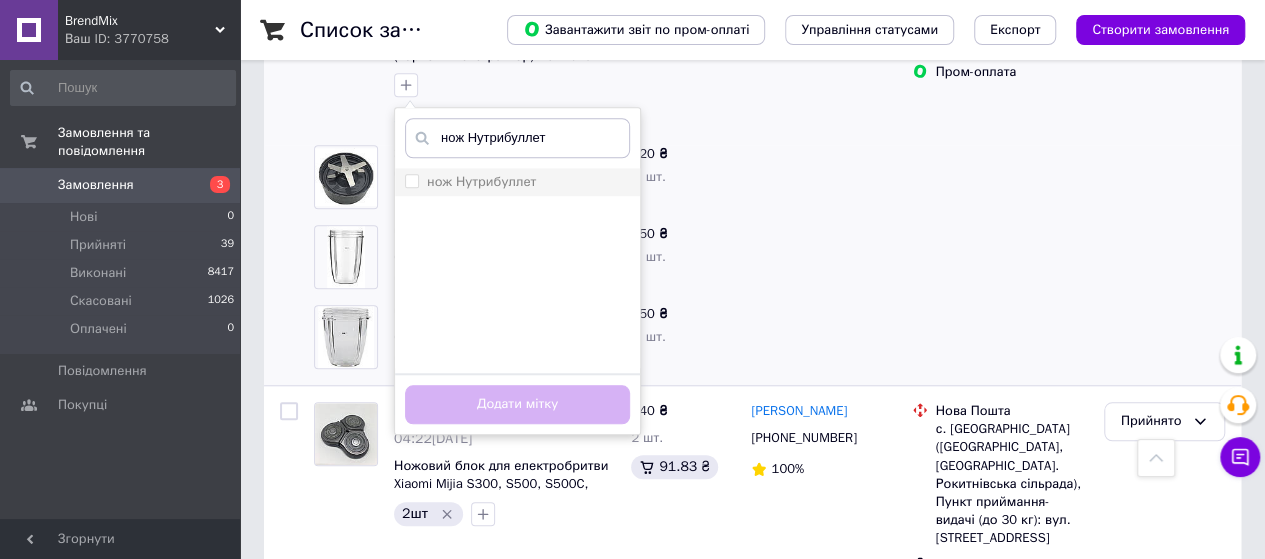 type on "нож Нутрибуллет" 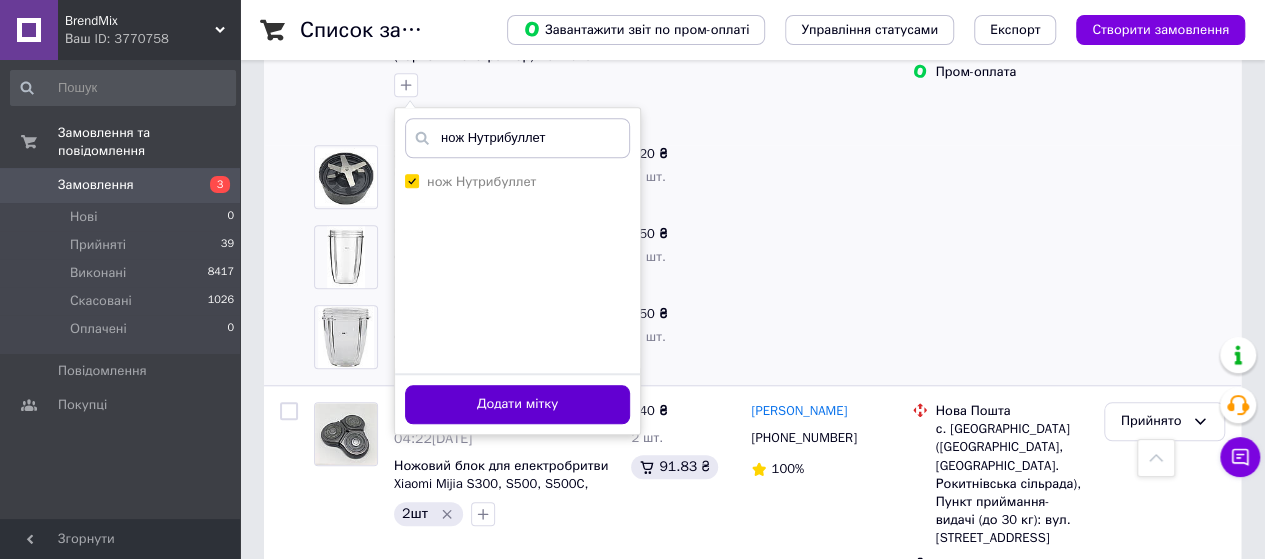 click on "Додати мітку" at bounding box center [517, 404] 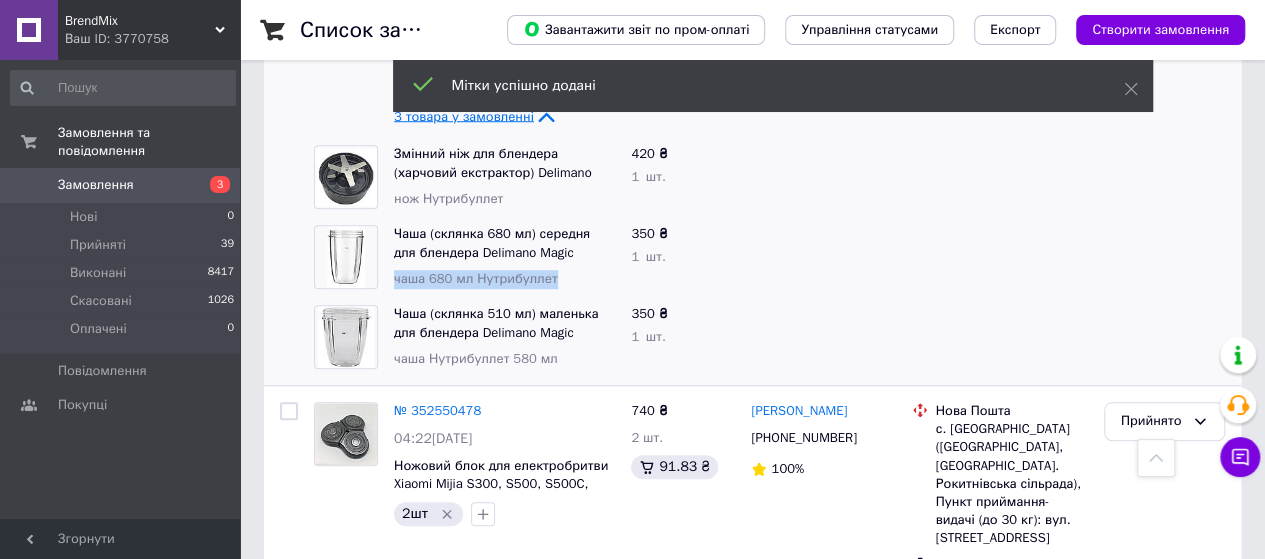 drag, startPoint x: 555, startPoint y: 275, endPoint x: 390, endPoint y: 273, distance: 165.01212 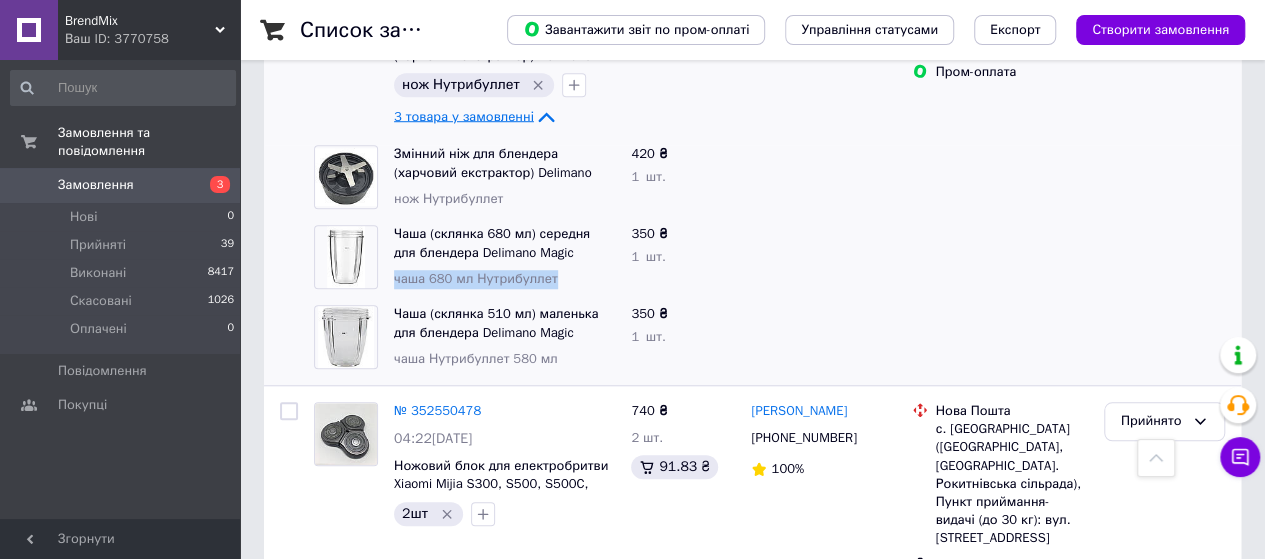 copy on "чаша 680 мл Нутрибуллет" 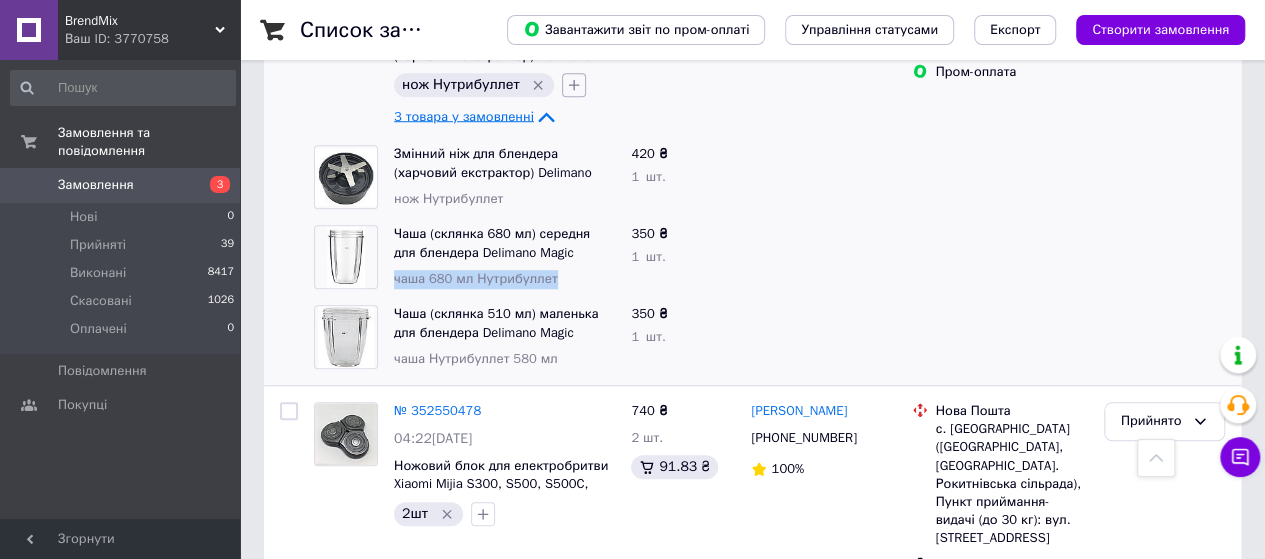 click 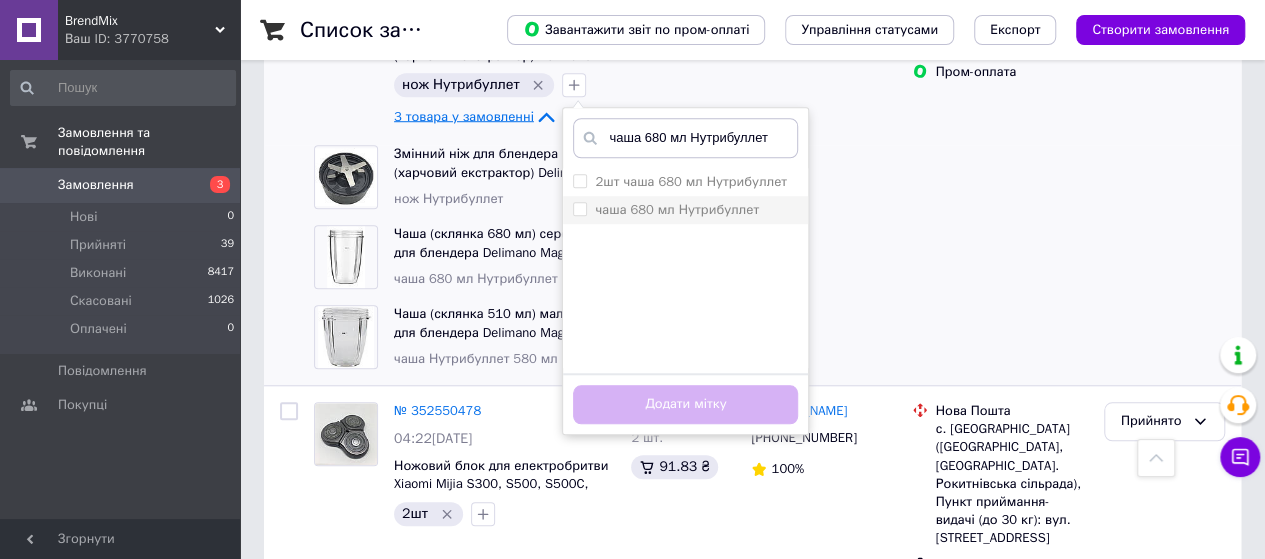 type on "чаша 680 мл Нутрибуллет" 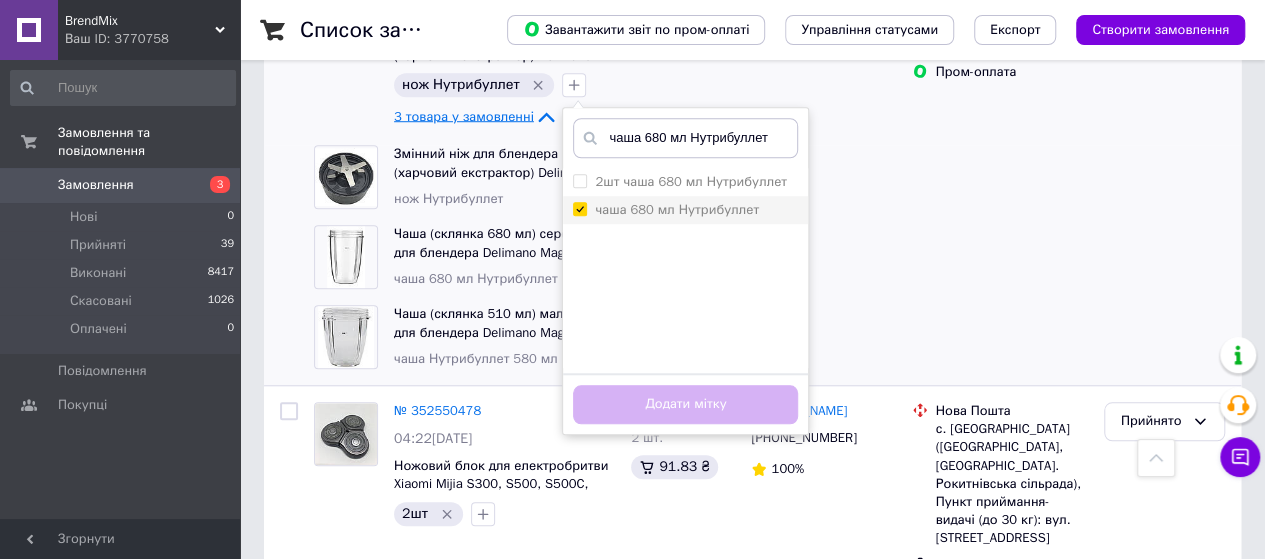 checkbox on "true" 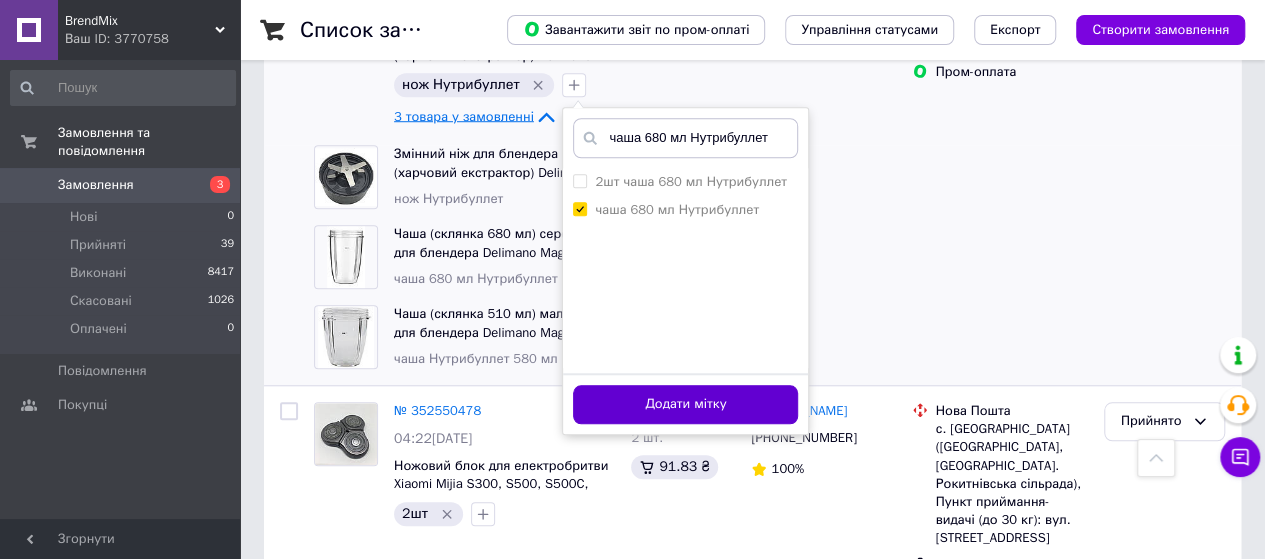 click on "Додати мітку" at bounding box center (685, 404) 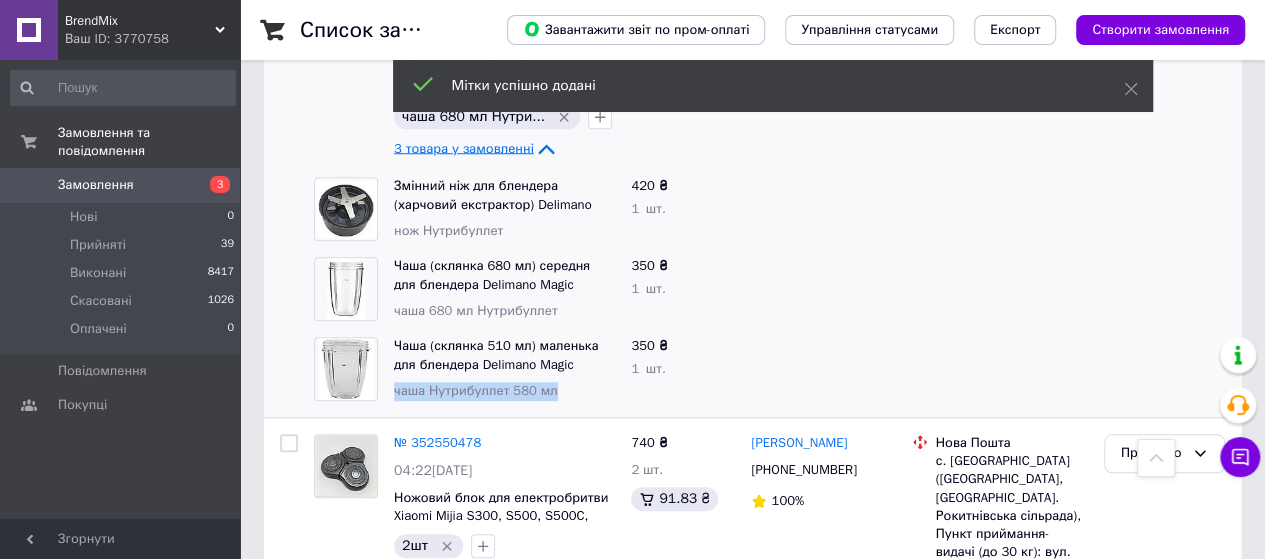 drag, startPoint x: 551, startPoint y: 385, endPoint x: 388, endPoint y: 388, distance: 163.0276 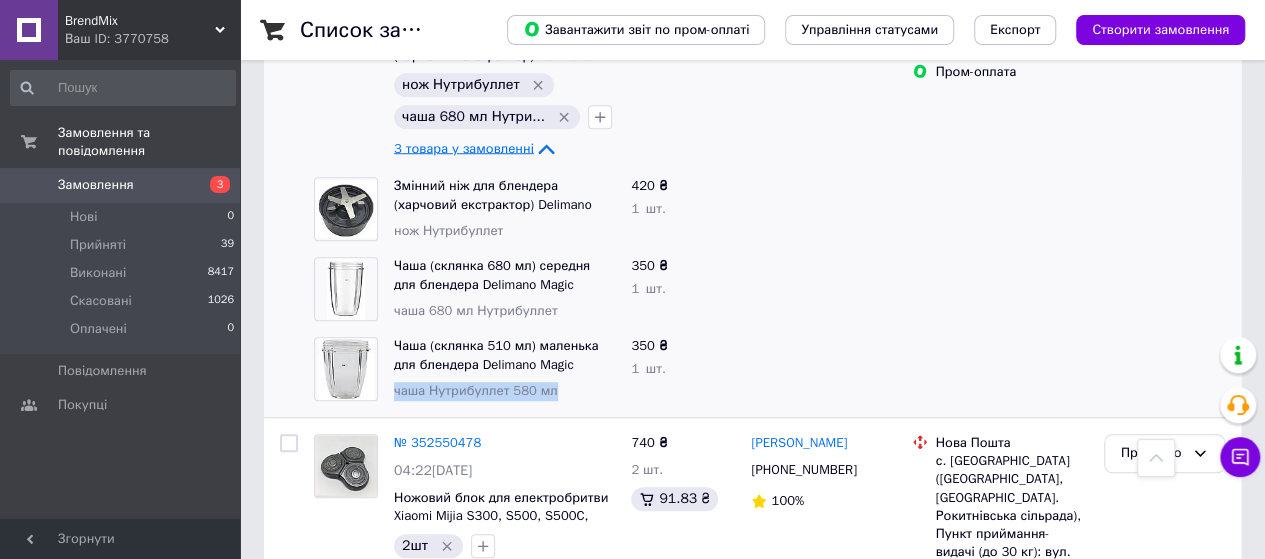 copy on "чаша Нутрибуллет 580 мл" 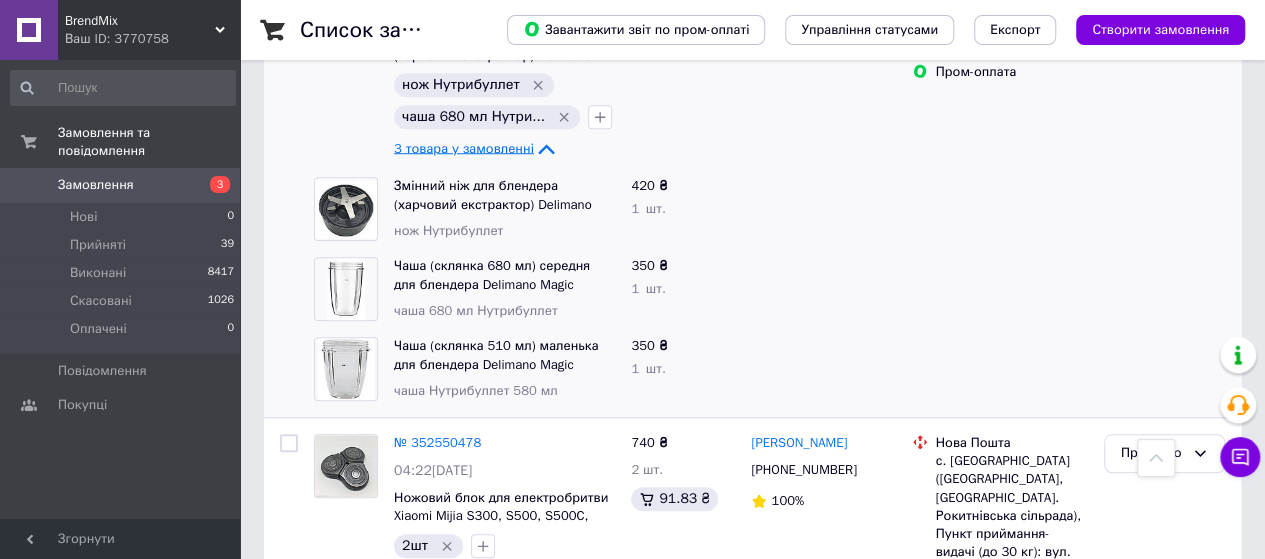 click at bounding box center [600, 117] 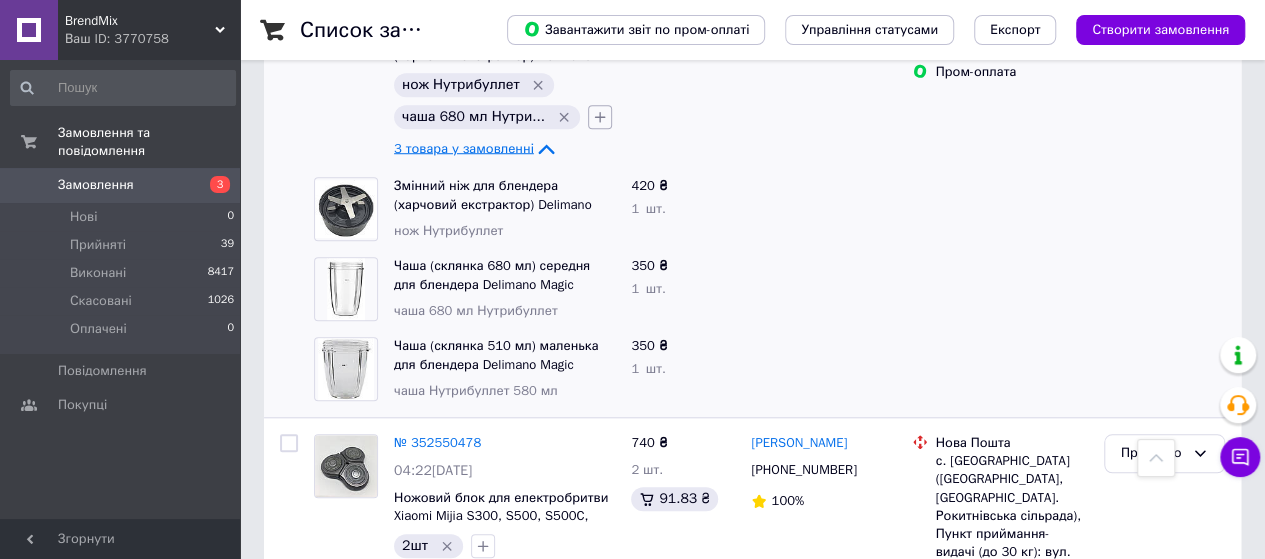 click 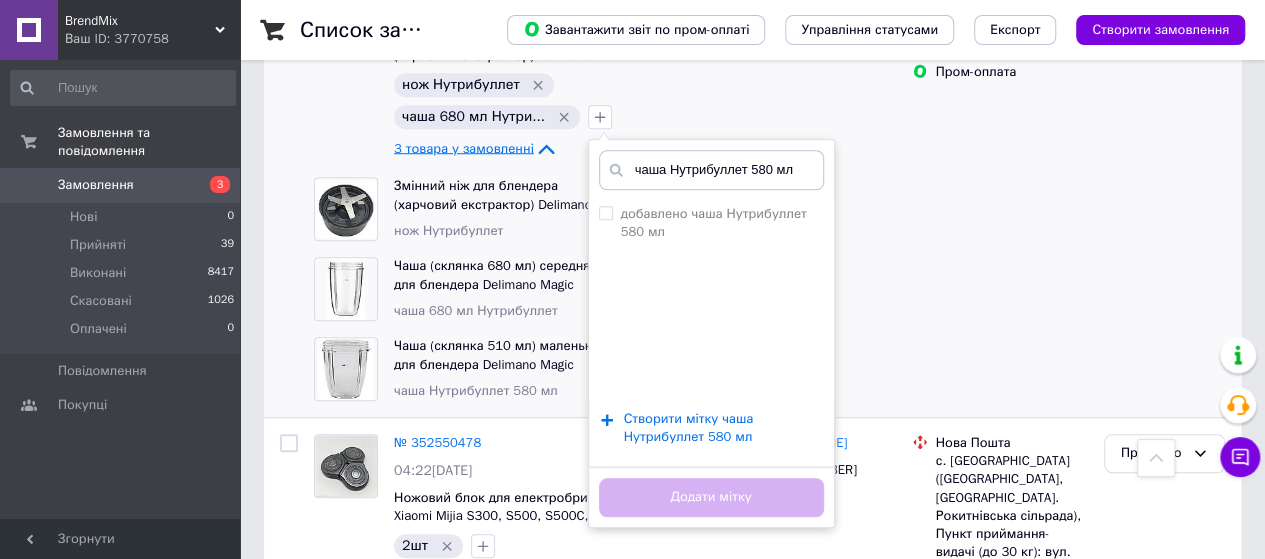 type on "чаша Нутрибуллет 580 мл" 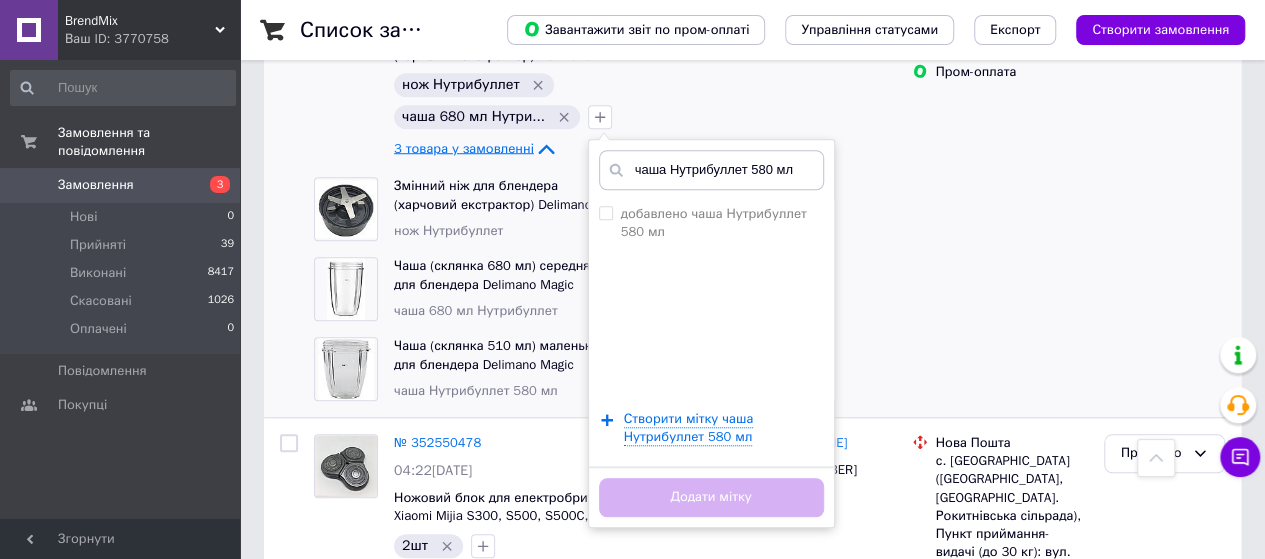 type 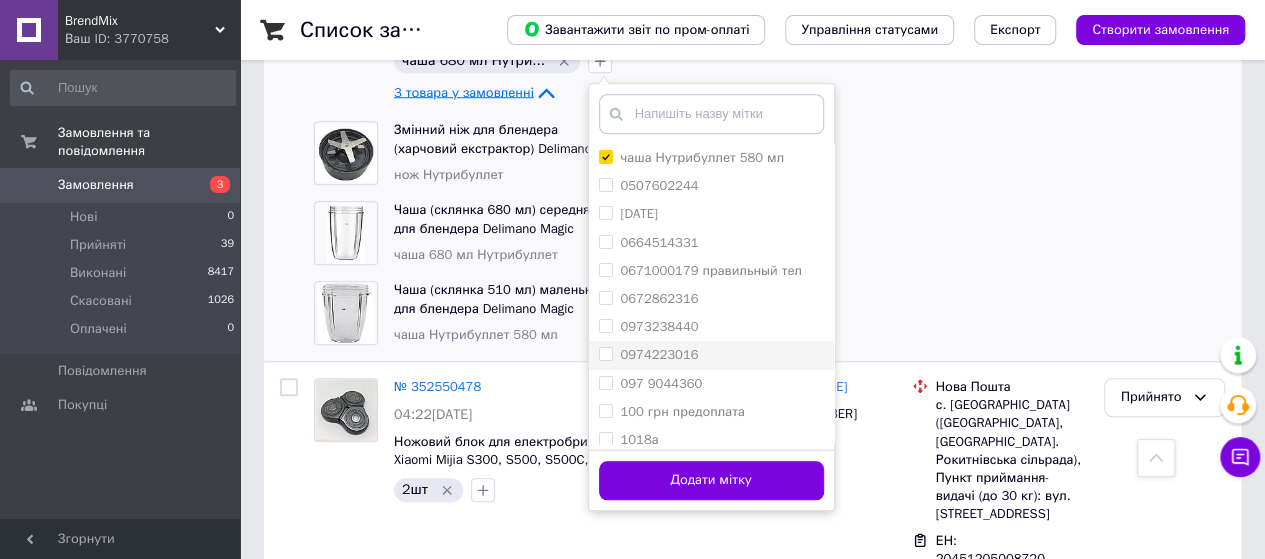 scroll, scrollTop: 800, scrollLeft: 0, axis: vertical 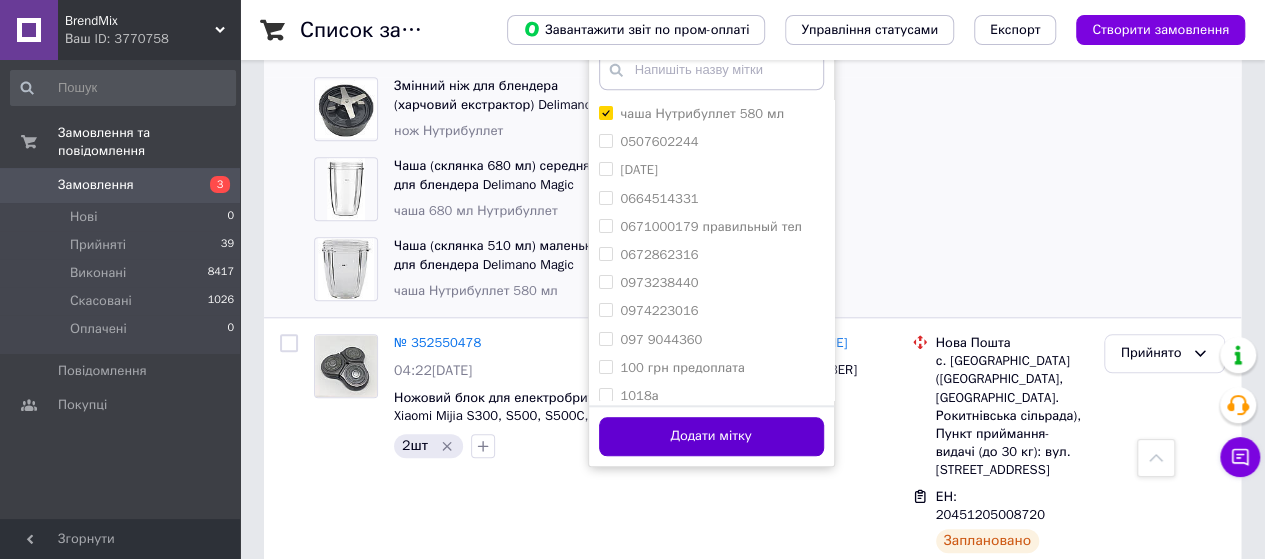 click on "Додати мітку" at bounding box center [711, 436] 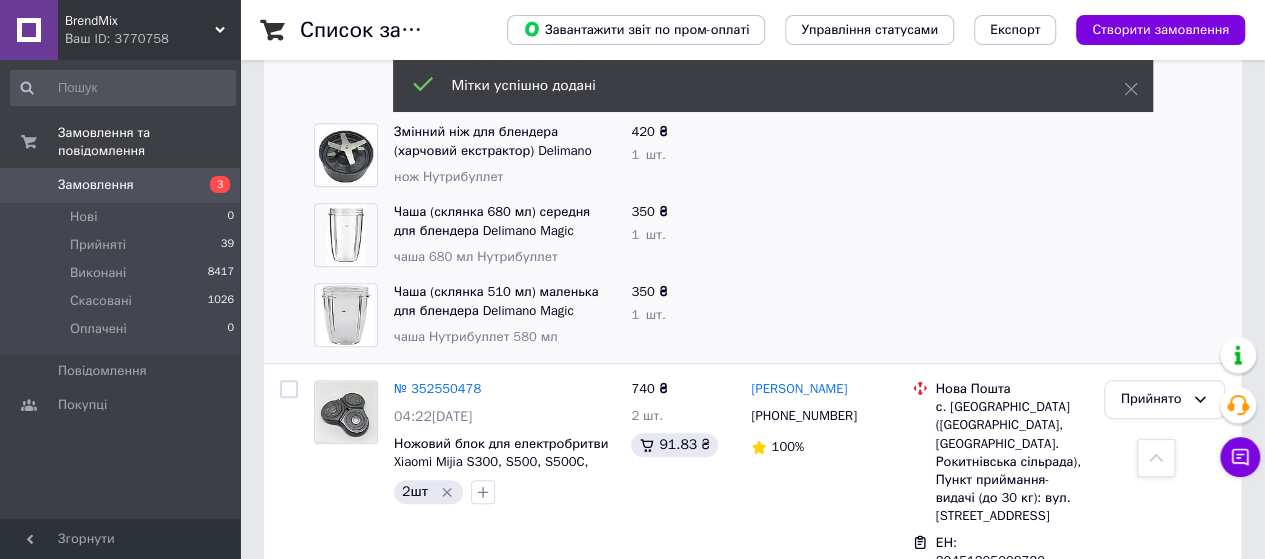 scroll, scrollTop: 600, scrollLeft: 0, axis: vertical 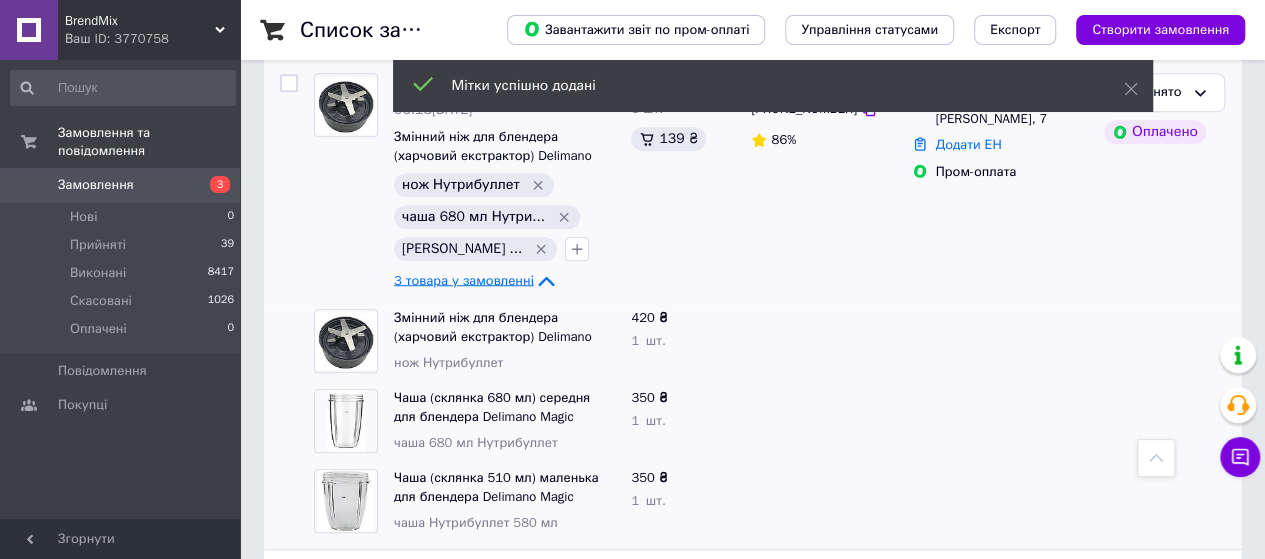 click 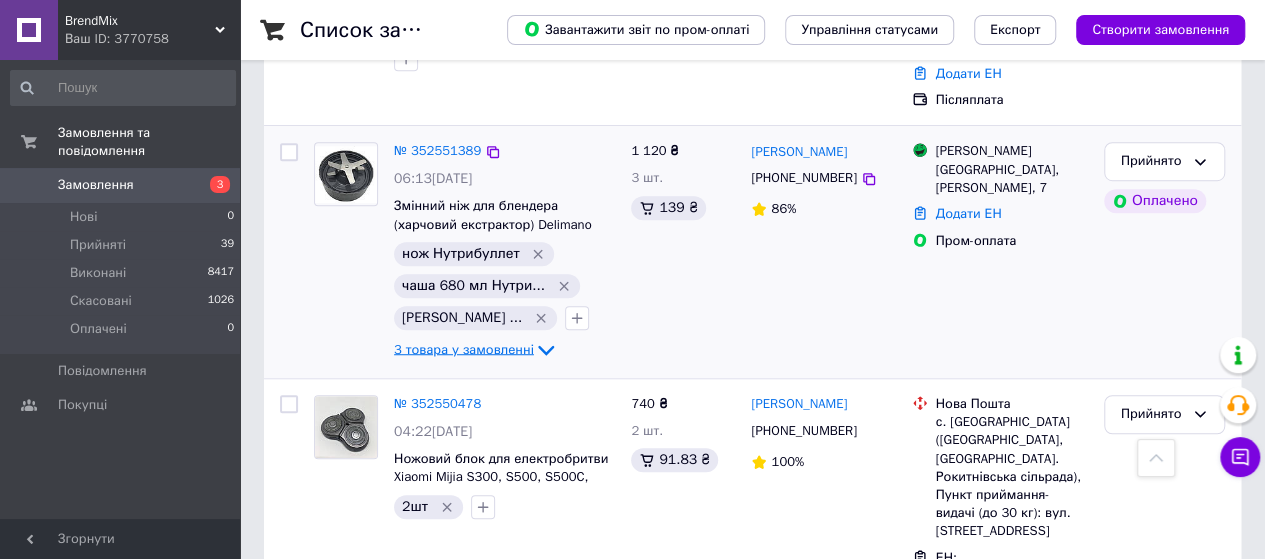scroll, scrollTop: 500, scrollLeft: 0, axis: vertical 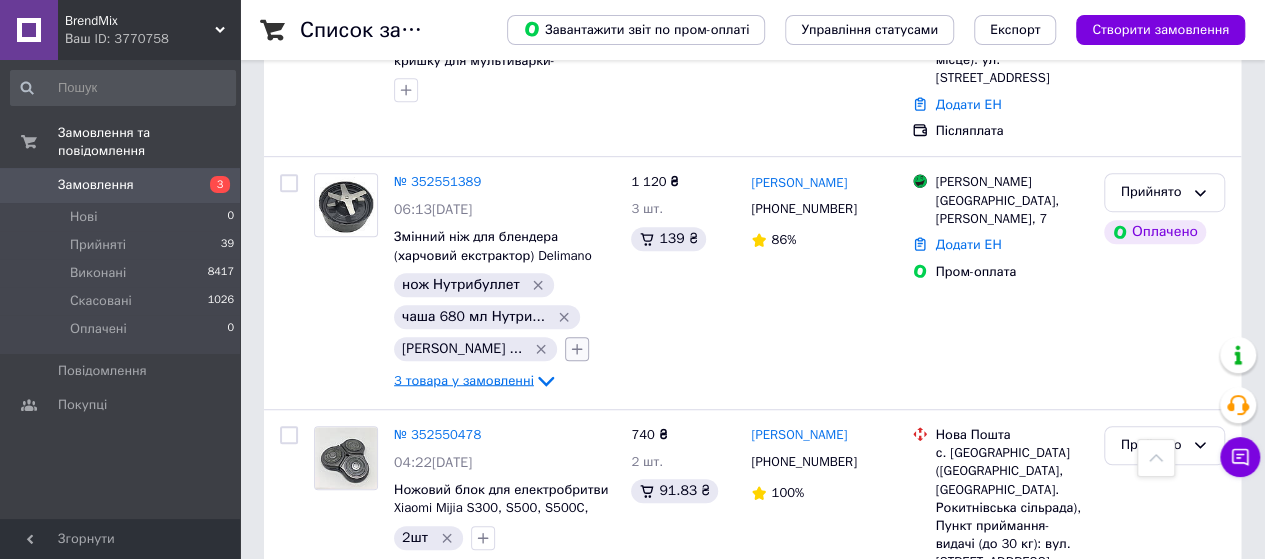 click 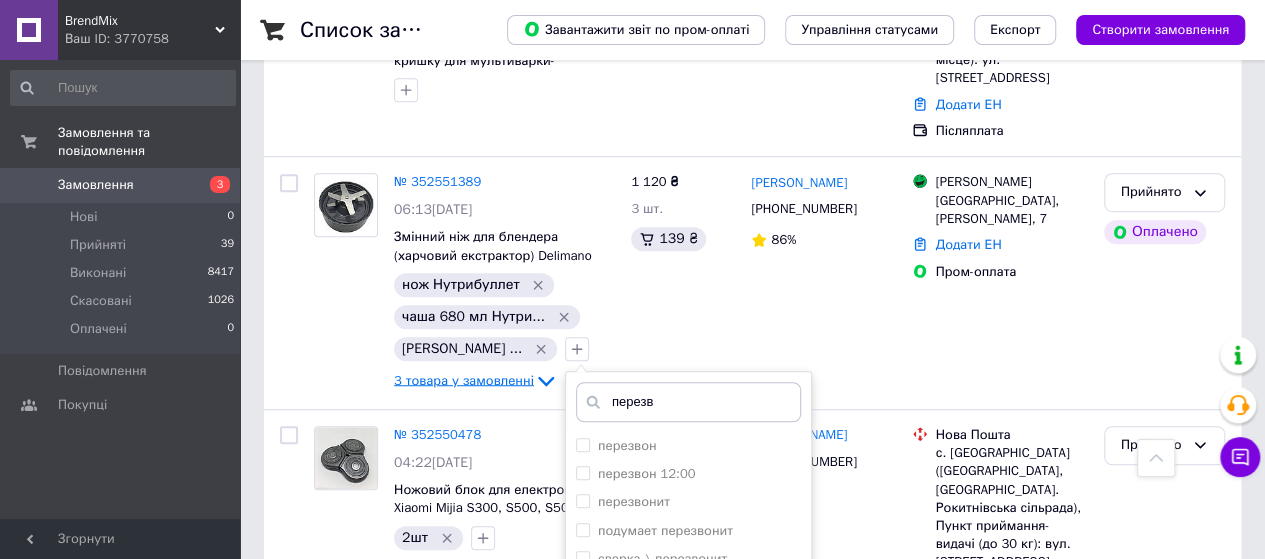 scroll, scrollTop: 800, scrollLeft: 0, axis: vertical 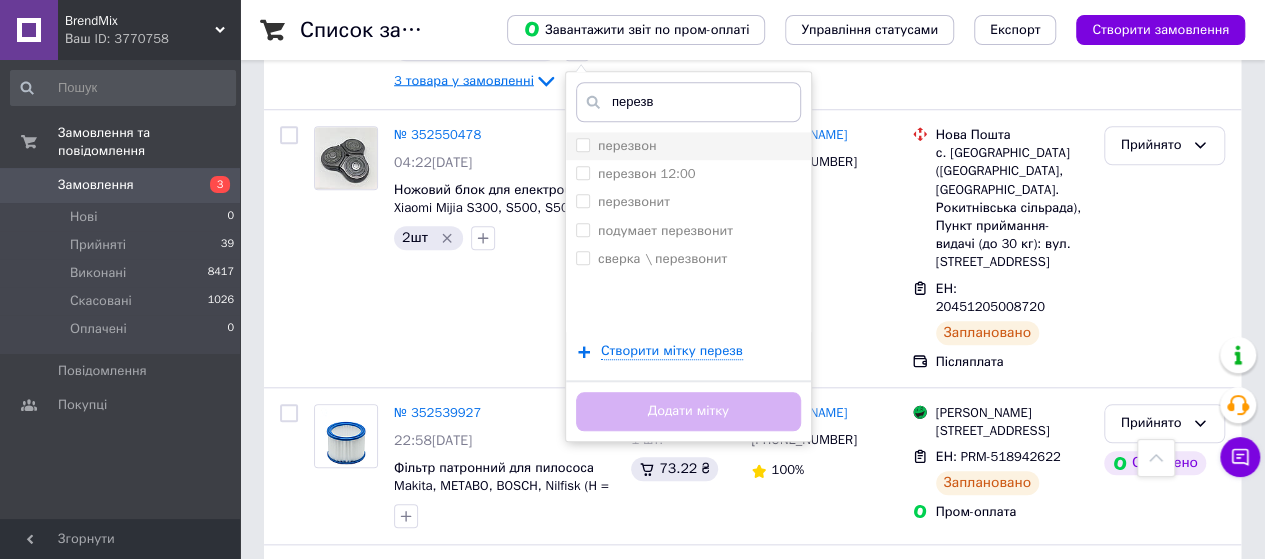 type on "перезв" 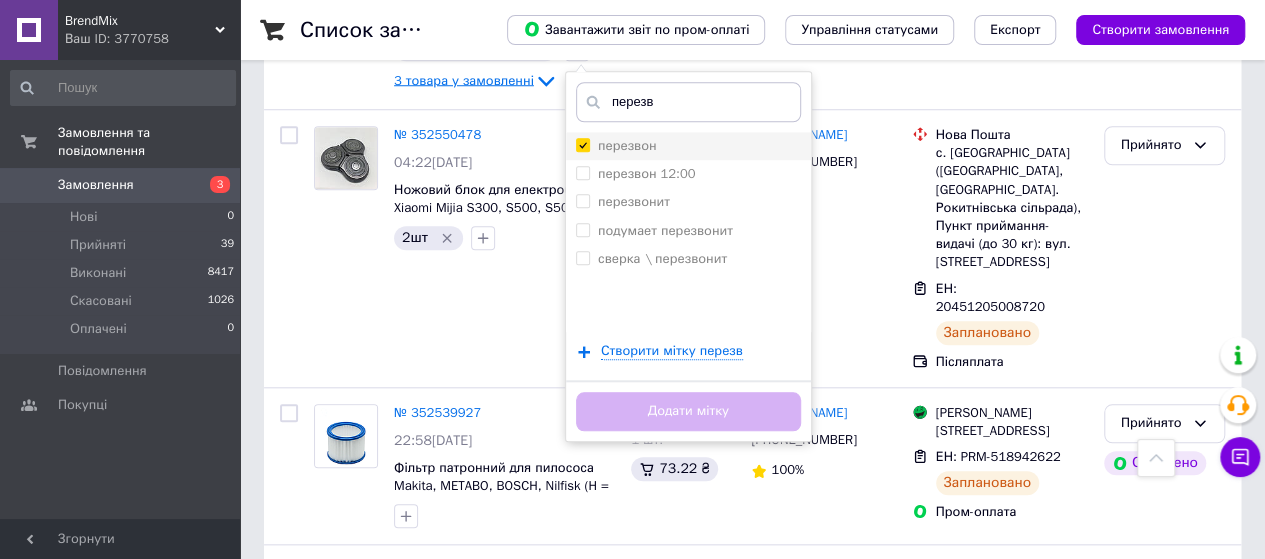 checkbox on "true" 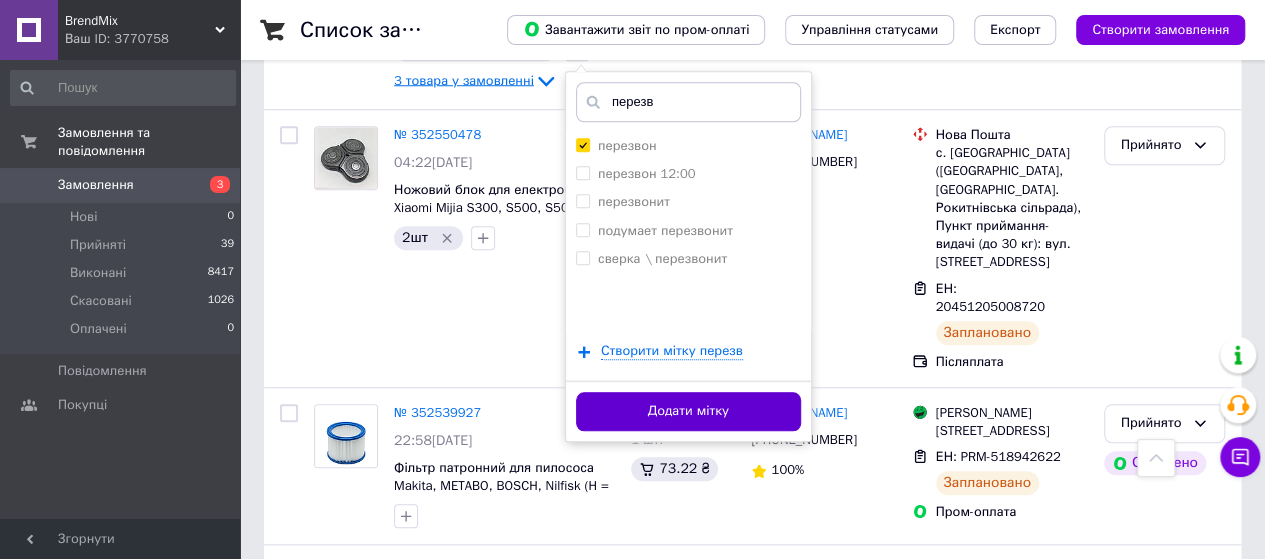 click on "Додати мітку" at bounding box center (688, 411) 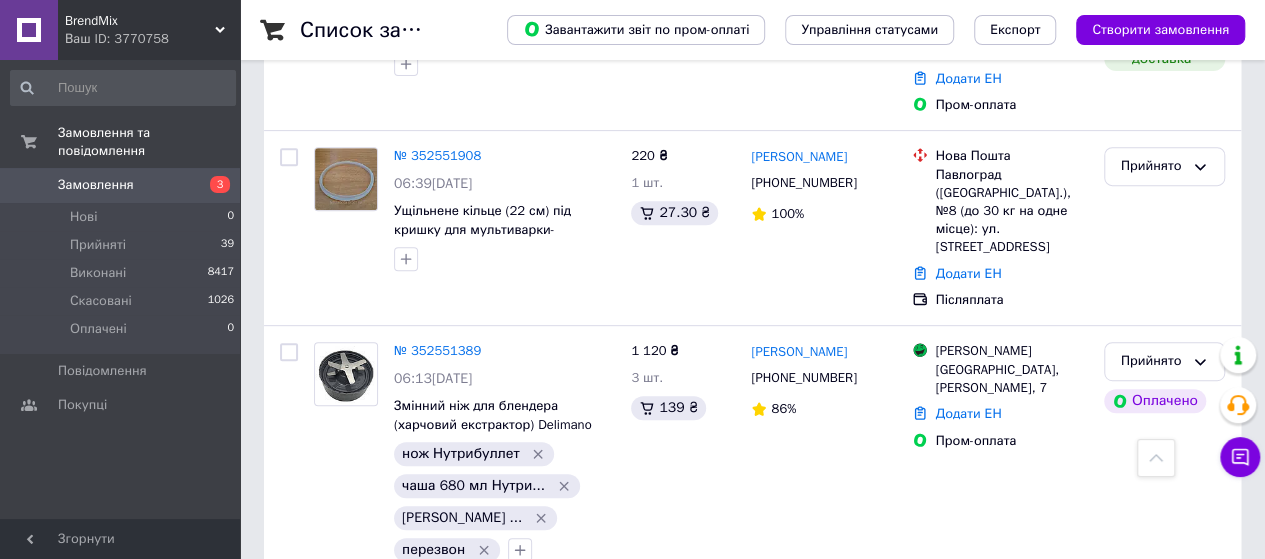 scroll, scrollTop: 300, scrollLeft: 0, axis: vertical 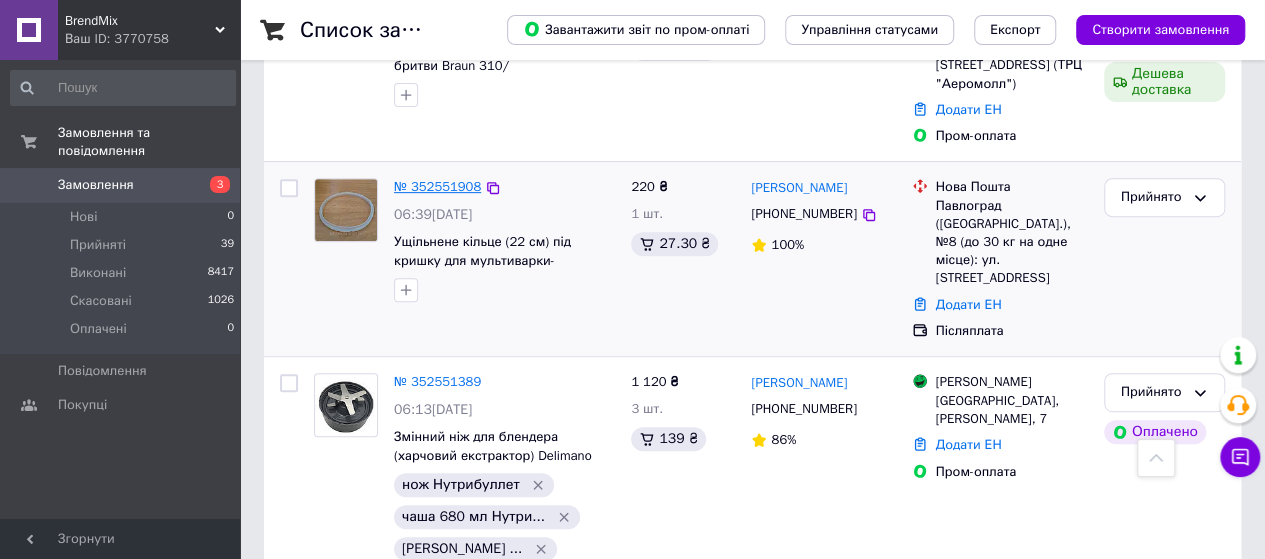 click on "№ 352551908" at bounding box center [437, 186] 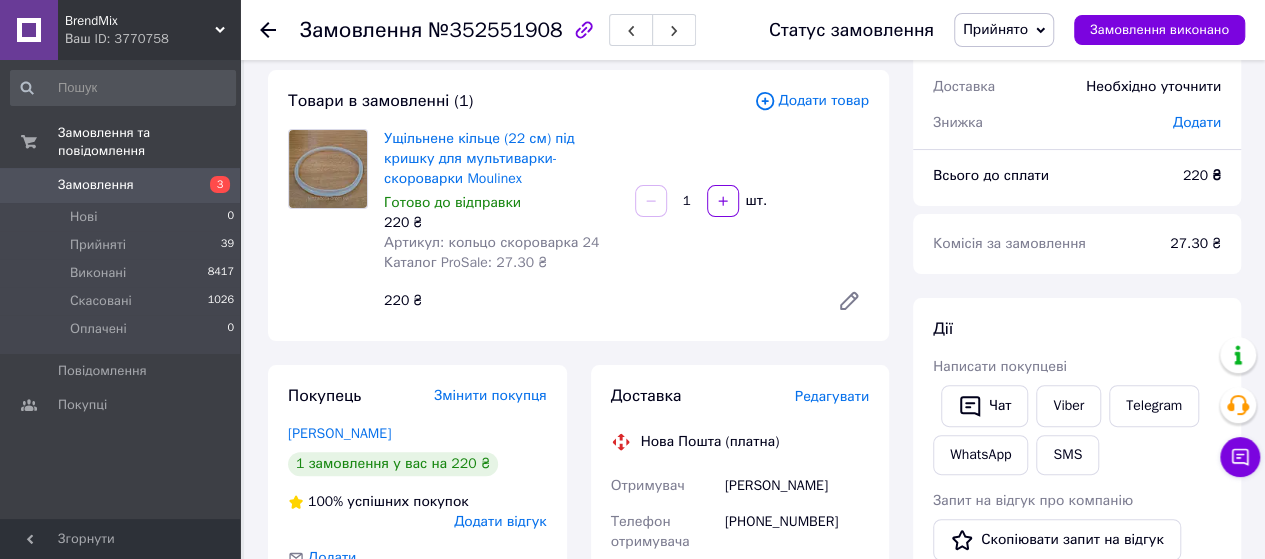 scroll, scrollTop: 100, scrollLeft: 0, axis: vertical 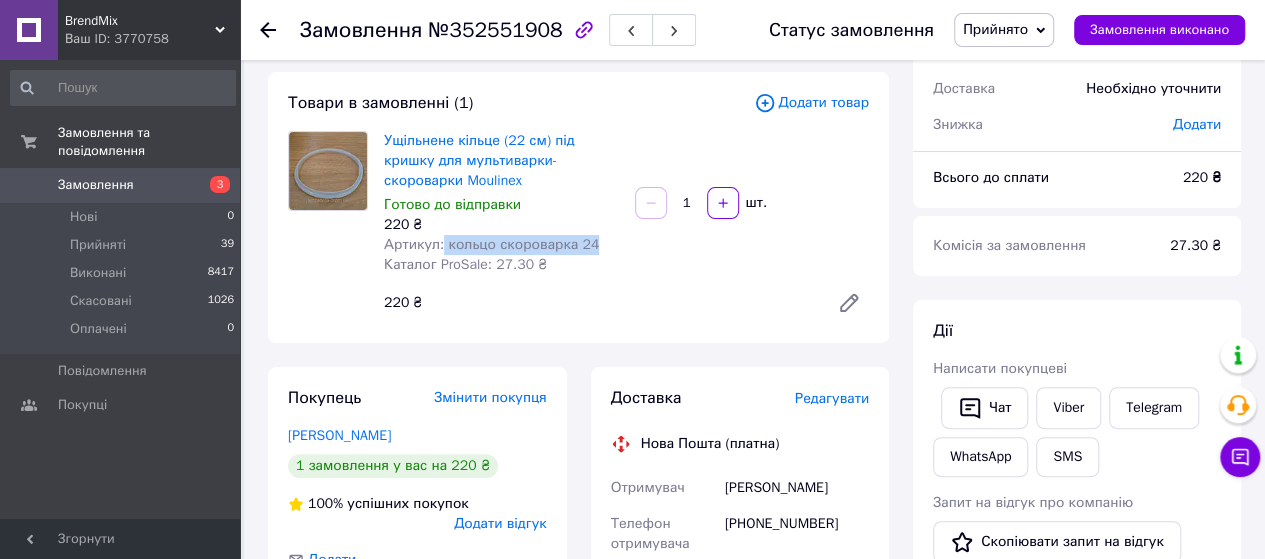 drag, startPoint x: 451, startPoint y: 247, endPoint x: 615, endPoint y: 246, distance: 164.00305 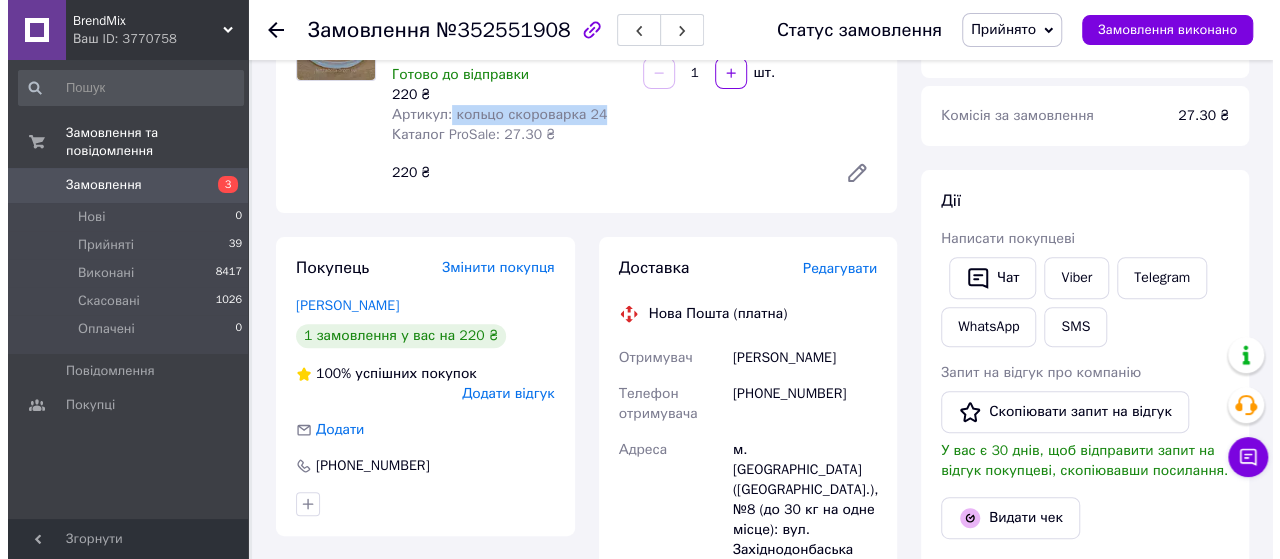 scroll, scrollTop: 400, scrollLeft: 0, axis: vertical 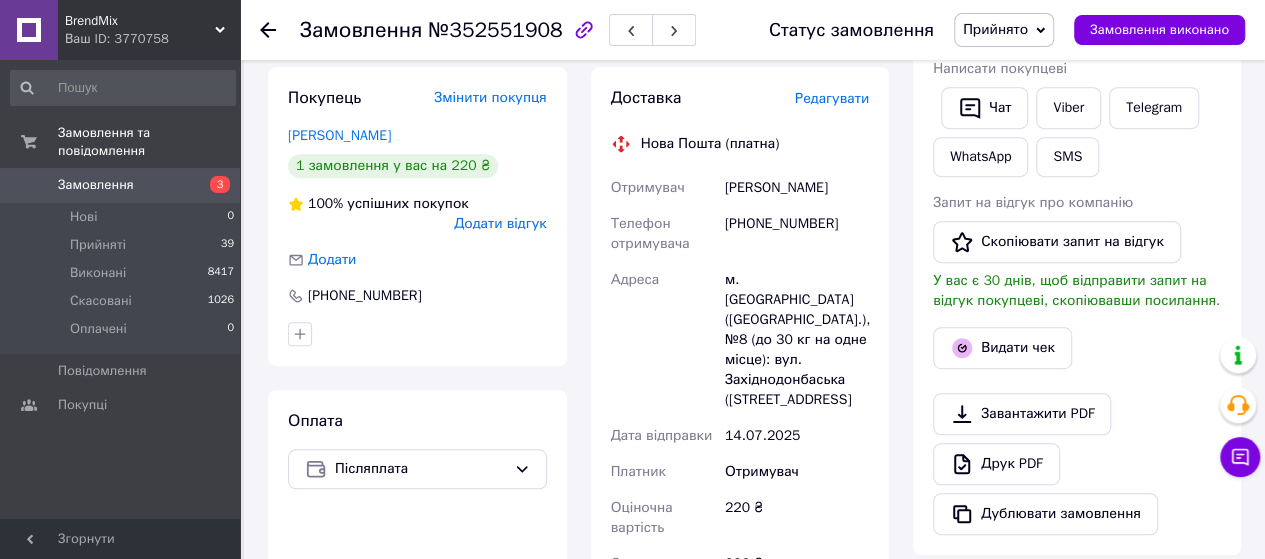 click on "Редагувати" at bounding box center [832, 98] 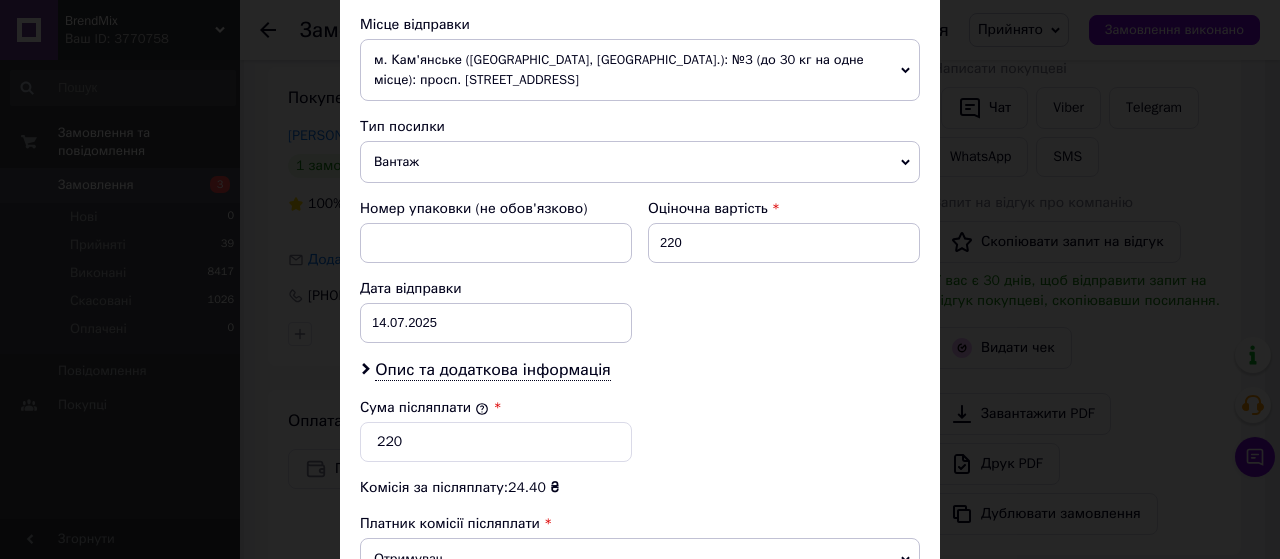 scroll, scrollTop: 800, scrollLeft: 0, axis: vertical 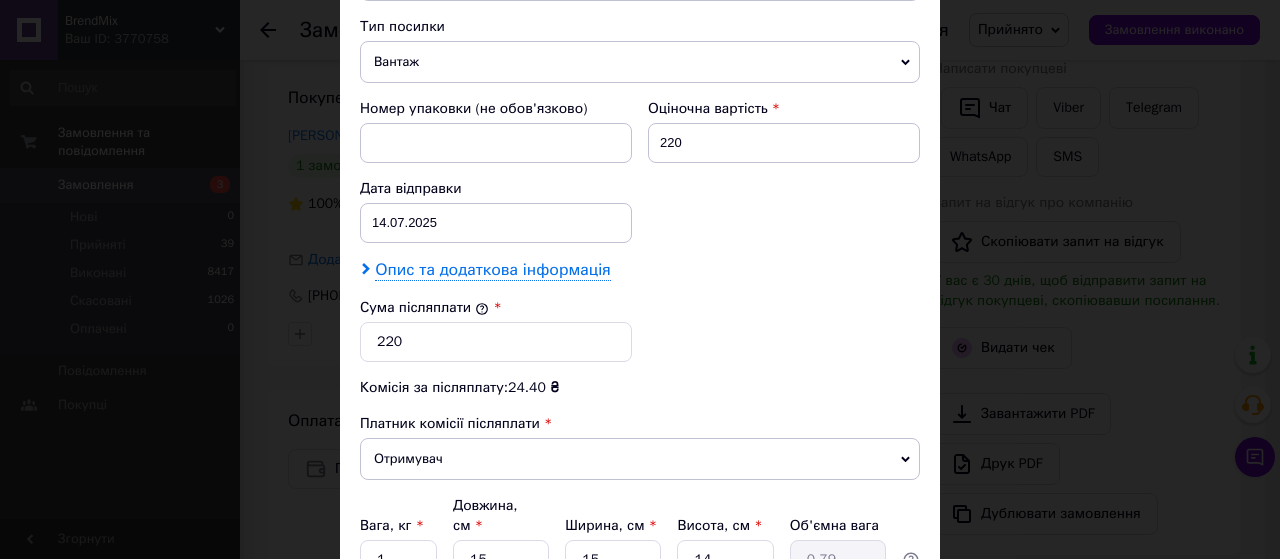 click on "Опис та додаткова інформація" at bounding box center [492, 270] 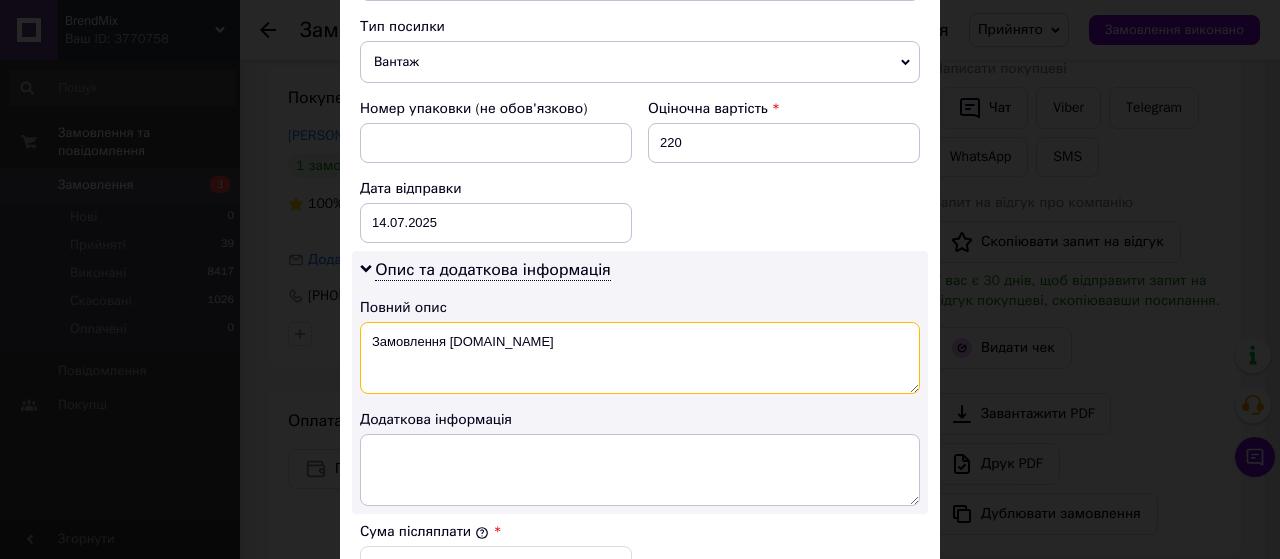 click on "Замовлення [DOMAIN_NAME]" at bounding box center (640, 358) 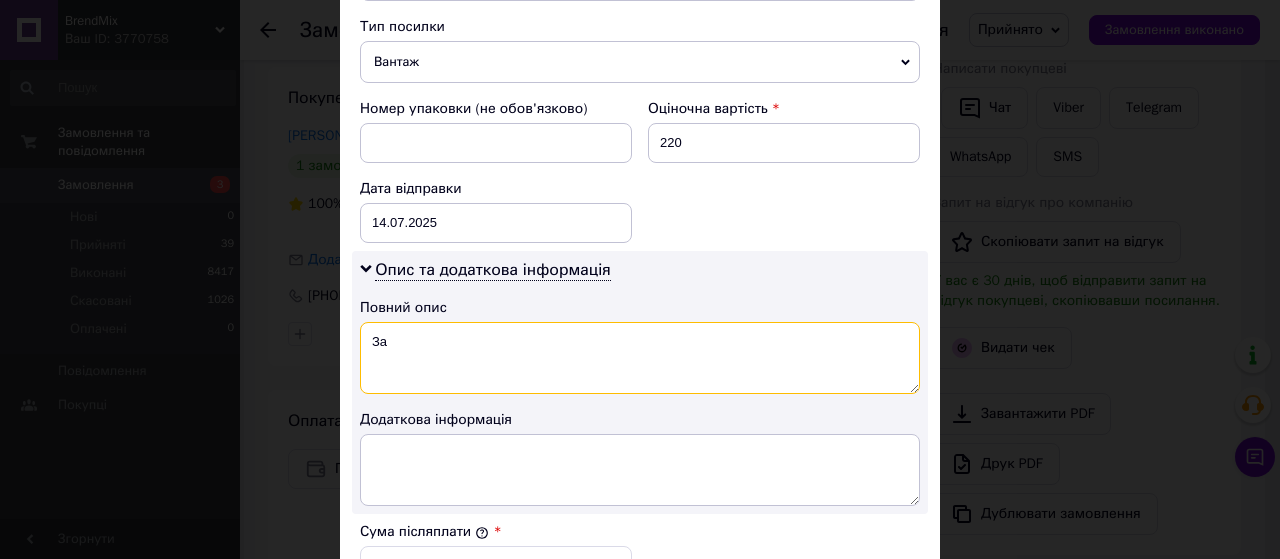 type on "З" 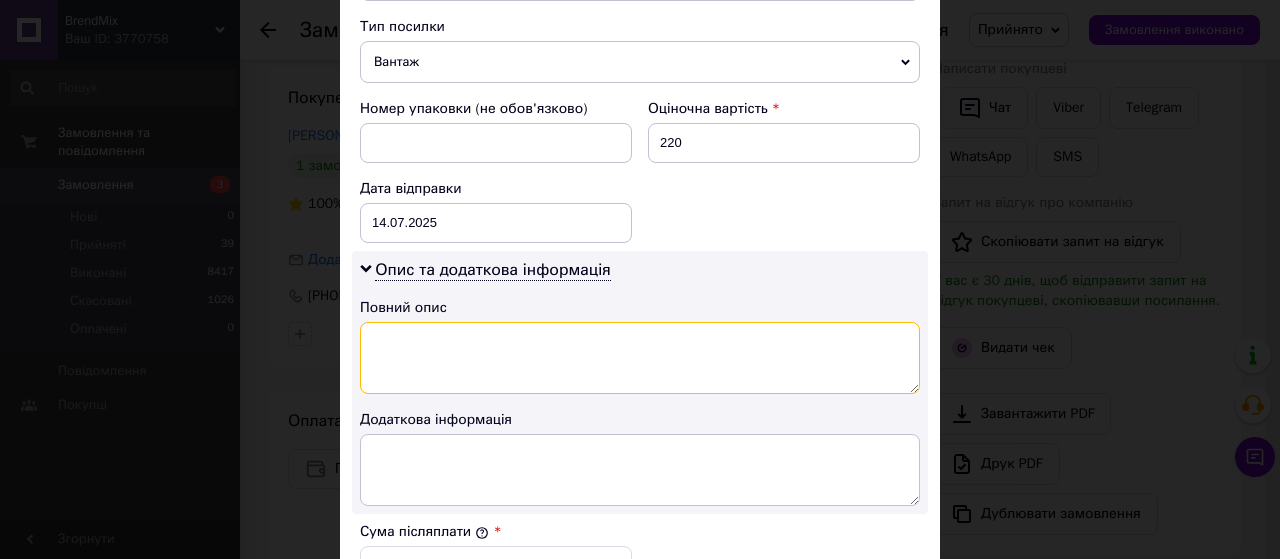 paste on "кольцо скороварка 24" 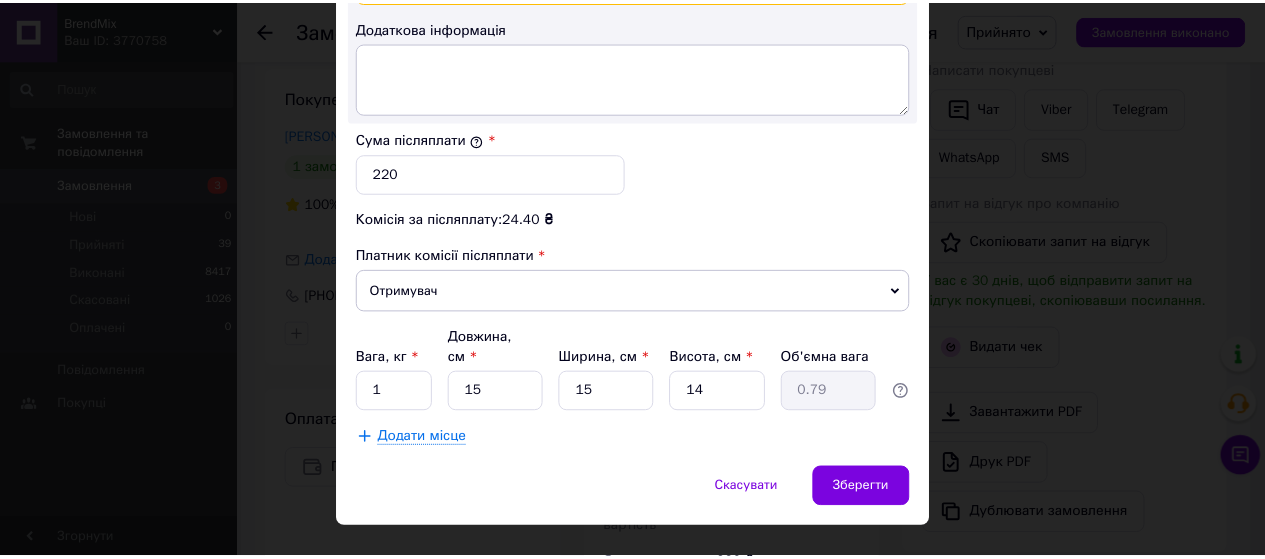 scroll, scrollTop: 1199, scrollLeft: 0, axis: vertical 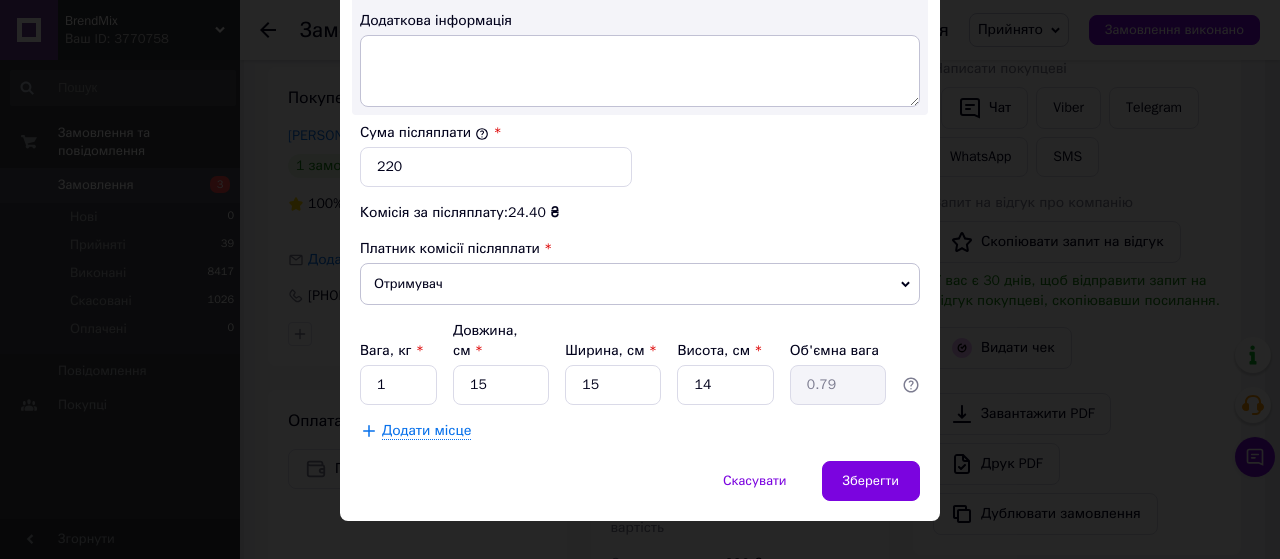 type on "кольцо скороварка 24" 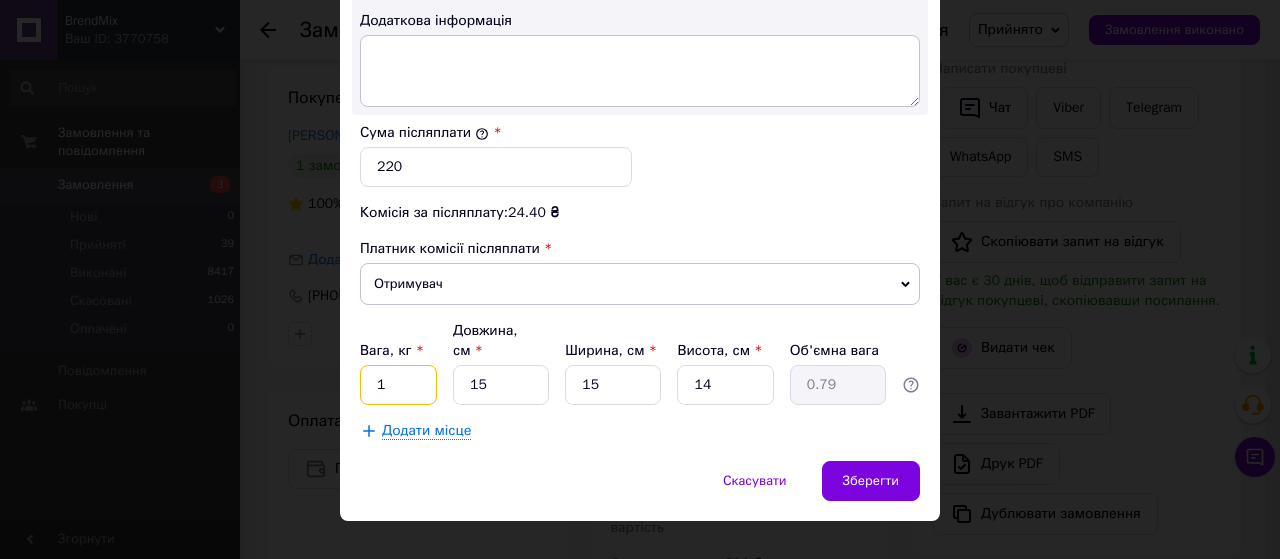 click on "1" at bounding box center [398, 385] 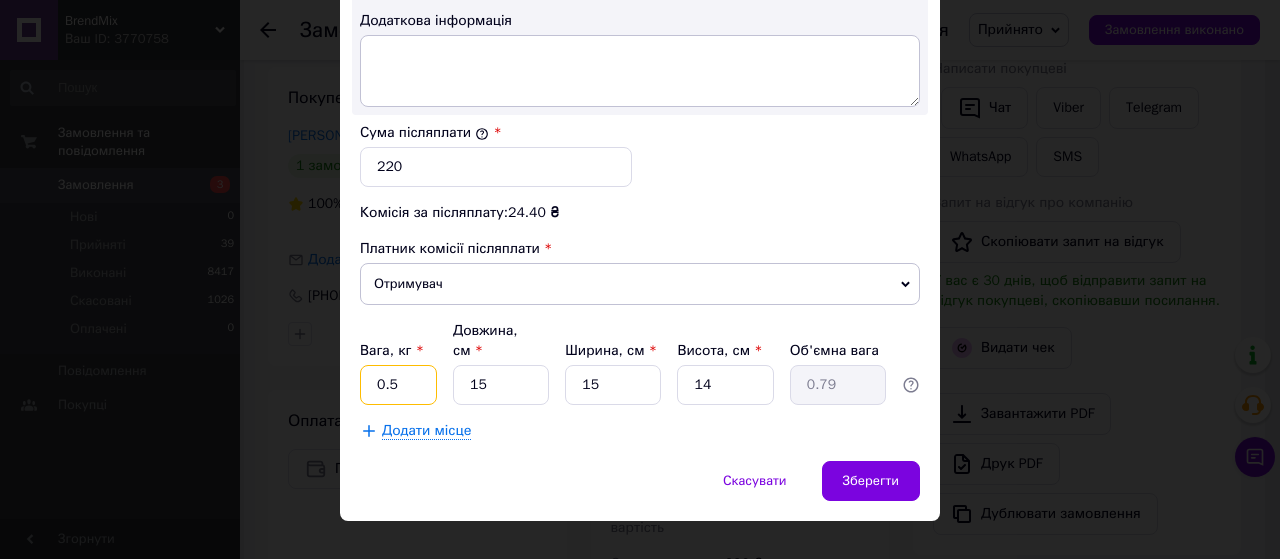 type on "0.5" 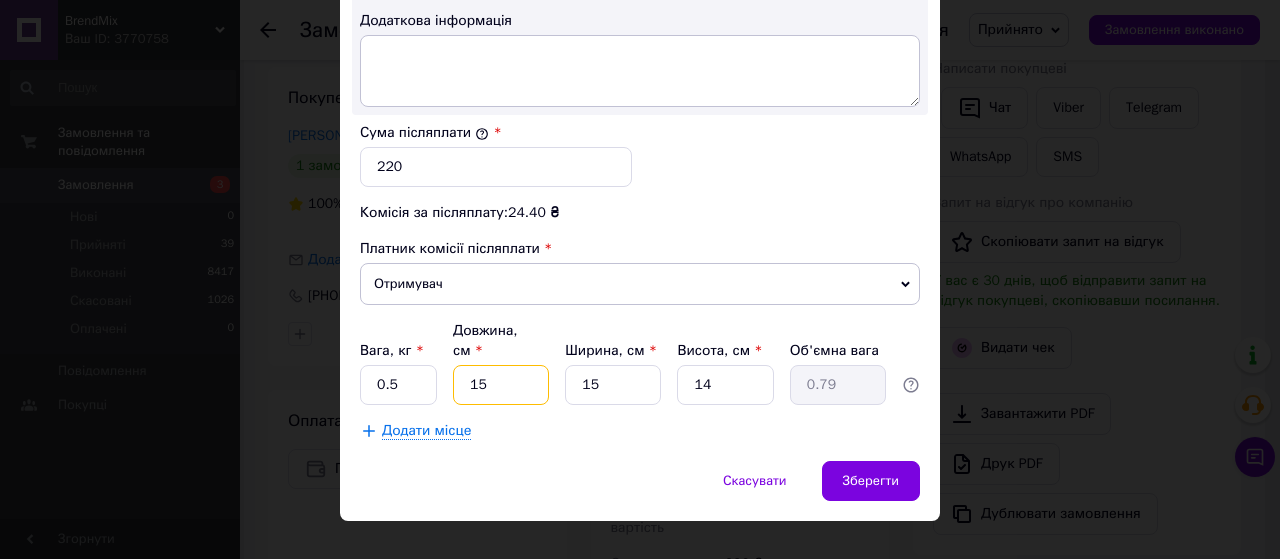 click on "15" at bounding box center (501, 385) 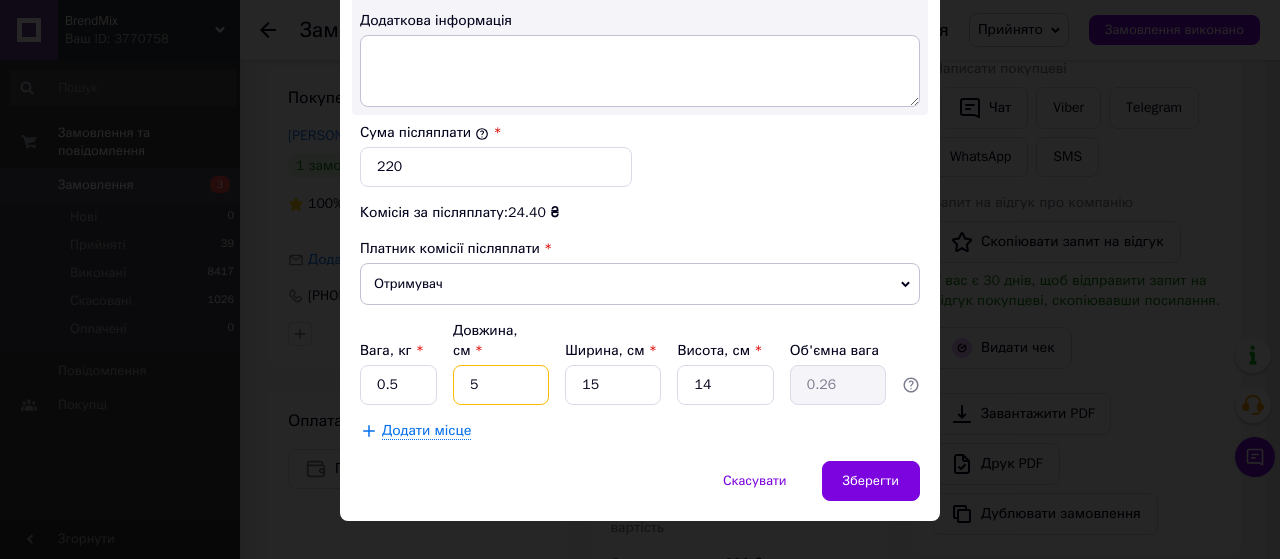 type on "25" 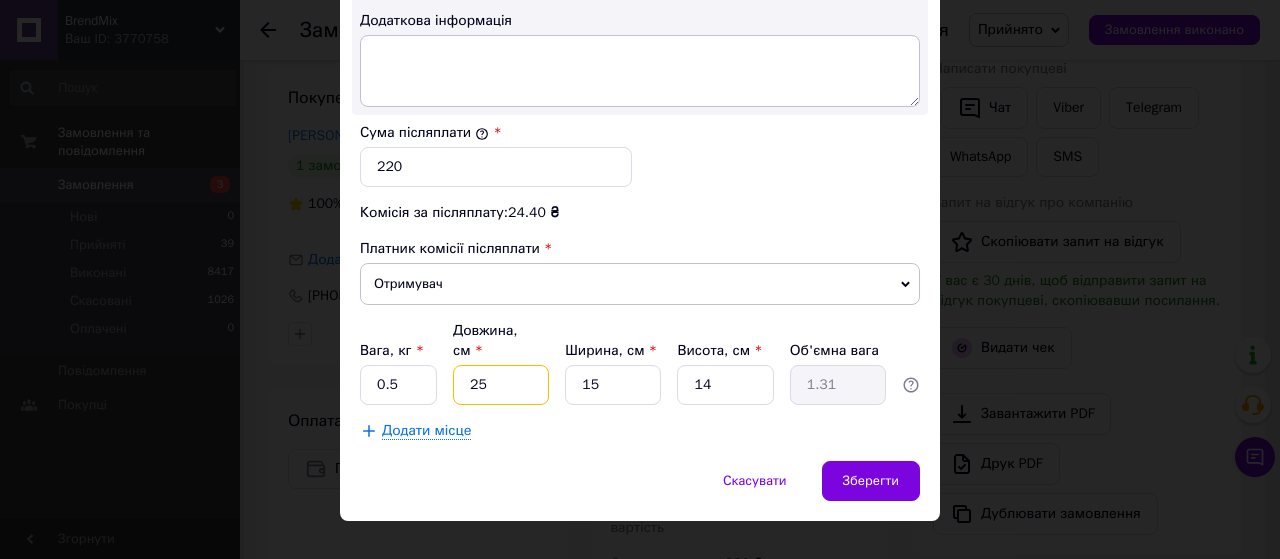 type on "25" 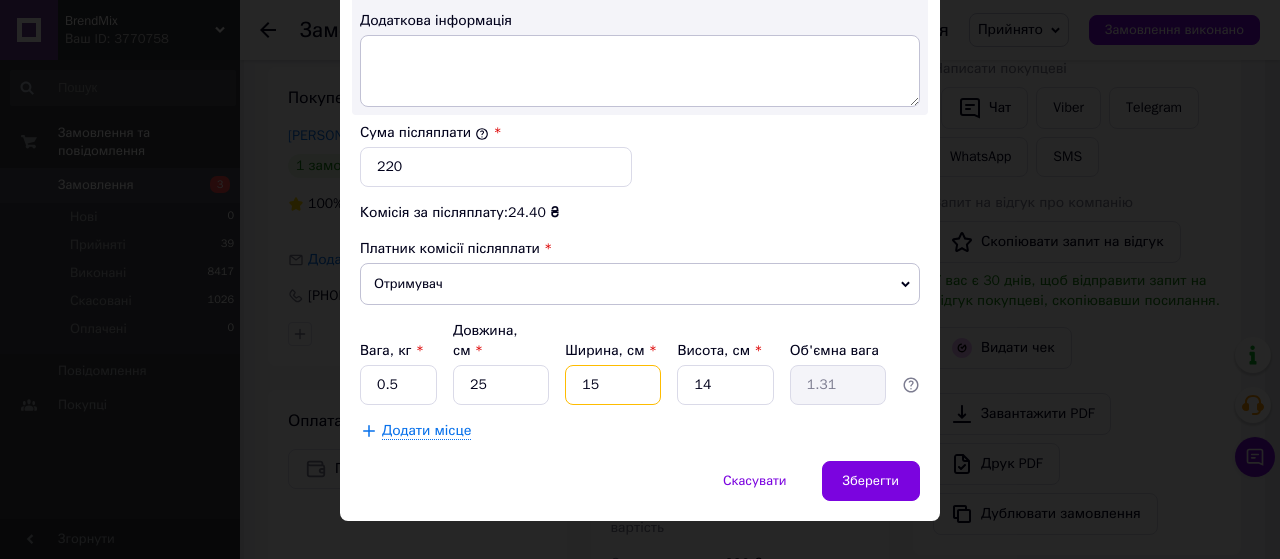 click on "15" at bounding box center [613, 385] 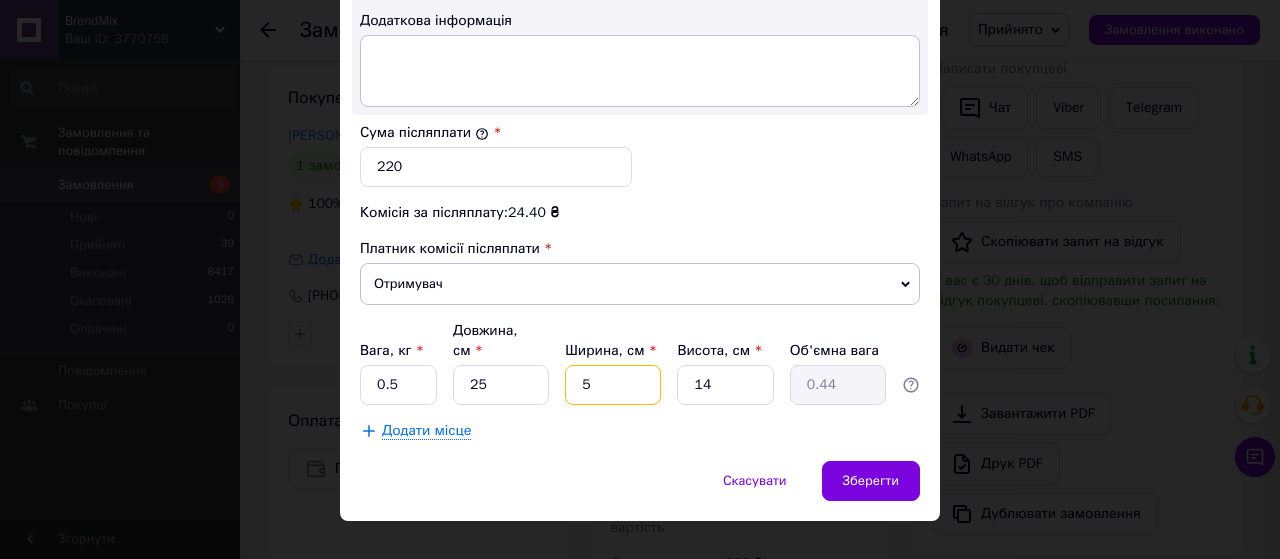 type on "25" 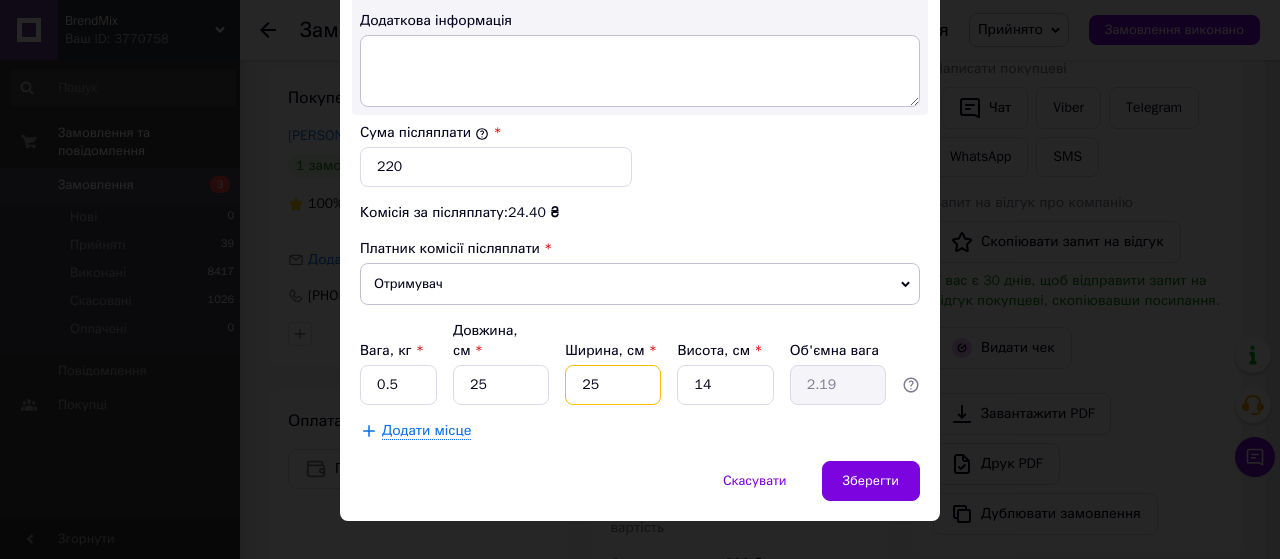 type on "25" 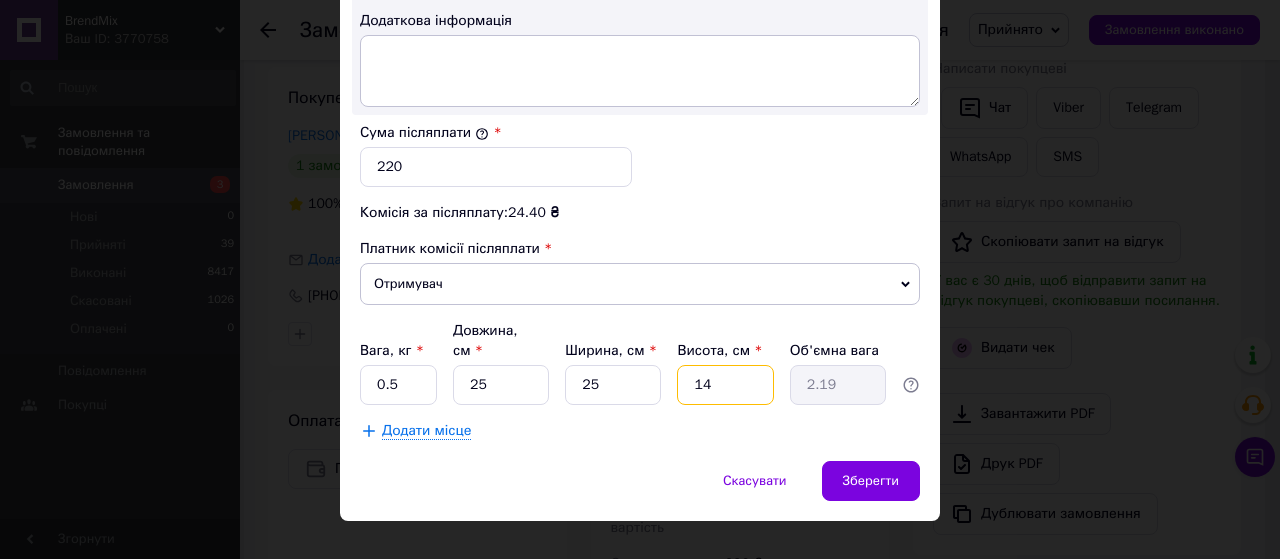 click on "14" at bounding box center [725, 385] 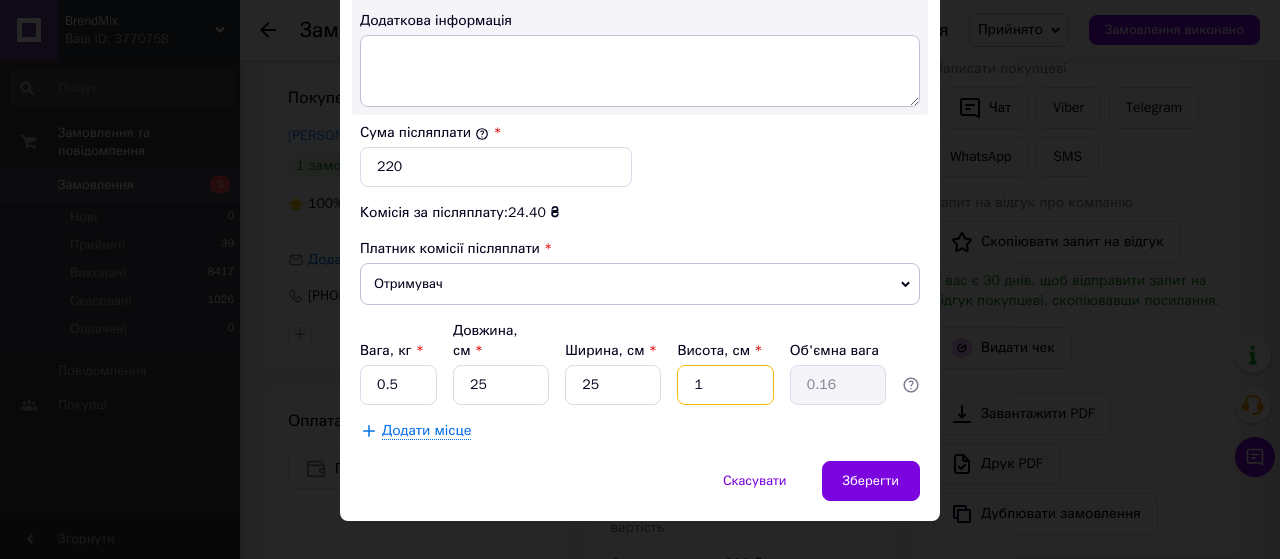 type on "10" 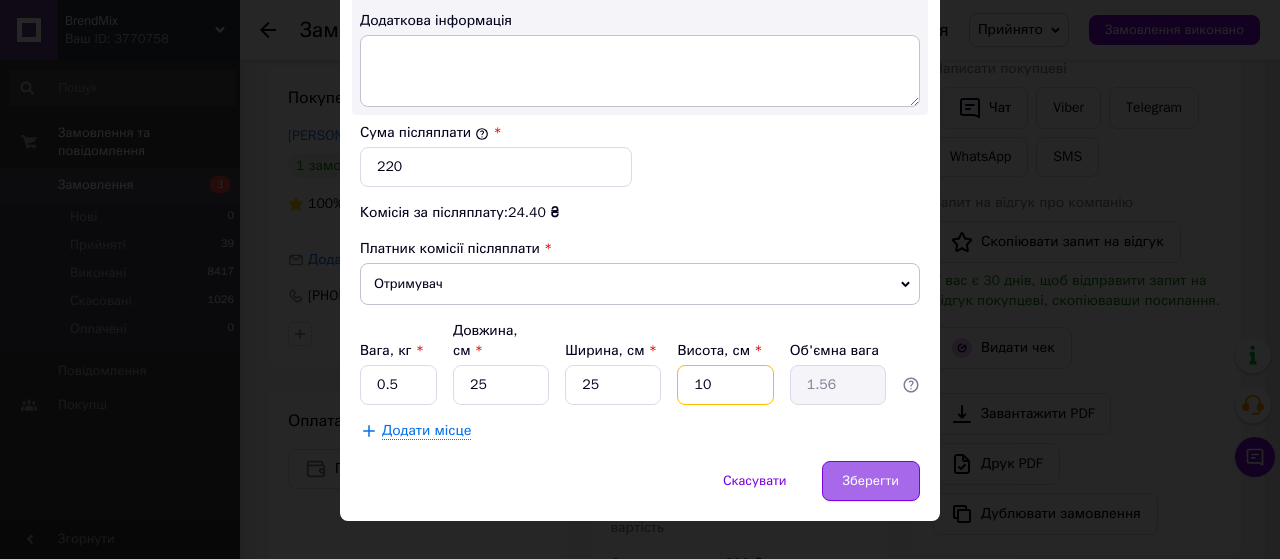 type on "1" 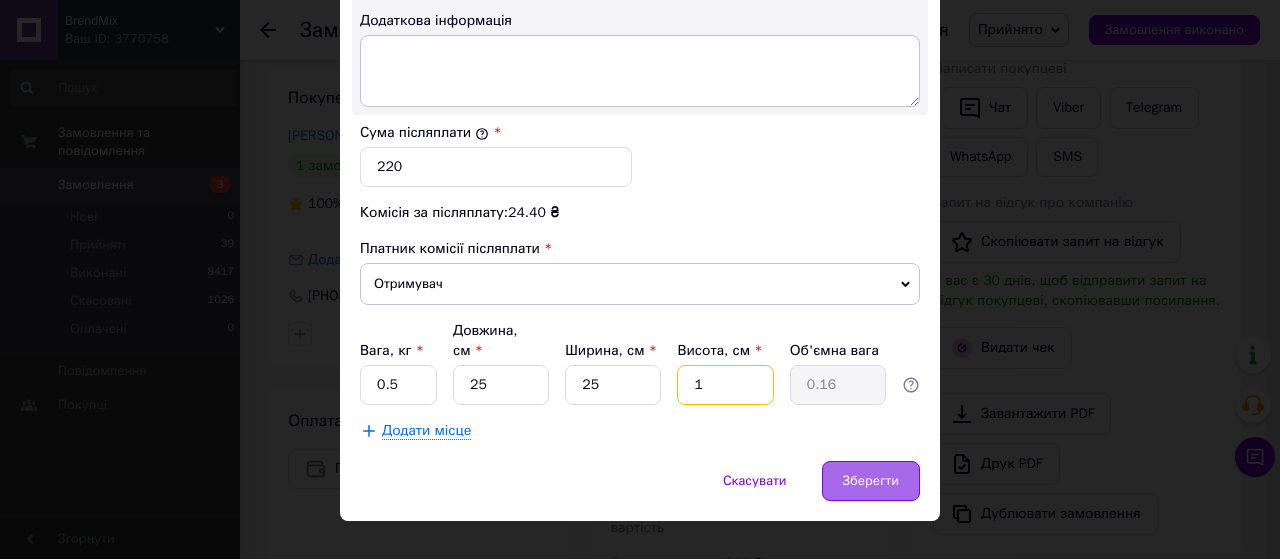 type 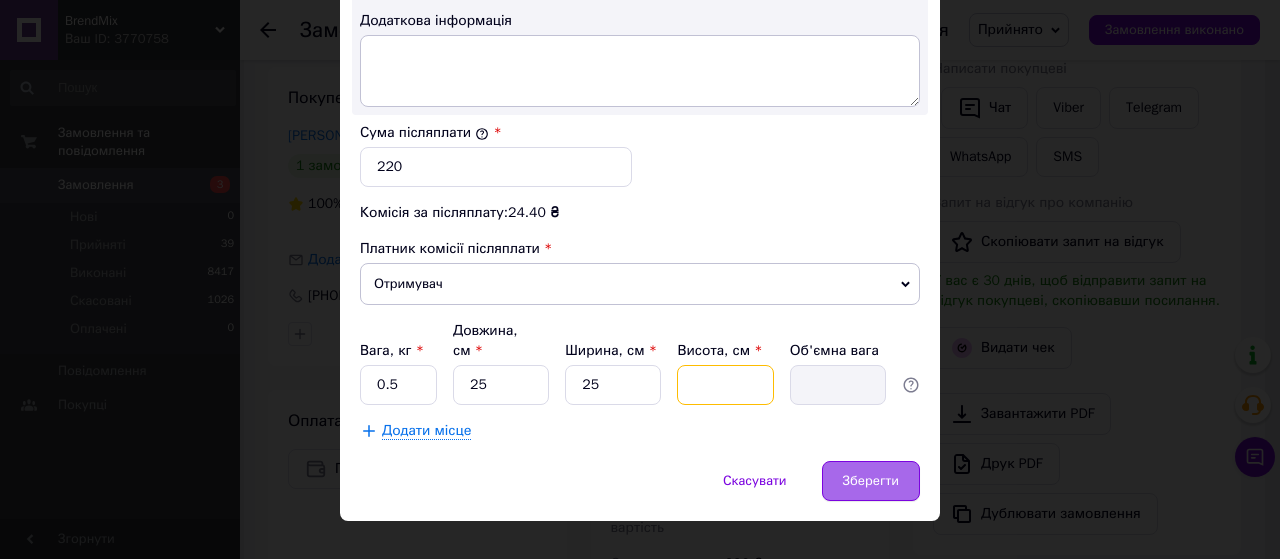 type on "5" 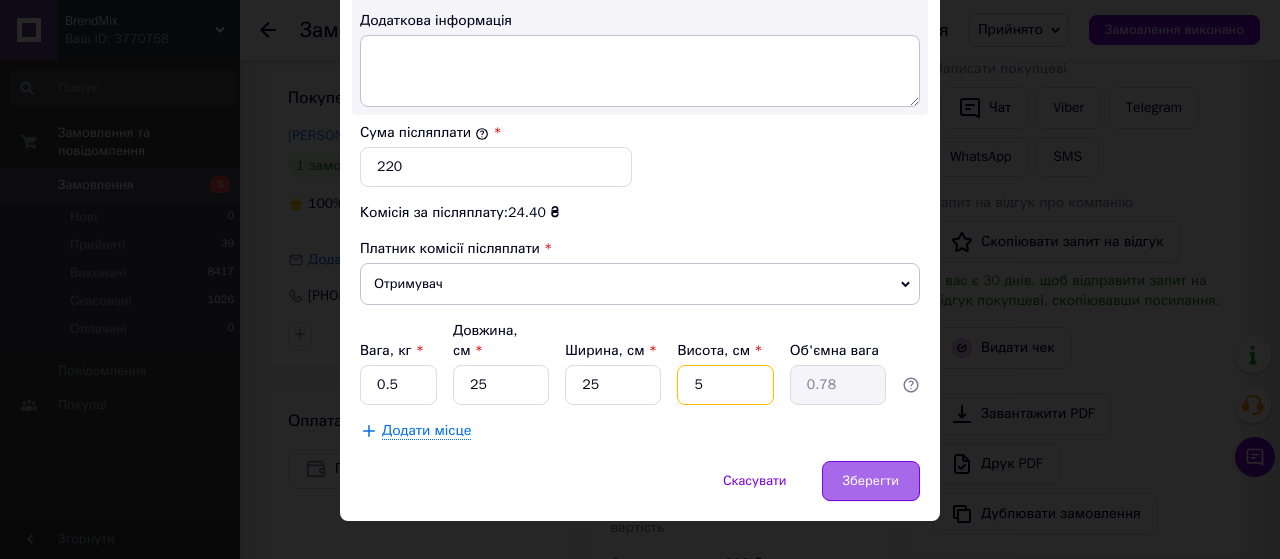 type on "5" 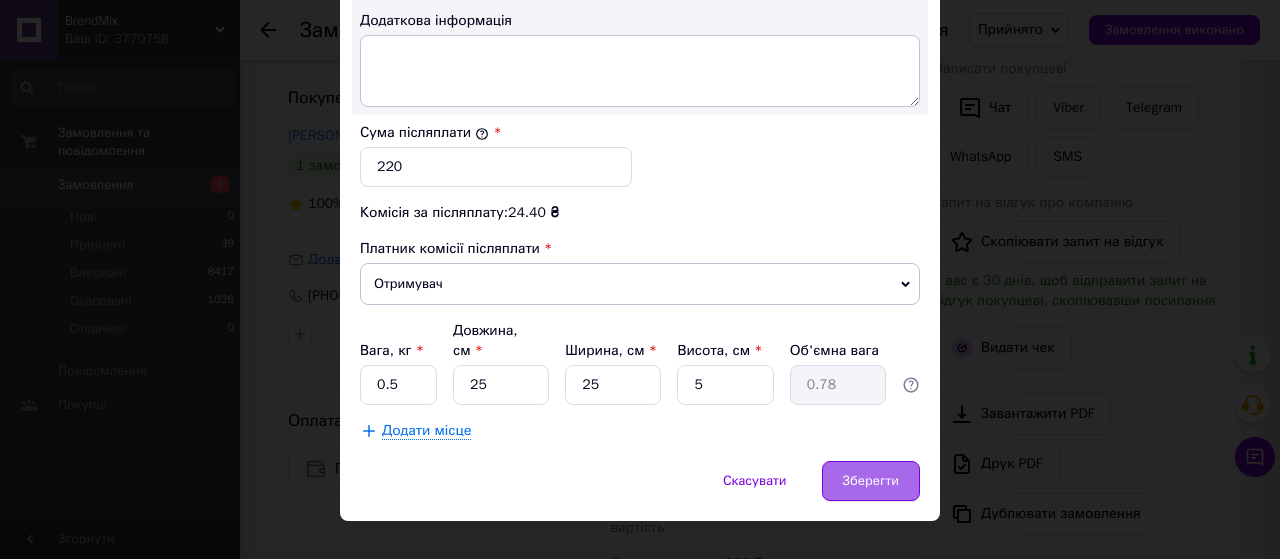 click on "Зберегти" at bounding box center (871, 481) 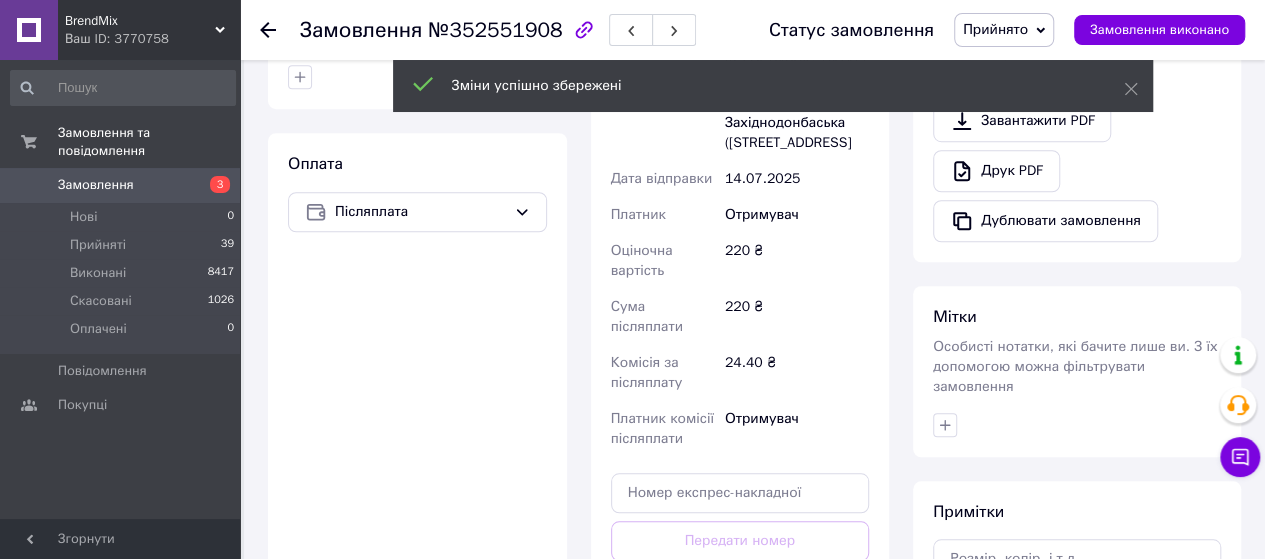 scroll, scrollTop: 800, scrollLeft: 0, axis: vertical 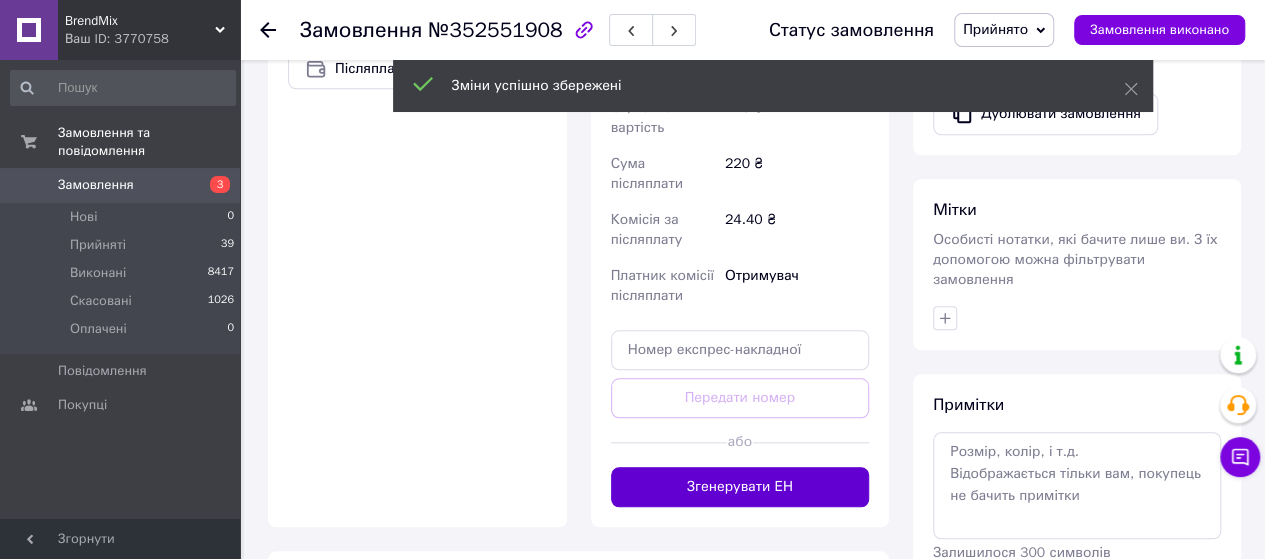 click on "Згенерувати ЕН" at bounding box center (740, 487) 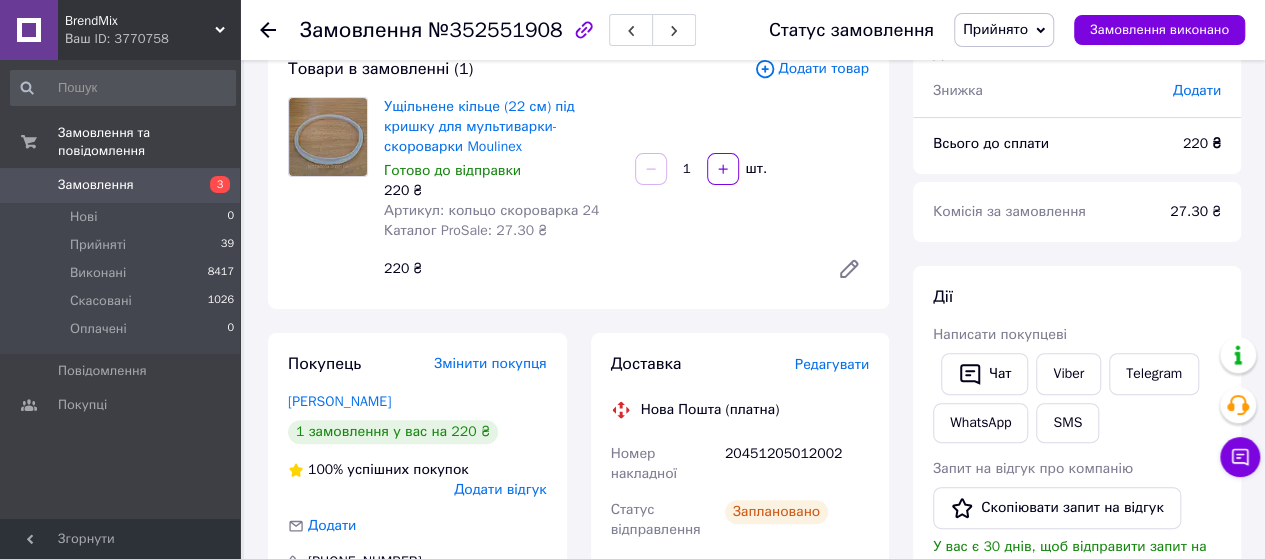 scroll, scrollTop: 0, scrollLeft: 0, axis: both 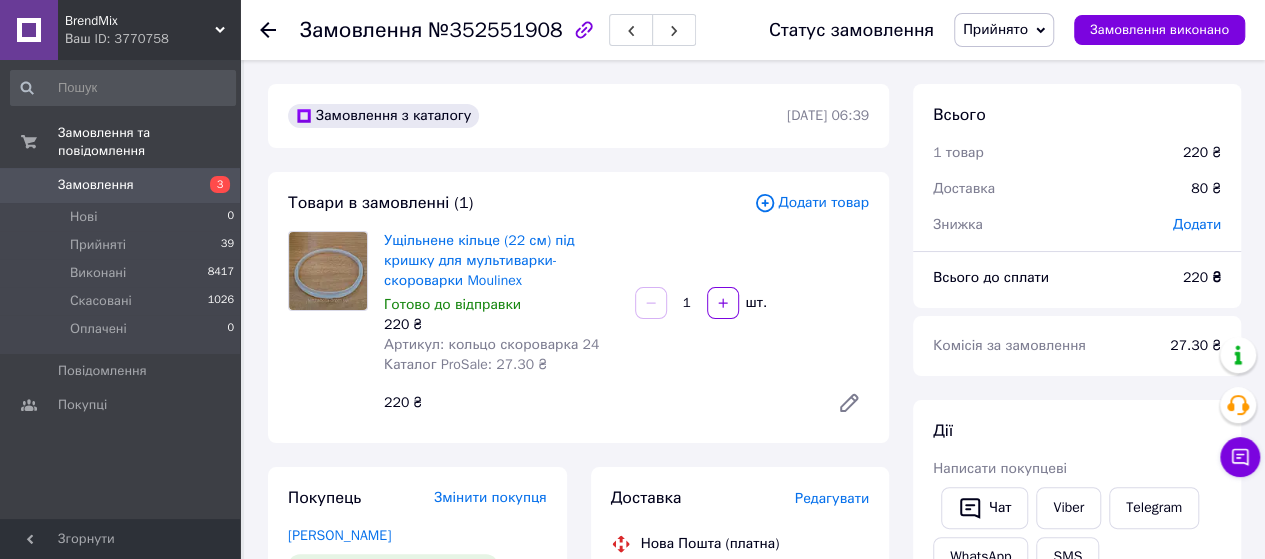 click 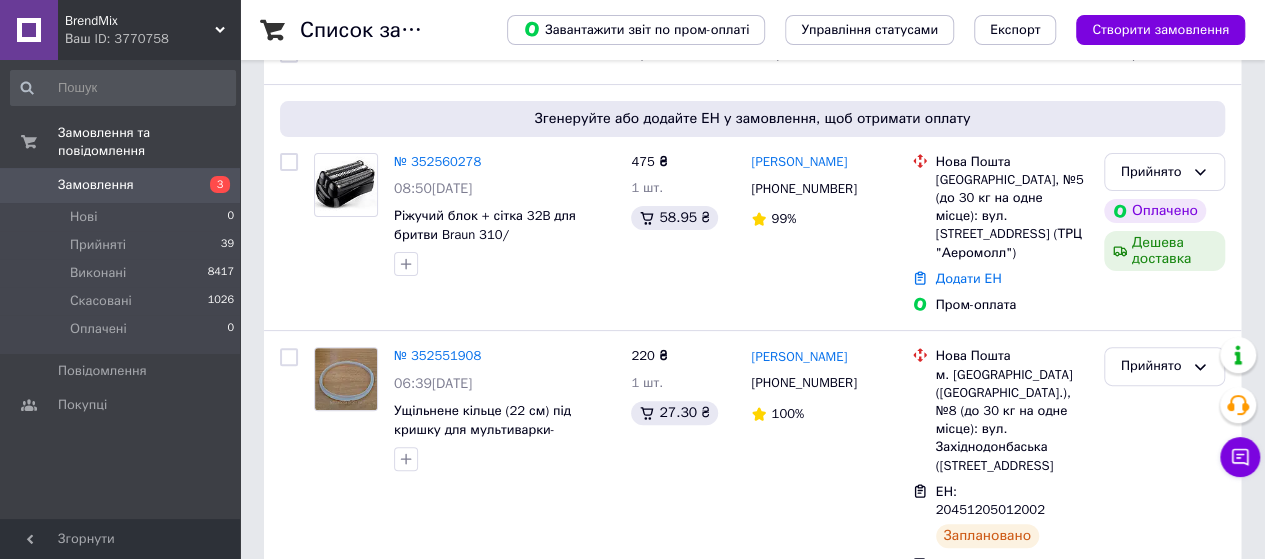 scroll, scrollTop: 100, scrollLeft: 0, axis: vertical 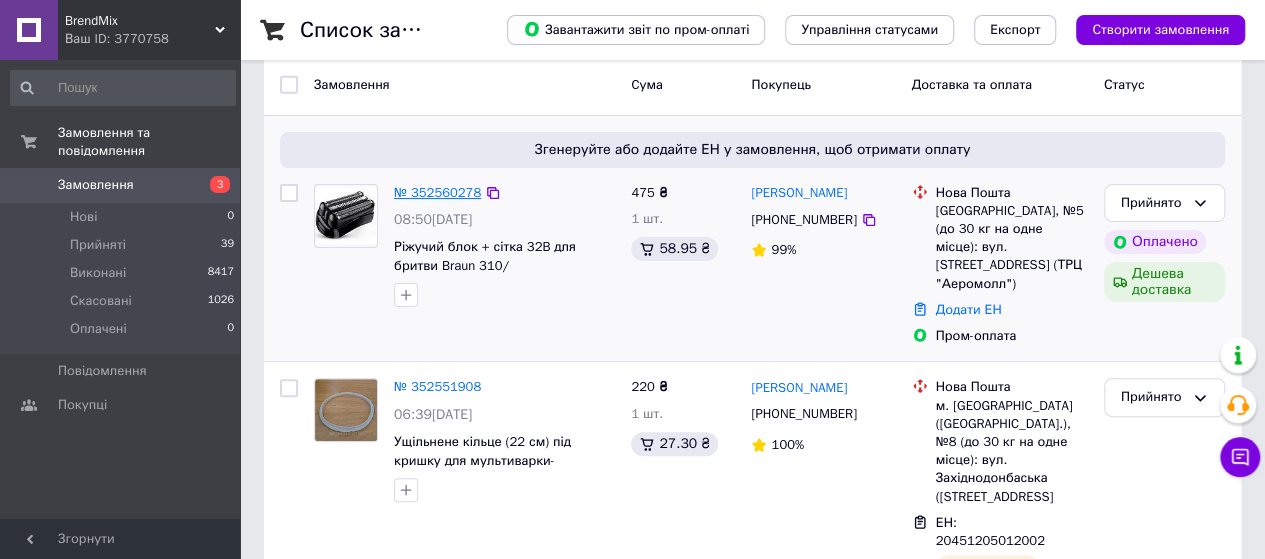 click on "№ 352560278" at bounding box center (437, 192) 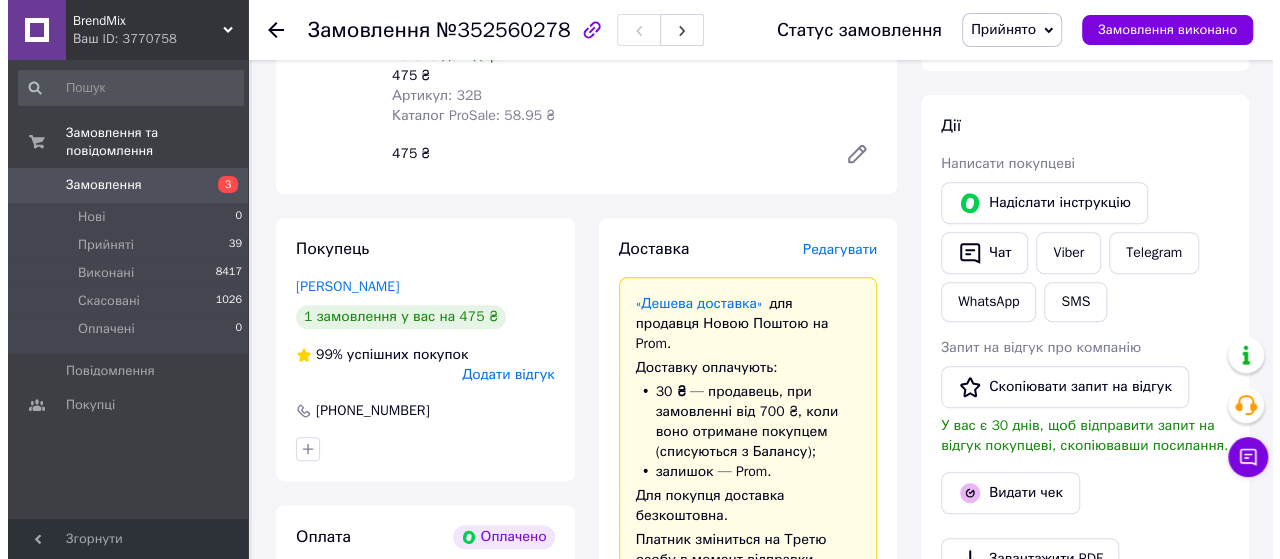 scroll, scrollTop: 300, scrollLeft: 0, axis: vertical 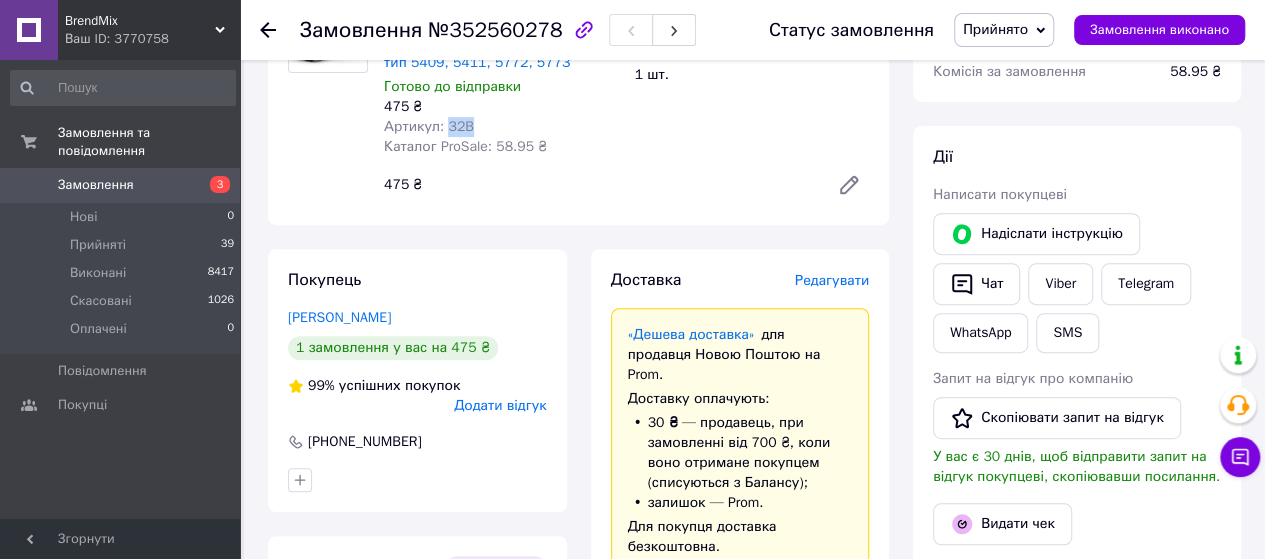 drag, startPoint x: 452, startPoint y: 131, endPoint x: 486, endPoint y: 131, distance: 34 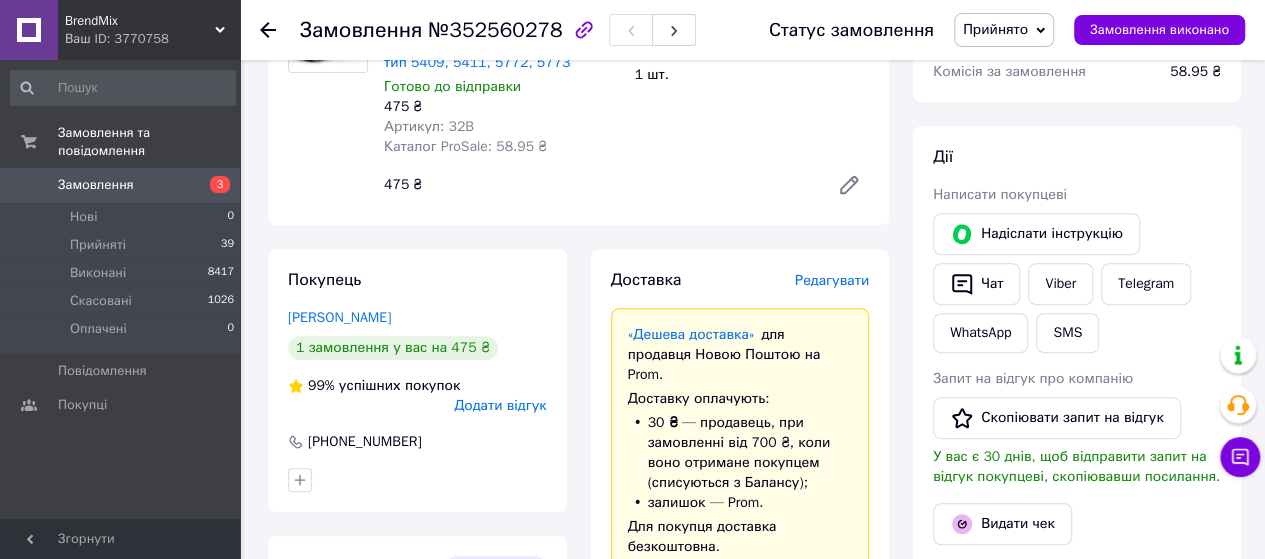 click on "Редагувати" at bounding box center (832, 280) 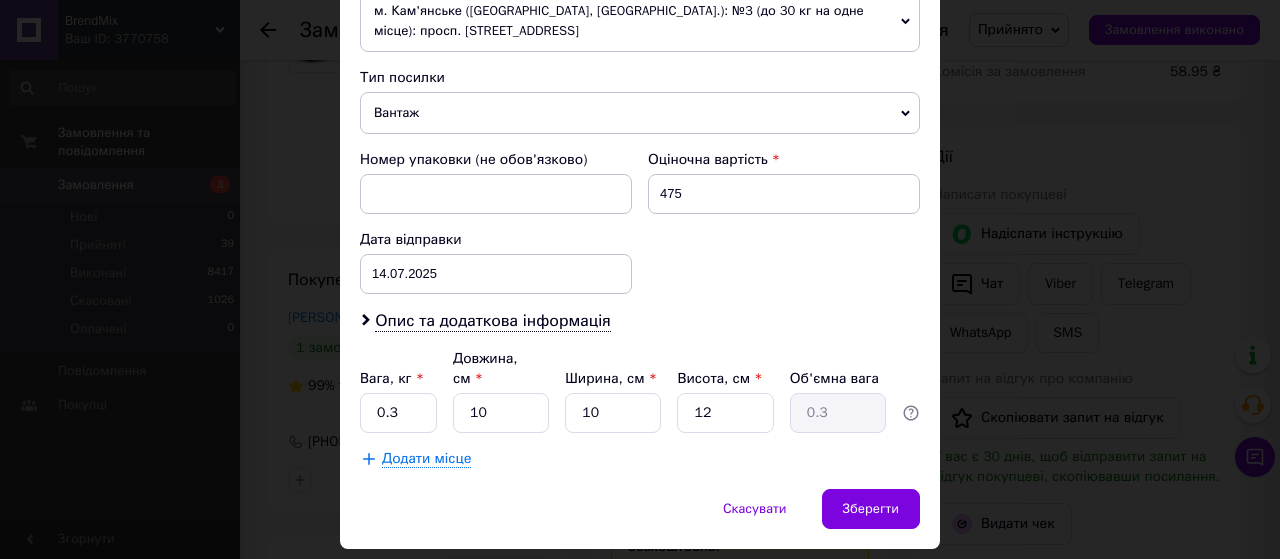 scroll, scrollTop: 780, scrollLeft: 0, axis: vertical 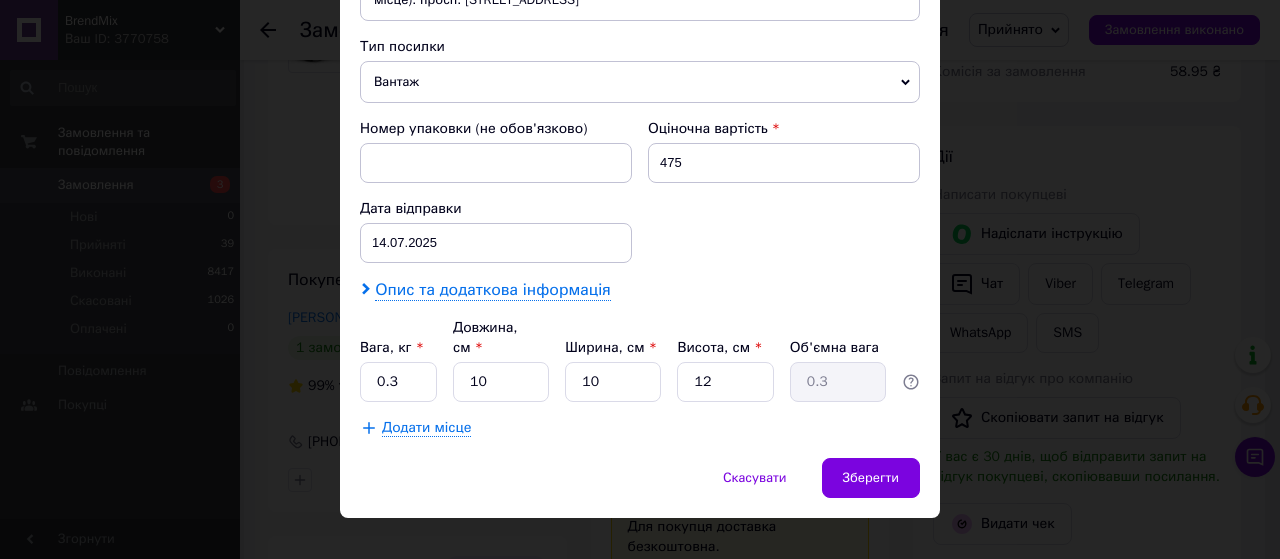 click on "Опис та додаткова інформація" at bounding box center [492, 290] 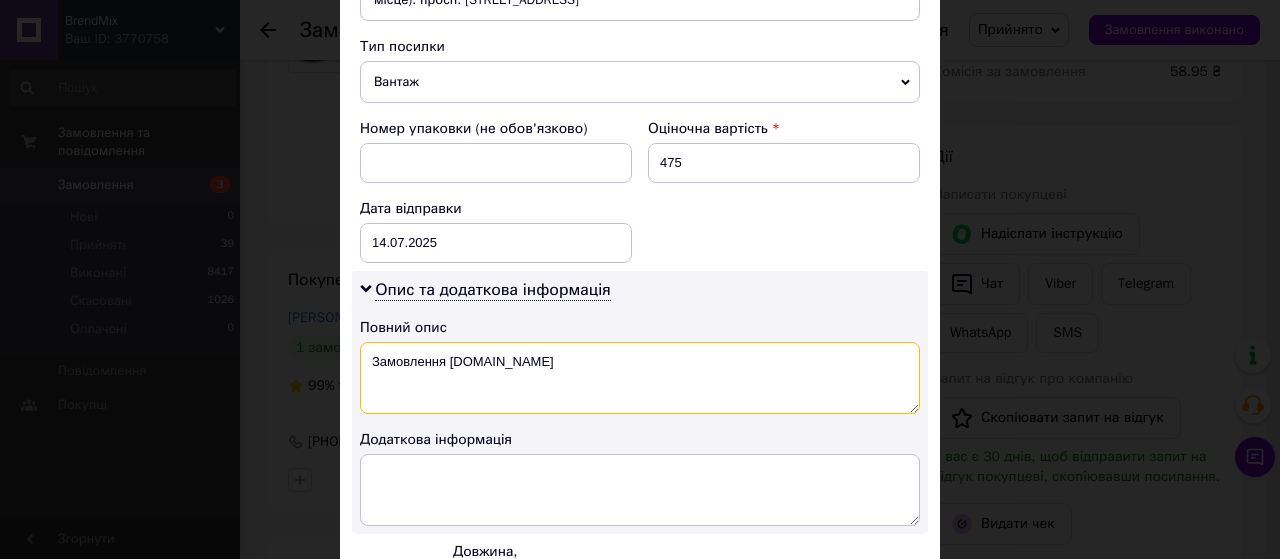 click on "Замовлення [DOMAIN_NAME]" at bounding box center (640, 378) 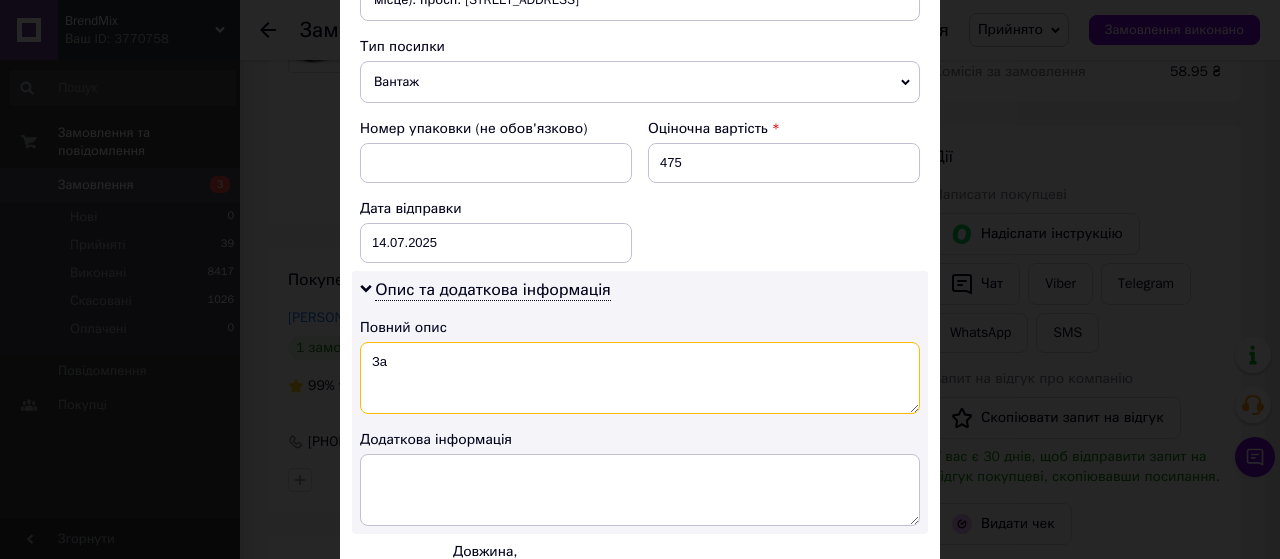 type on "З" 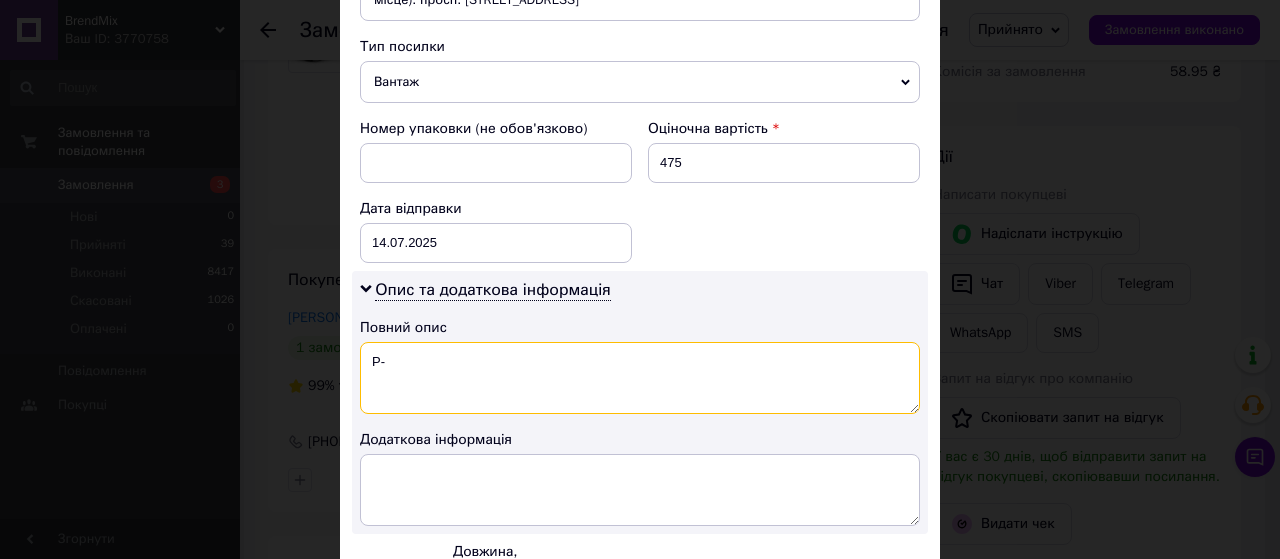 paste on "32B" 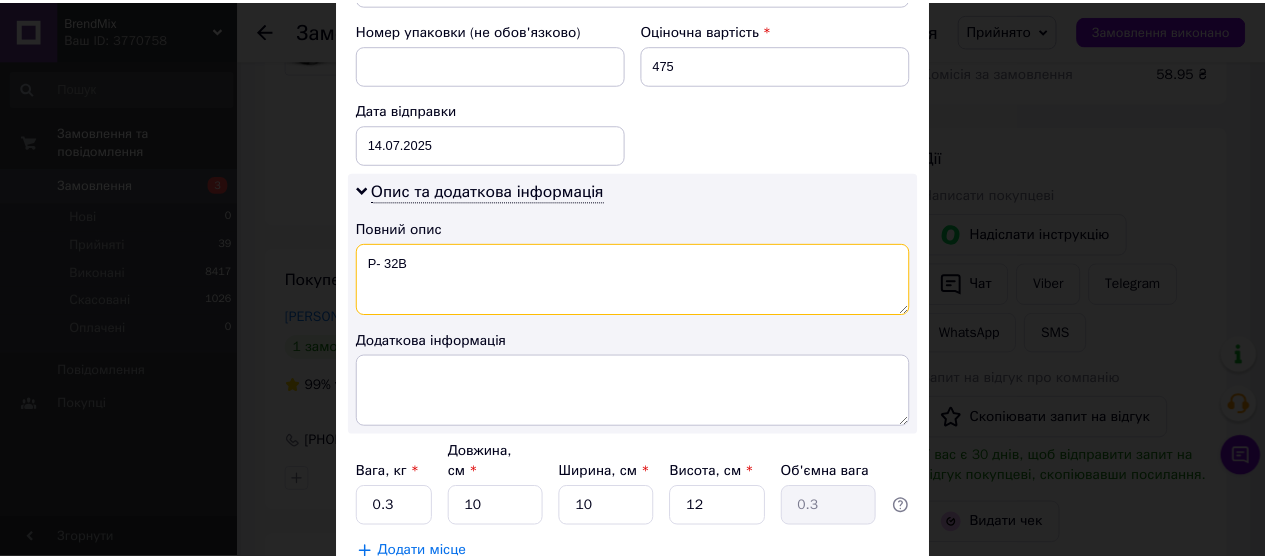 scroll, scrollTop: 1002, scrollLeft: 0, axis: vertical 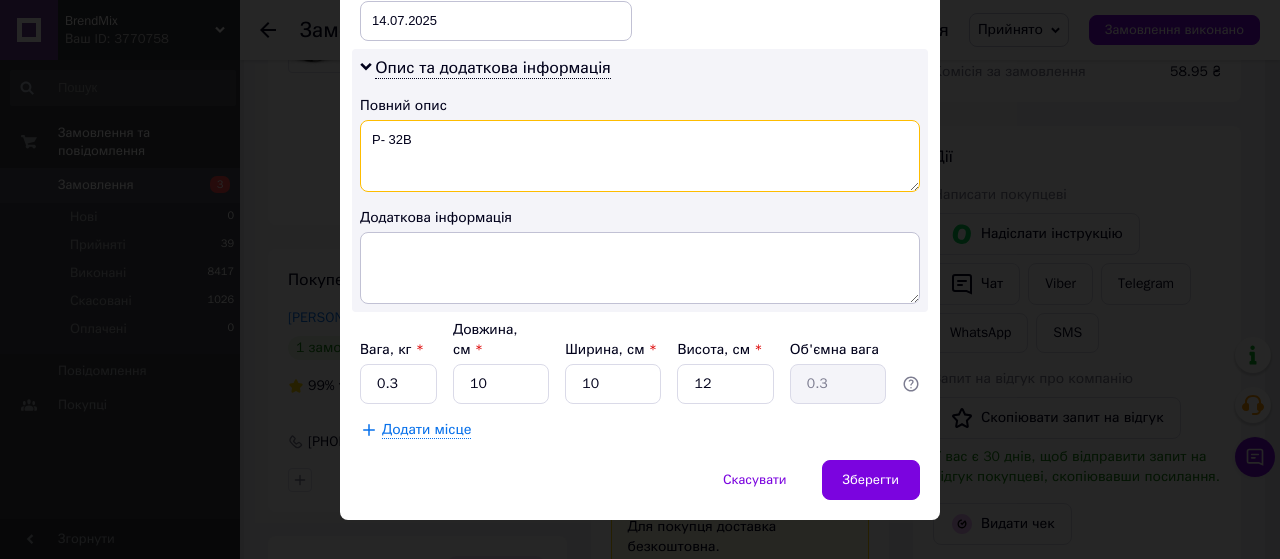 type on "Р- 32B" 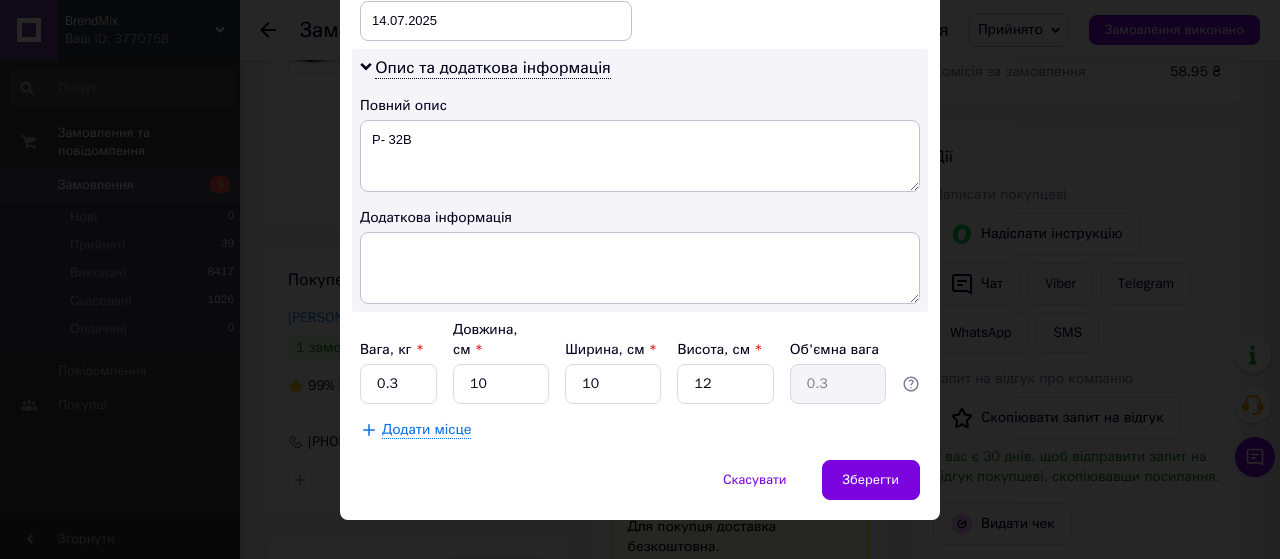 click on "Скасувати   Зберегти" at bounding box center [640, 490] 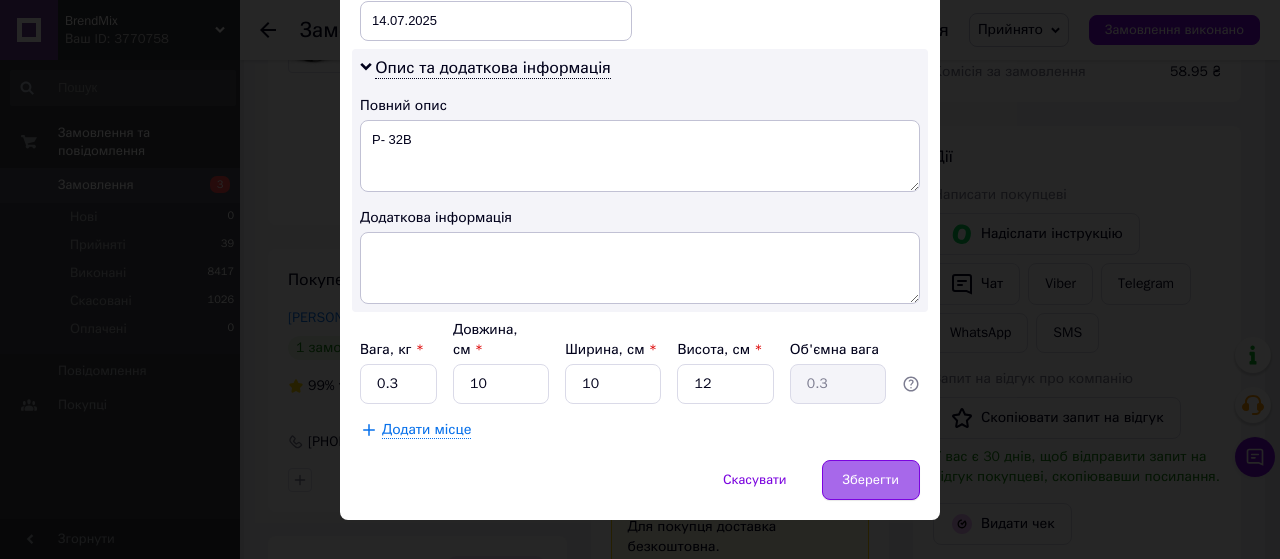 click on "Зберегти" at bounding box center [871, 480] 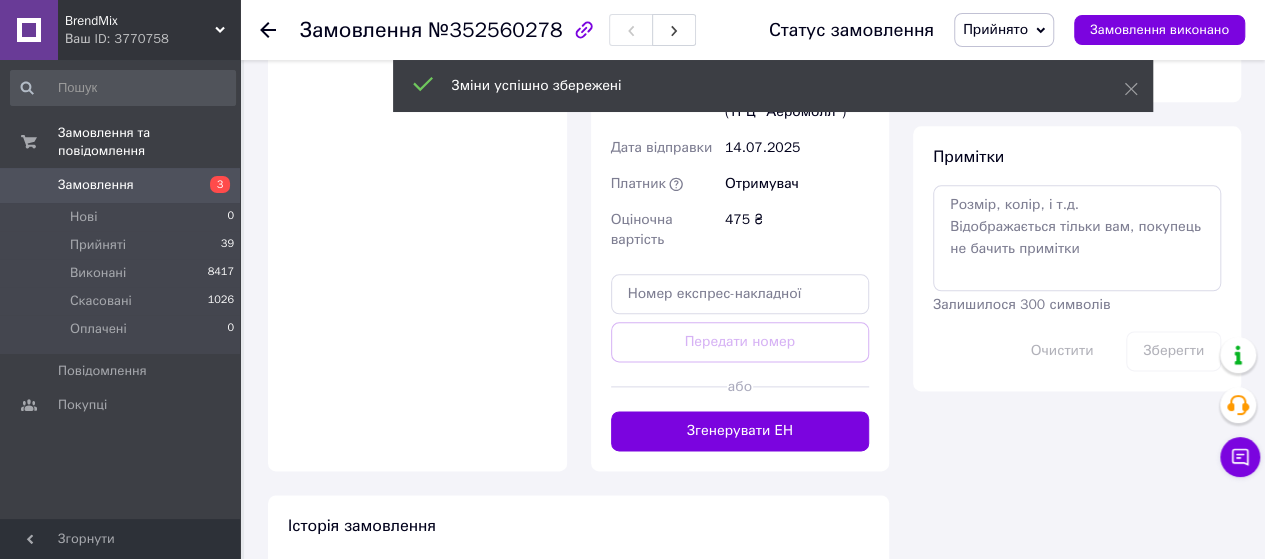 scroll, scrollTop: 1100, scrollLeft: 0, axis: vertical 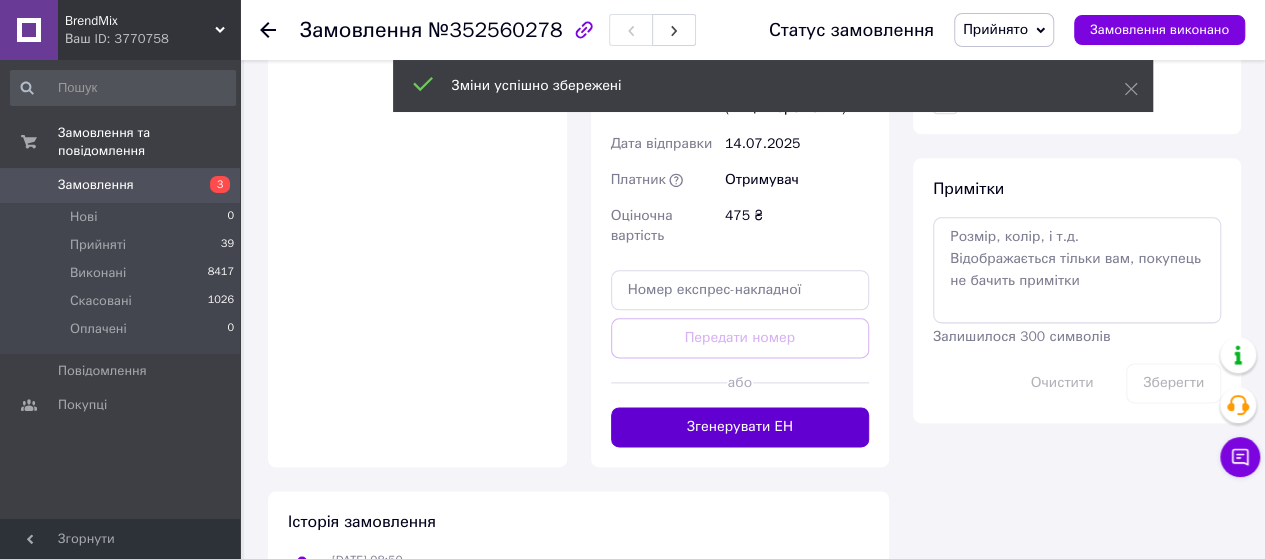 click on "Згенерувати ЕН" at bounding box center [740, 427] 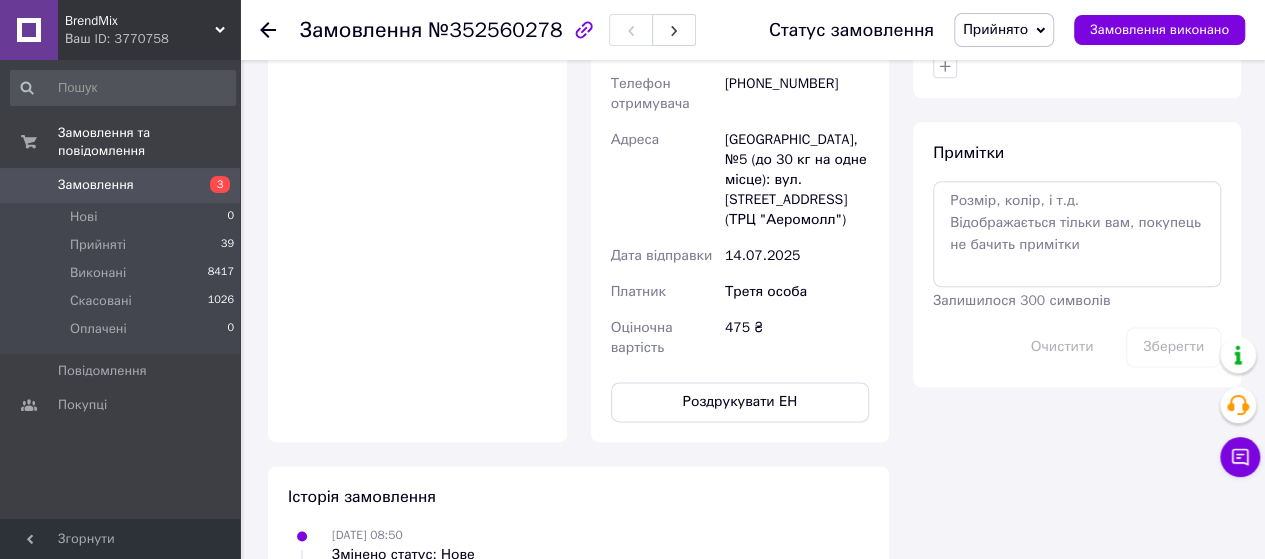 click 